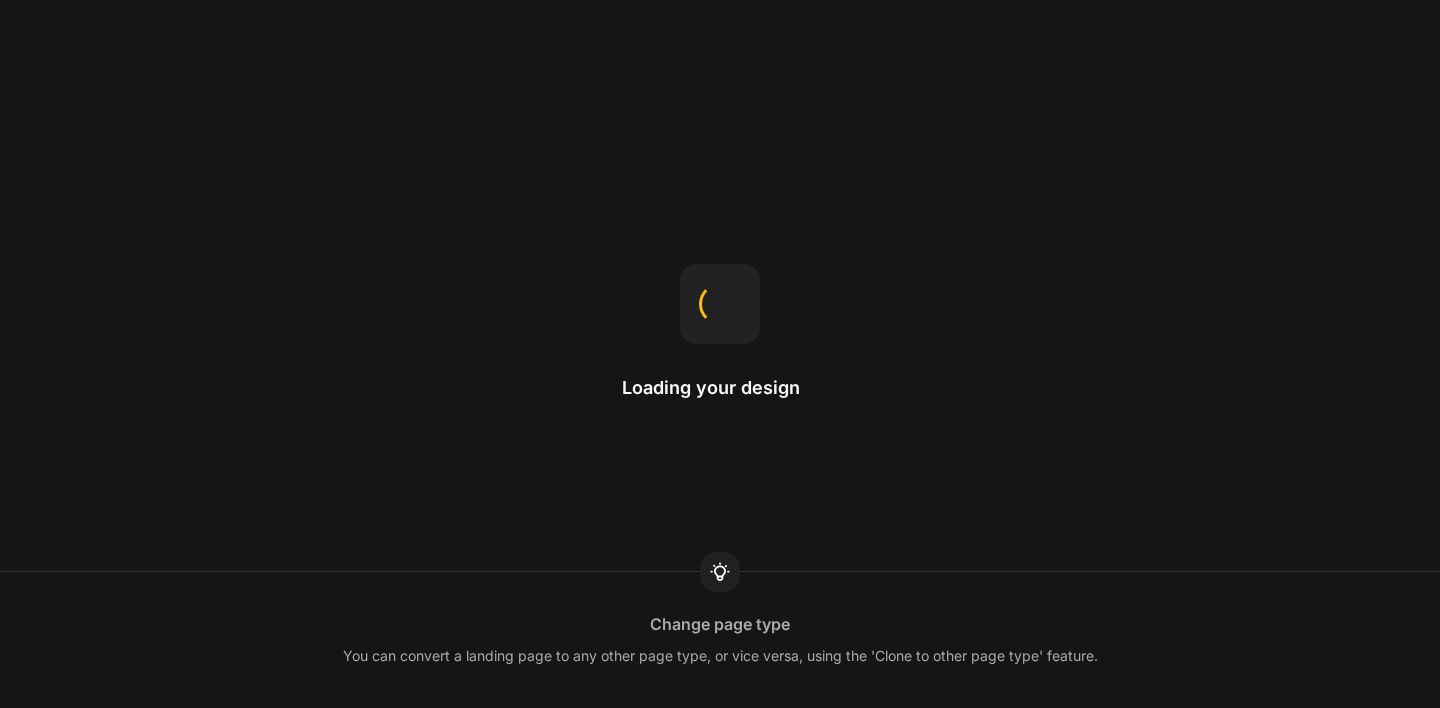 scroll, scrollTop: 0, scrollLeft: 0, axis: both 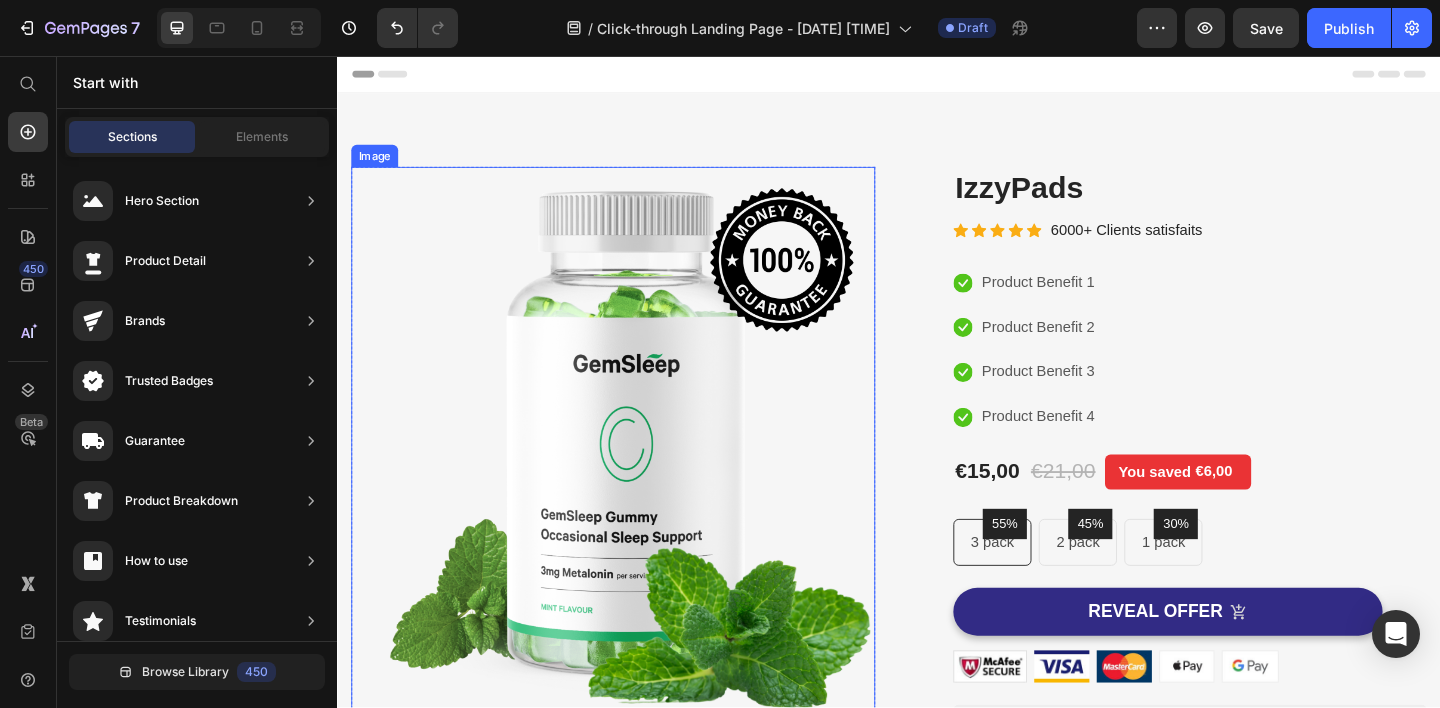 click at bounding box center [637, 475] 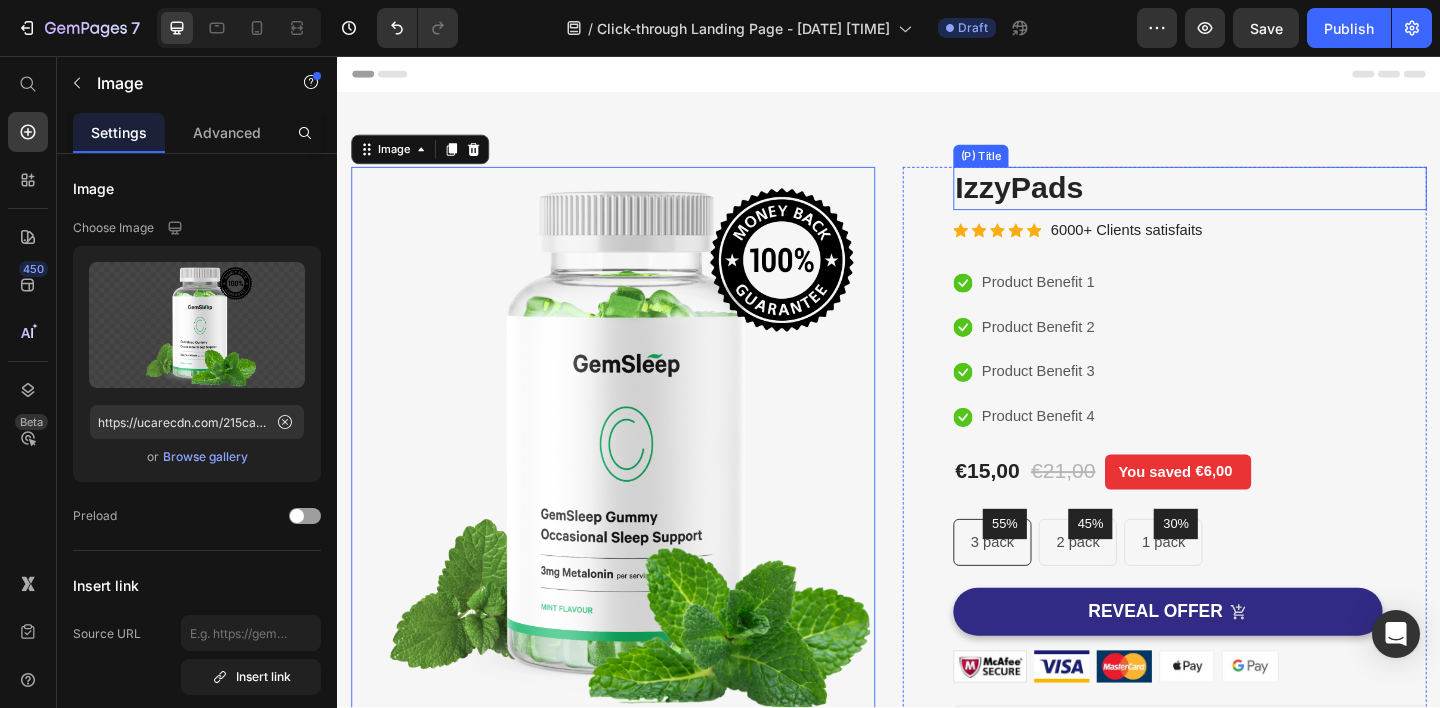 click on "(P) Images & Gallery IzzyPads (P) Title                Icon                Icon                Icon                Icon                Icon Icon List Hoz 6000+ Clients satisfaits Text block Row
Icon Product Benefit 1 Text block
Icon Product Benefit 2 Text block
Icon Product Benefit 3 Text block
Icon Product Benefit 4 Text block Icon List €[PRICE] (P) Price €[PRICE] (P) Price You saved €[PRICE] Product Tag Row 55% Text block Row 3 pack Text block Row 45% Text block Row 2 pack Text block Row 30% Text block Row 1 pack Text block Row Row
Icon Product Benefit 1 Text block
Icon Product Benefit 2 Text block
Icon Product Benefit 3 Text block
Icon Product Benefit 4 Text block Icon List REVEAL OFFER (P) Cart Button Image Image Image Image Image Row Text block                Icon                Icon                Icon                Icon                Icon Icon List Hoz - Leprechaun Row Row" at bounding box center (1237, 553) 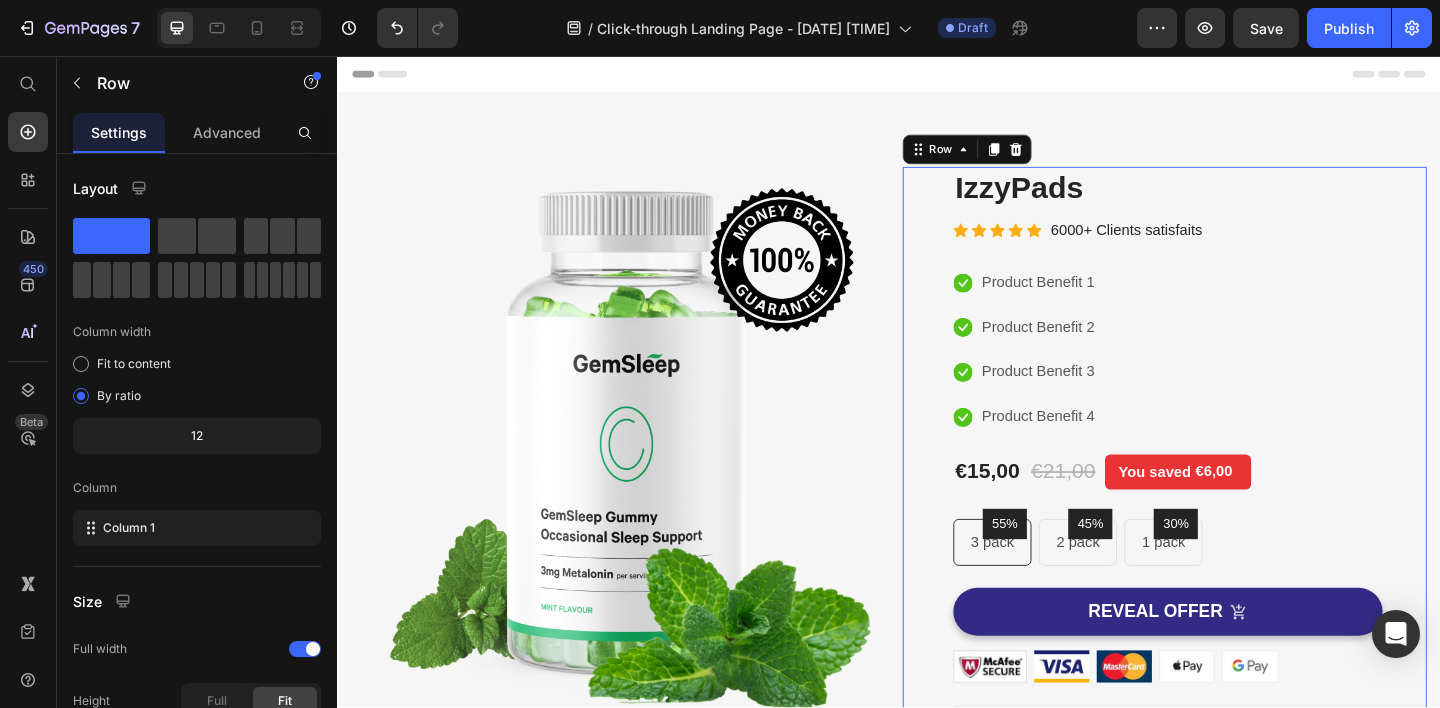 click on "(P) Images & Gallery IzzyPads (P) Title                Icon                Icon                Icon                Icon                Icon Icon List Hoz 6000+ Clients satisfaits Text block Row
Icon Product Benefit 1 Text block
Icon Product Benefit 2 Text block
Icon Product Benefit 3 Text block
Icon Product Benefit 4 Text block Icon List €[PRICE] (P) Price €[PRICE] (P) Price You saved €[PRICE] Product Tag Row 55% Text block Row 3 pack Text block Row 45% Text block Row 2 pack Text block Row 30% Text block Row 1 pack Text block Row Row
Icon Product Benefit 1 Text block
Icon Product Benefit 2 Text block
Icon Product Benefit 3 Text block
Icon Product Benefit 4 Text block Icon List REVEAL OFFER (P) Cart Button Image Image Image Image Image Row Text block                Icon                Icon                Icon                Icon                Icon Icon List Hoz - Leprechaun Row Row" at bounding box center (1237, 553) 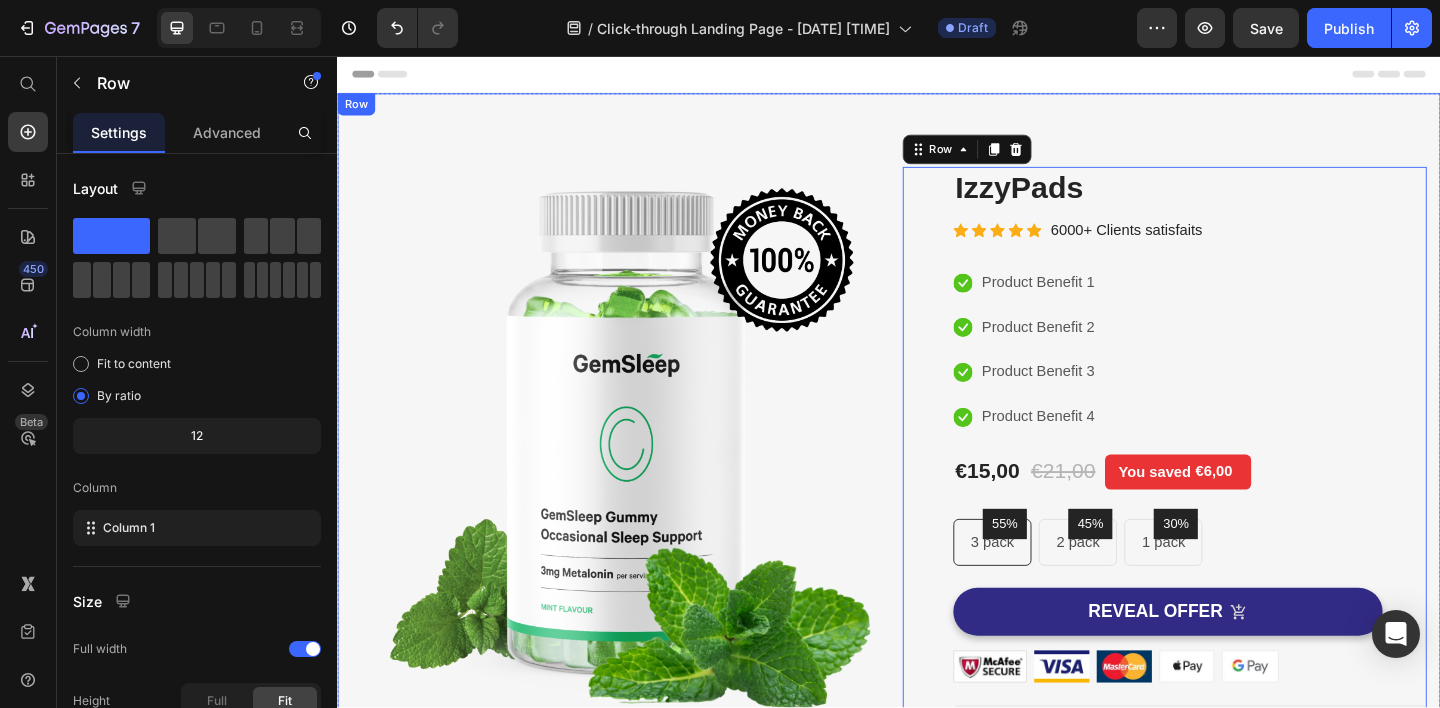 click on "Image Image Free Shipping Heading On oders over $[PRICE] Text block Row Image Money-back guarantee Heading 30- day refund or replacement Text block Row Row Row (P) Images & Gallery IzzyPads (P) Title                Icon                Icon                Icon                Icon                Icon Icon List Hoz 6000+ Clients satisfaits Text block Row
Icon Product Benefit 1 Text block
Icon Product Benefit 2 Text block
Icon Product Benefit 3 Text block
Icon Product Benefit 4 Text block Icon List €[PRICE] (P) Price €[PRICE] (P) Price You saved €[PRICE] Product Tag Row 55% Text block Row 3 pack Text block Row 45% Text block Row 2 pack Text block Row 30% Text block Row 1 pack Text block Row Row
Icon Product Benefit 1 Text block
Icon Product Benefit 2 Text block
Icon Product Benefit 3 Text block
Icon Product Benefit 4 Text block Icon List REVEAL OFFER (P) Cart Button Image Image Image Image" at bounding box center [937, 553] 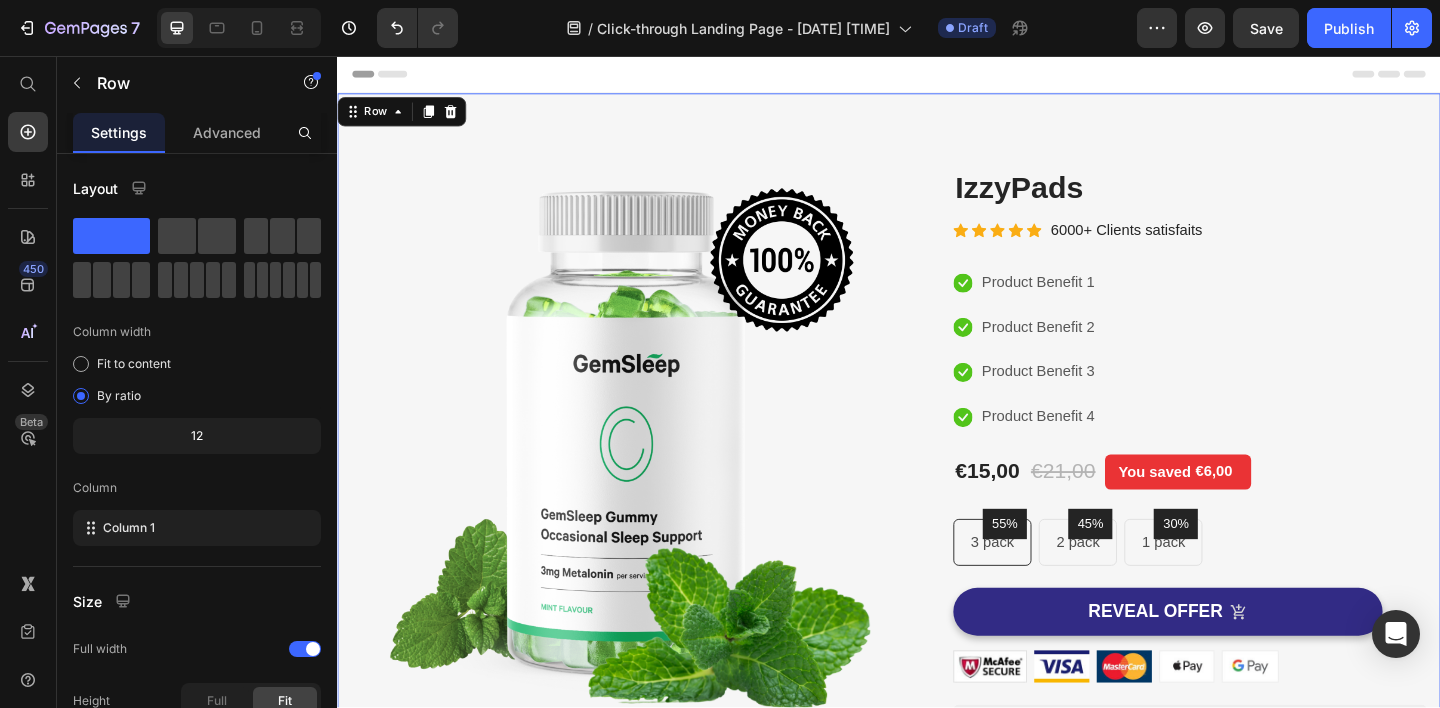 click on "Image Image Free Shipping Heading On oders over $[PRICE] Text block Row Image Money-back guarantee Heading 30- day refund or replacement Text block Row Row Row (P) Images & Gallery IzzyPads (P) Title                Icon                Icon                Icon                Icon                Icon Icon List Hoz 6000+ Clients satisfaits Text block Row
Icon Product Benefit 1 Text block
Icon Product Benefit 2 Text block
Icon Product Benefit 3 Text block
Icon Product Benefit 4 Text block Icon List €[PRICE] (P) Price €[PRICE] (P) Price You saved €[PRICE] Product Tag Row 55% Text block Row 3 pack Text block Row 45% Text block Row 2 pack Text block Row 30% Text block Row 1 pack Text block Row Row
Icon Product Benefit 1 Text block
Icon Product Benefit 2 Text block
Icon Product Benefit 3 Text block
Icon Product Benefit 4 Text block Icon List REVEAL OFFER (P) Cart Button Image Image Image Image" at bounding box center [937, 553] 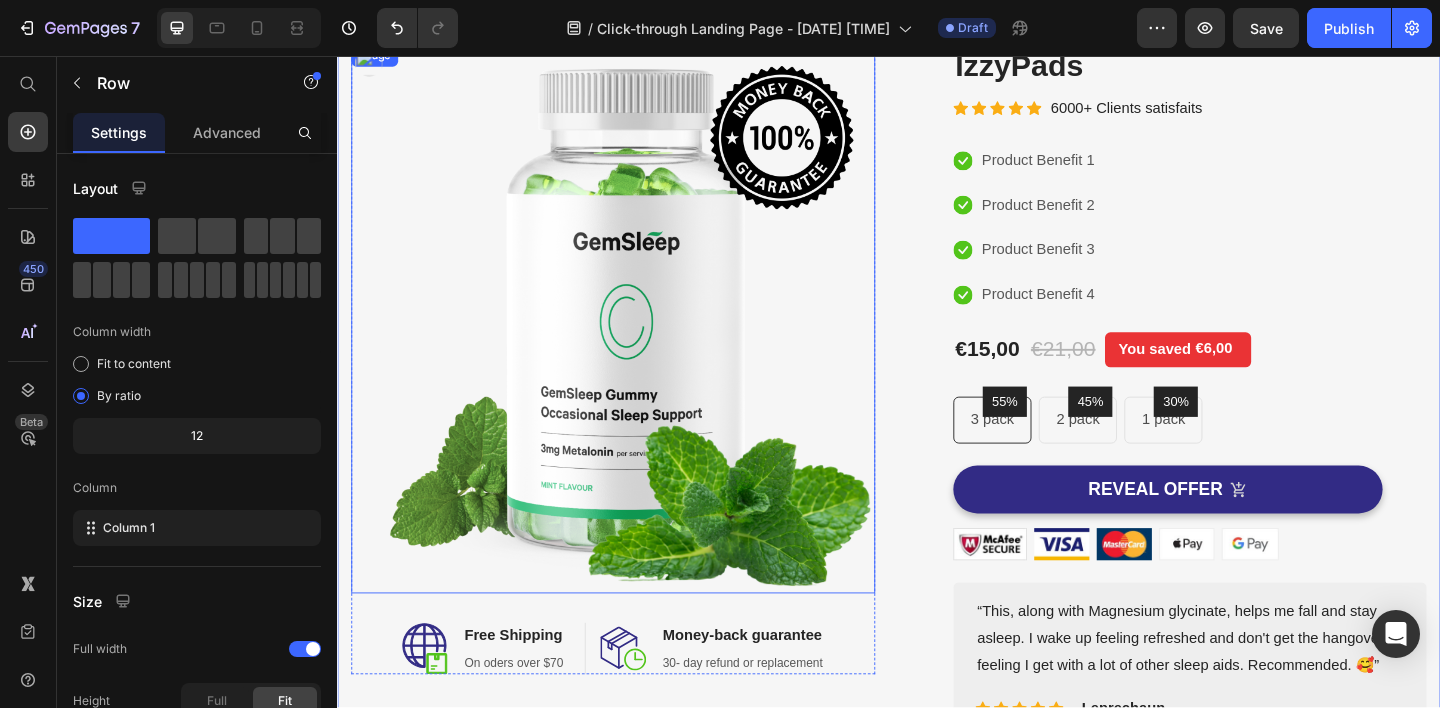 scroll, scrollTop: 119, scrollLeft: 0, axis: vertical 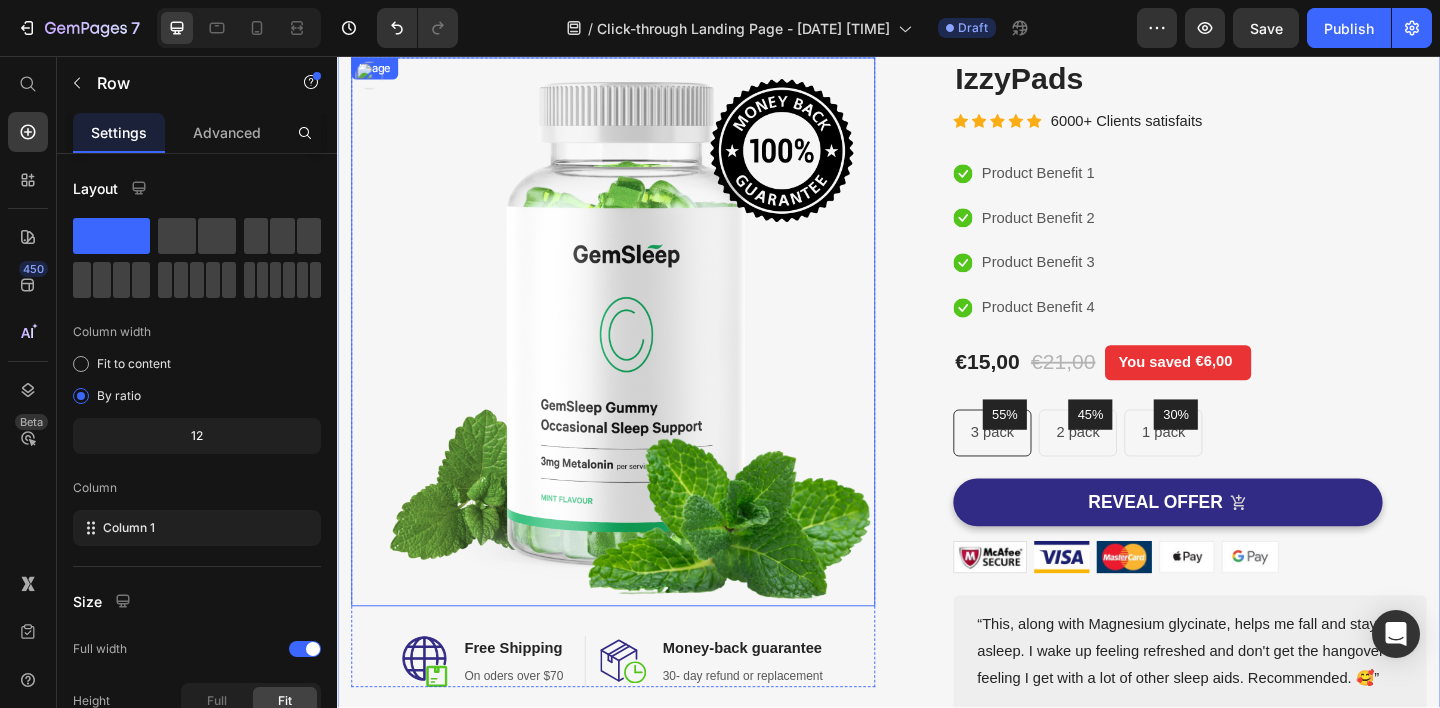 click at bounding box center [637, 356] 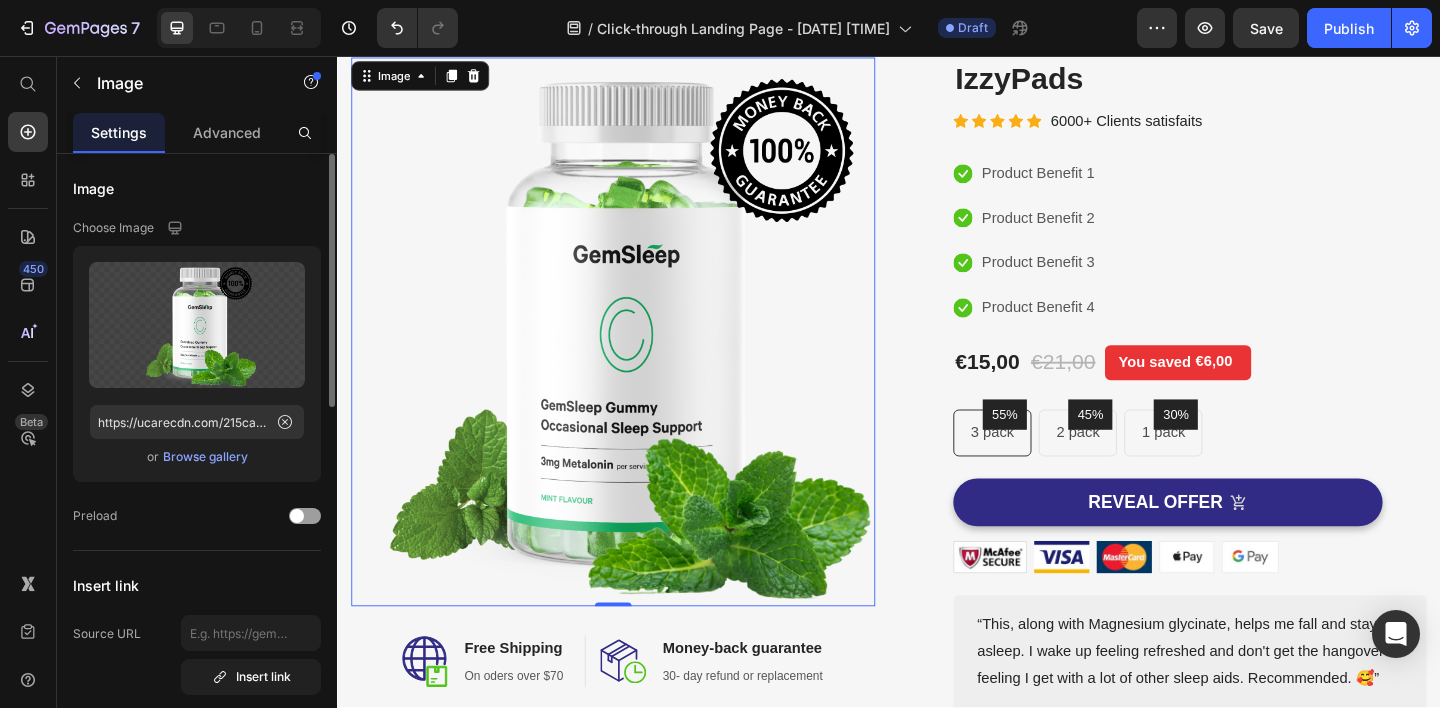 click on "Browse gallery" at bounding box center [205, 457] 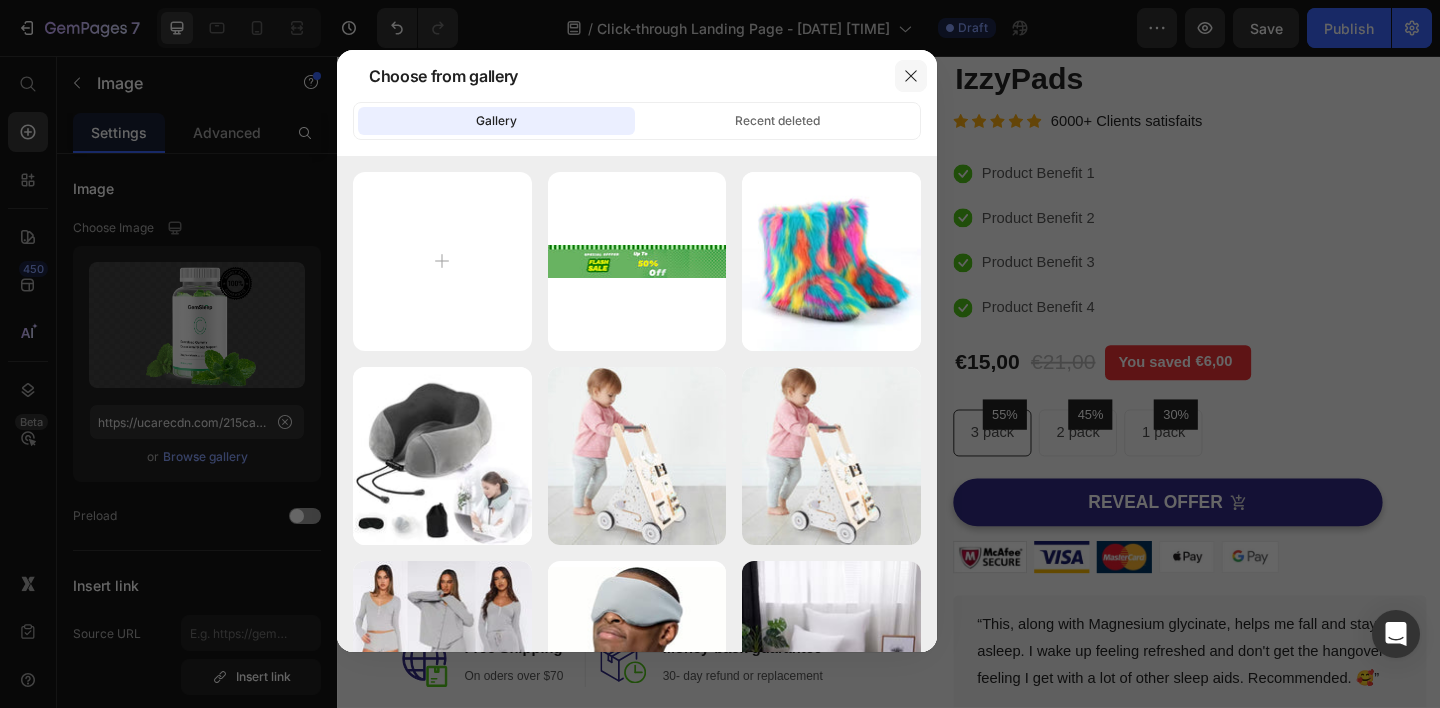click 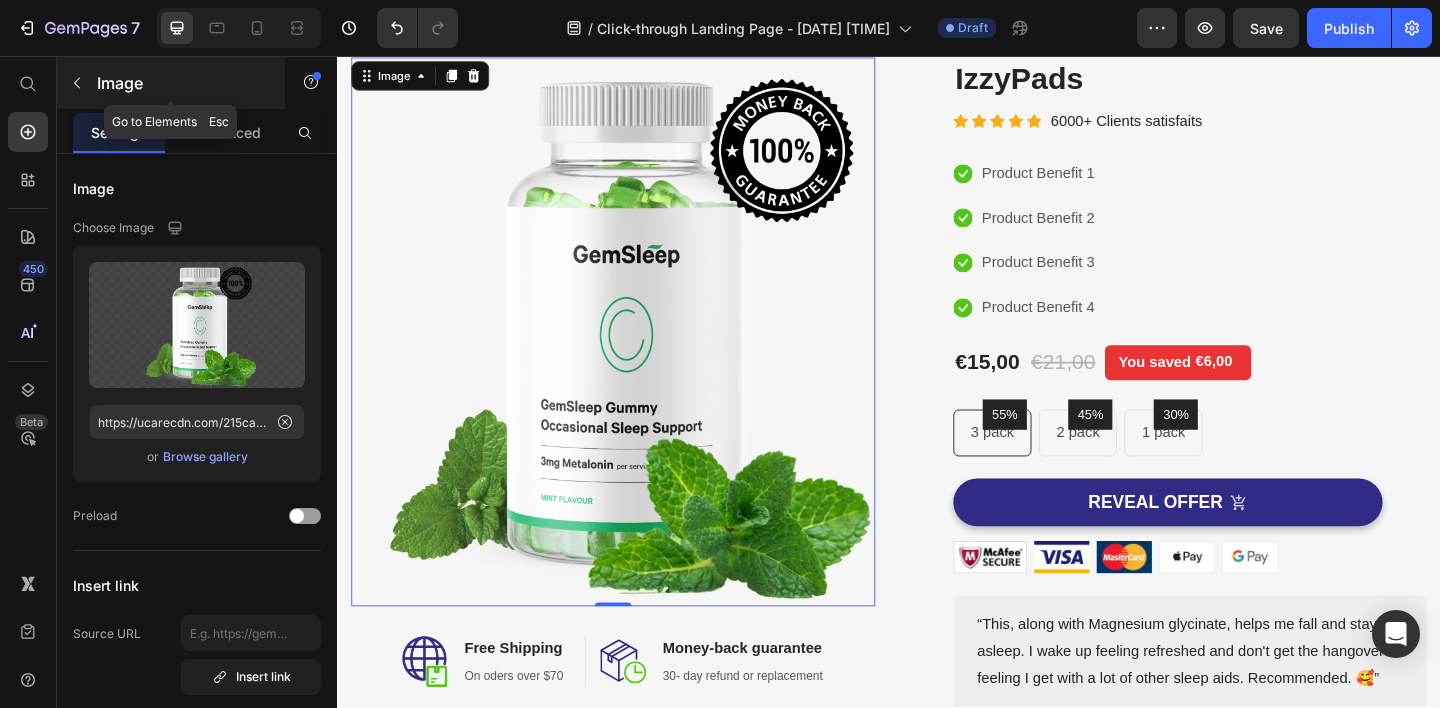 click 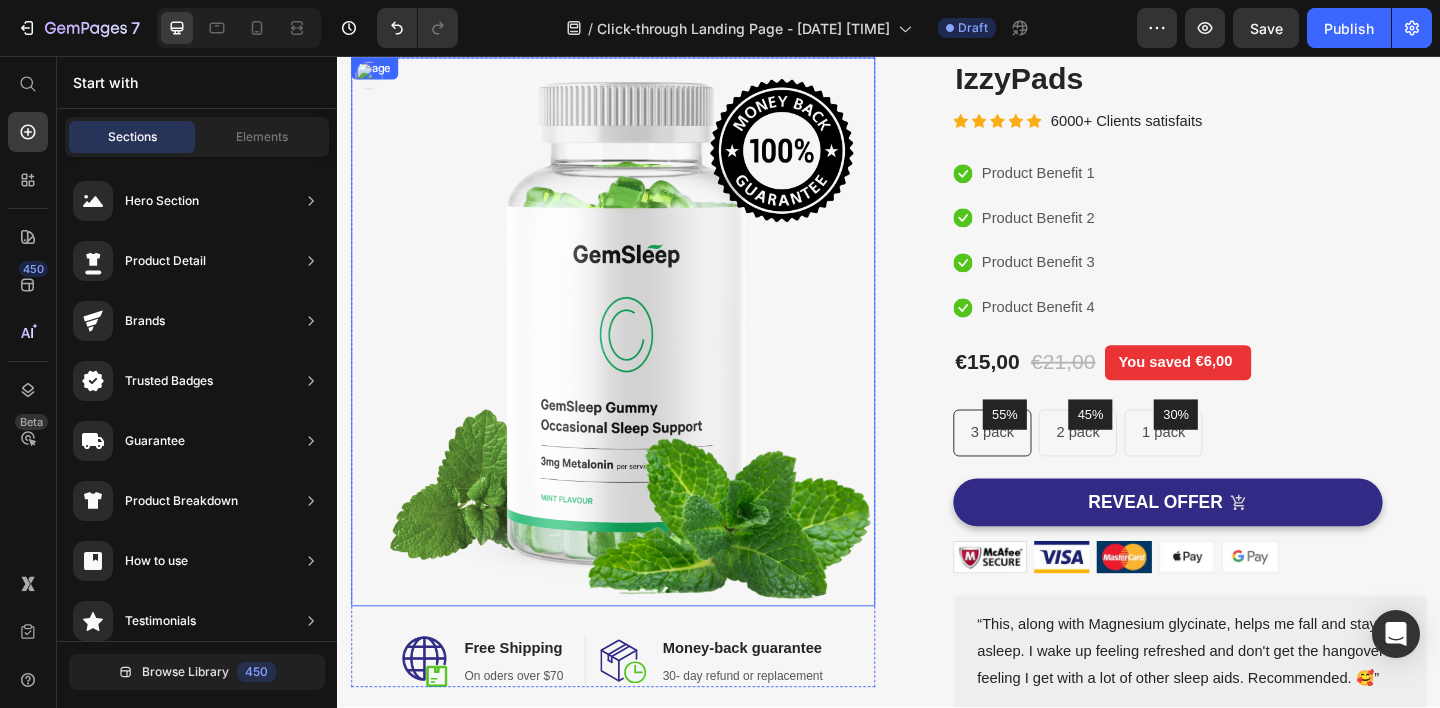click at bounding box center [637, 356] 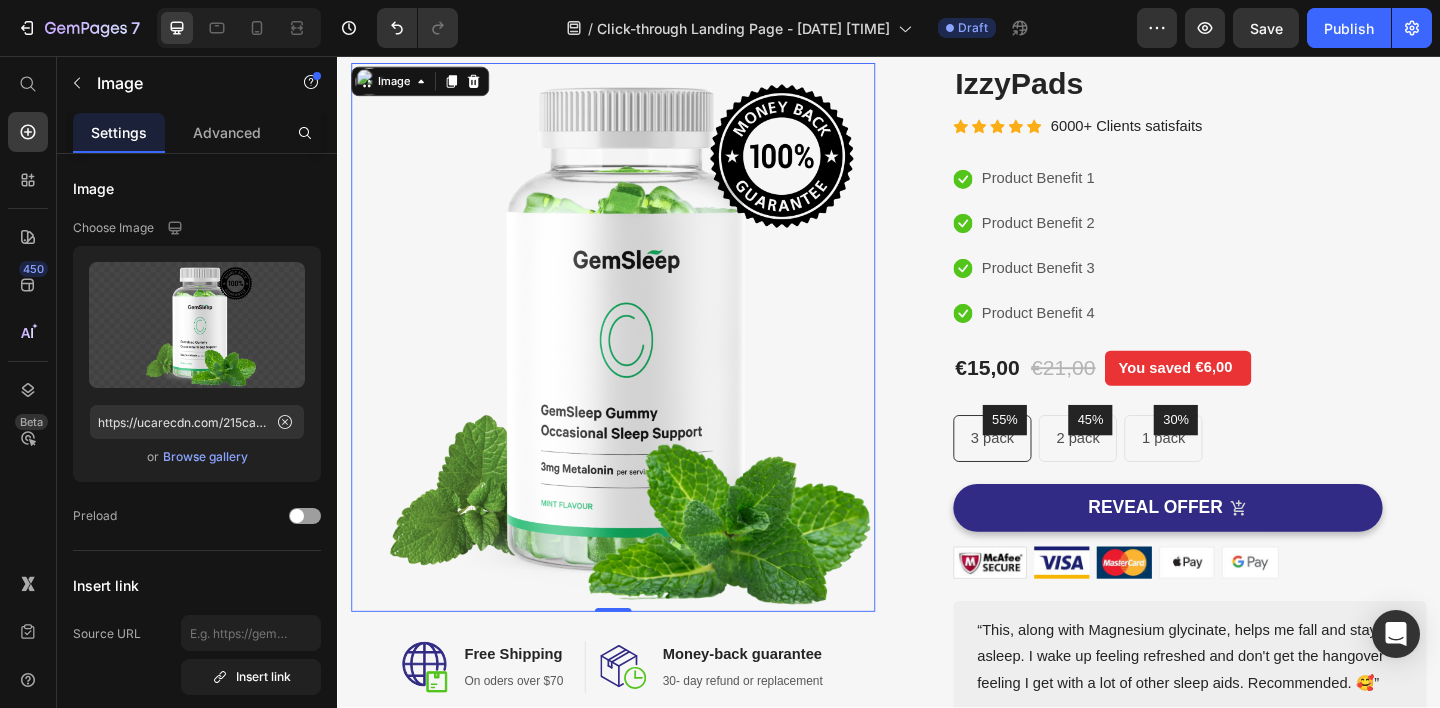scroll, scrollTop: 0, scrollLeft: 0, axis: both 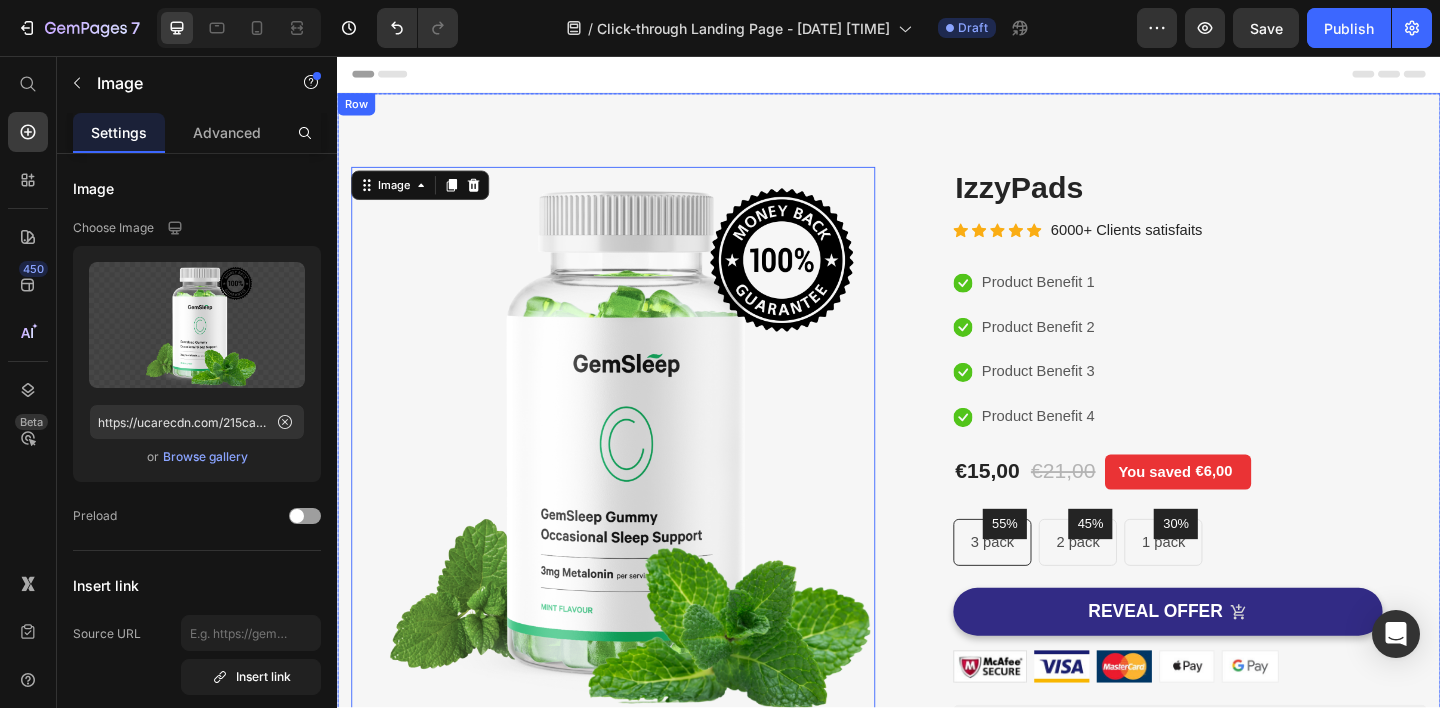 click on "Image   0 Image Free Shipping Heading On oders over $[PRICE] Text block Row Image Money-back guarantee Heading 30- day refund or replacement Text block Row Row Row (P) Images & Gallery IzzyPads (P) Title                Icon                Icon                Icon                Icon                Icon Icon List Hoz 6000+ Clients satisfaits Text block Row
Icon Product Benefit 1 Text block
Icon Product Benefit 2 Text block
Icon Product Benefit 3 Text block
Icon Product Benefit 4 Text block Icon List €[PRICE] (P) Price €[PRICE] (P) Price You saved €[PRICE] Product Tag Row 55% Text block Row 3 pack Text block Row 45% Text block Row 2 pack Text block Row 30% Text block Row 1 pack Text block Row Row
Icon Product Benefit 1 Text block
Icon Product Benefit 2 Text block
Icon Product Benefit 3 Text block
Icon Product Benefit 4 Text block Icon List REVEAL OFFER (P) Cart Button Image Image Image Row" at bounding box center [937, 553] 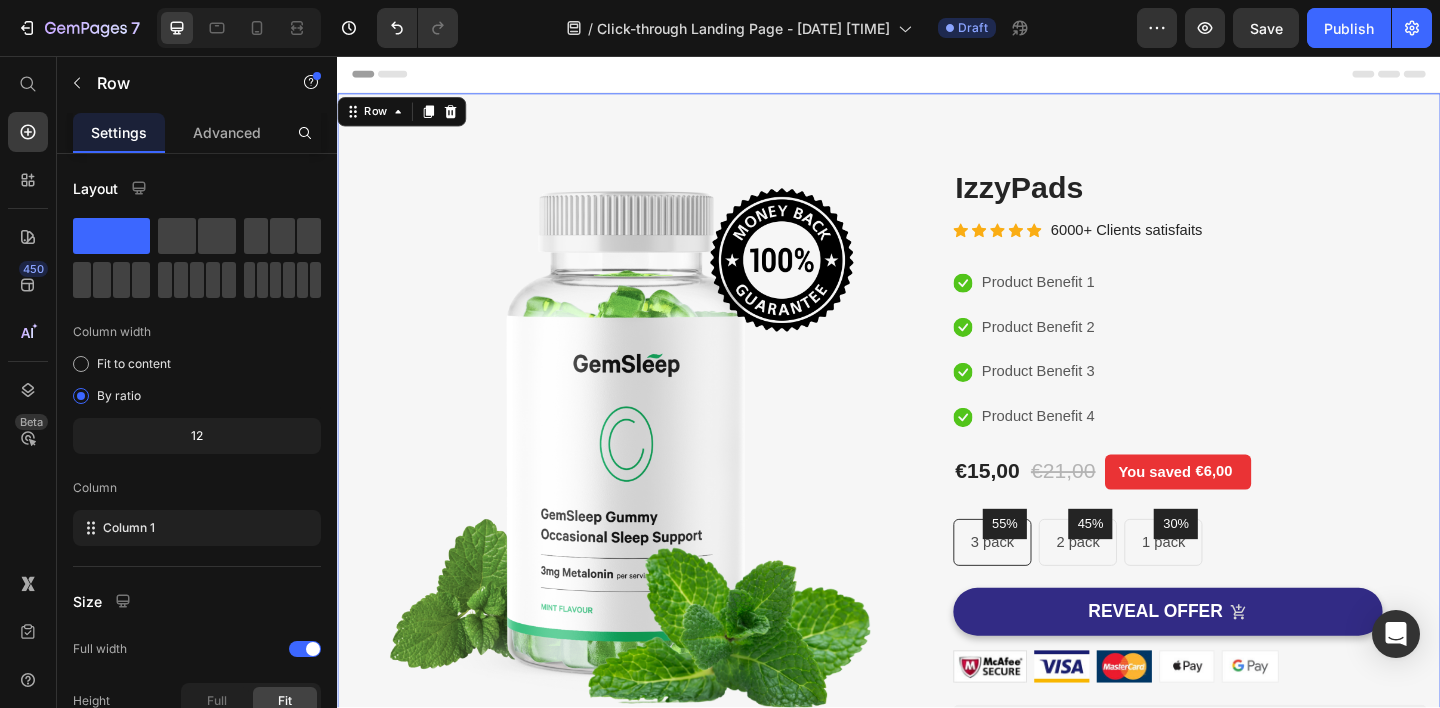 click on "Image Image Free Shipping Heading On oders over $[PRICE] Text block Row Image Money-back guarantee Heading 30- day refund or replacement Text block Row Row Row (P) Images & Gallery IzzyPads (P) Title                Icon                Icon                Icon                Icon                Icon Icon List Hoz 6000+ Clients satisfaits Text block Row
Icon Product Benefit 1 Text block
Icon Product Benefit 2 Text block
Icon Product Benefit 3 Text block
Icon Product Benefit 4 Text block Icon List €[PRICE] (P) Price €[PRICE] (P) Price You saved €[PRICE] Product Tag Row 55% Text block Row 3 pack Text block Row 45% Text block Row 2 pack Text block Row 30% Text block Row 1 pack Text block Row Row
Icon Product Benefit 1 Text block
Icon Product Benefit 2 Text block
Icon Product Benefit 3 Text block
Icon Product Benefit 4 Text block Icon List REVEAL OFFER (P) Cart Button Image Image Image Image" at bounding box center [937, 553] 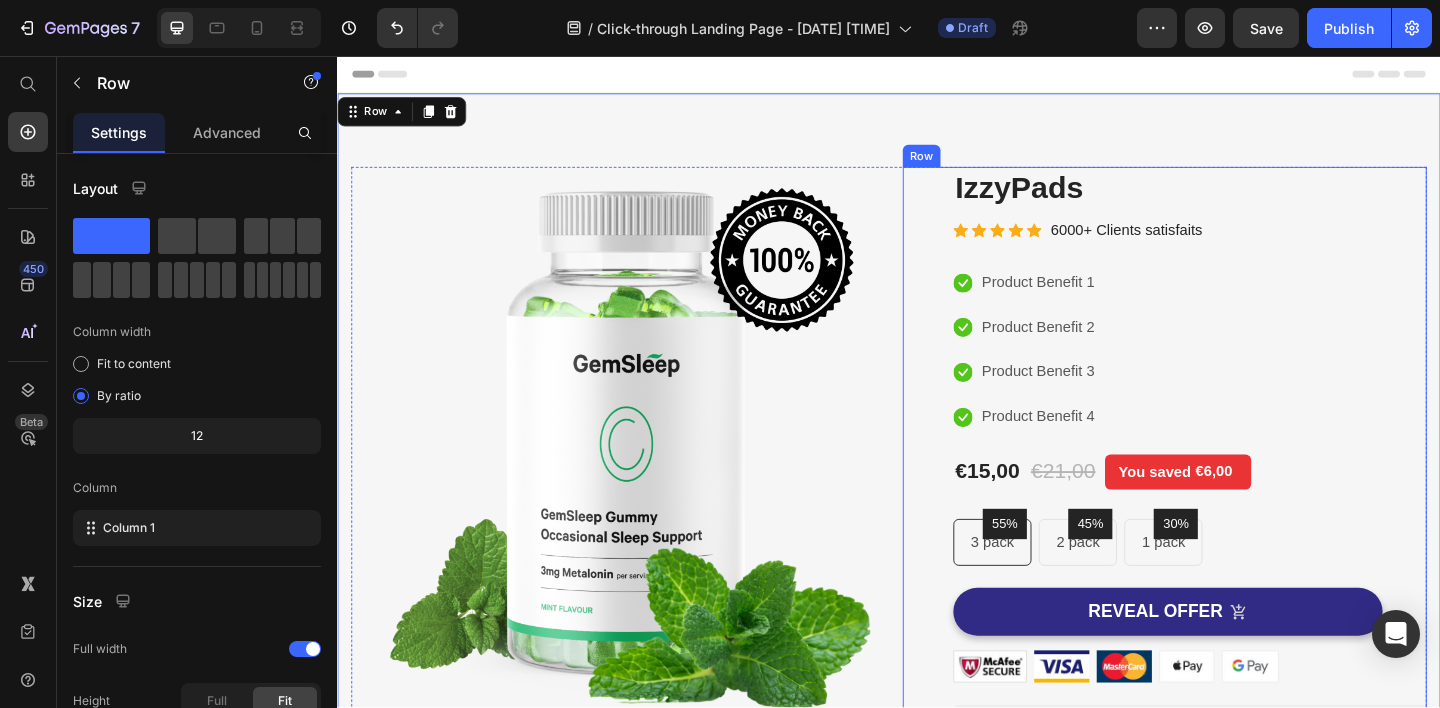 click on "(P) Images & Gallery IzzyPads (P) Title                Icon                Icon                Icon                Icon                Icon Icon List Hoz 6000+ Clients satisfaits Text block Row
Icon Product Benefit 1 Text block
Icon Product Benefit 2 Text block
Icon Product Benefit 3 Text block
Icon Product Benefit 4 Text block Icon List €[PRICE] (P) Price €[PRICE] (P) Price You saved €[PRICE] Product Tag Row 55% Text block Row 3 pack Text block Row 45% Text block Row 2 pack Text block Row 30% Text block Row 1 pack Text block Row Row
Icon Product Benefit 1 Text block
Icon Product Benefit 2 Text block
Icon Product Benefit 3 Text block
Icon Product Benefit 4 Text block Icon List REVEAL OFFER (P) Cart Button Image Image Image Image Image Row Text block                Icon                Icon                Icon                Icon                Icon Icon List Hoz - Leprechaun Row Row" at bounding box center [1237, 553] 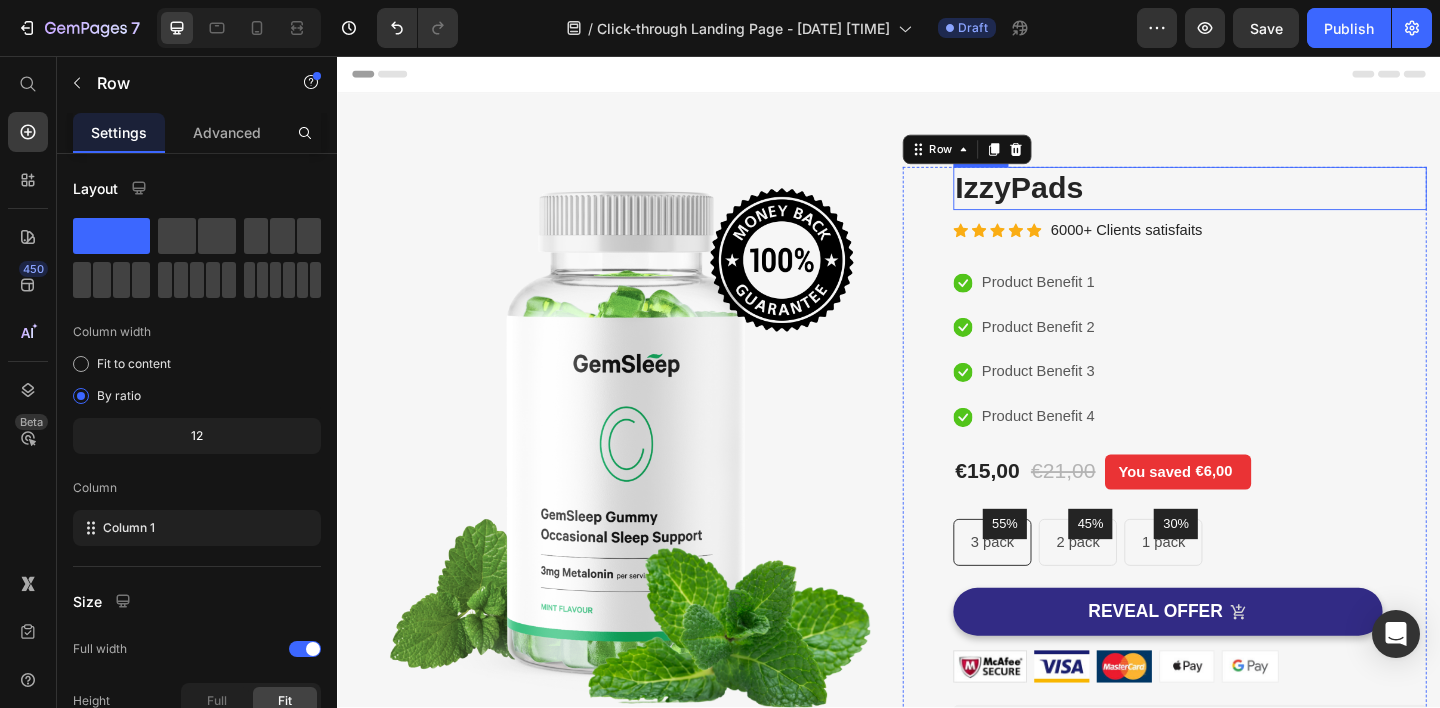 click on "IzzyPads" at bounding box center (1264, 200) 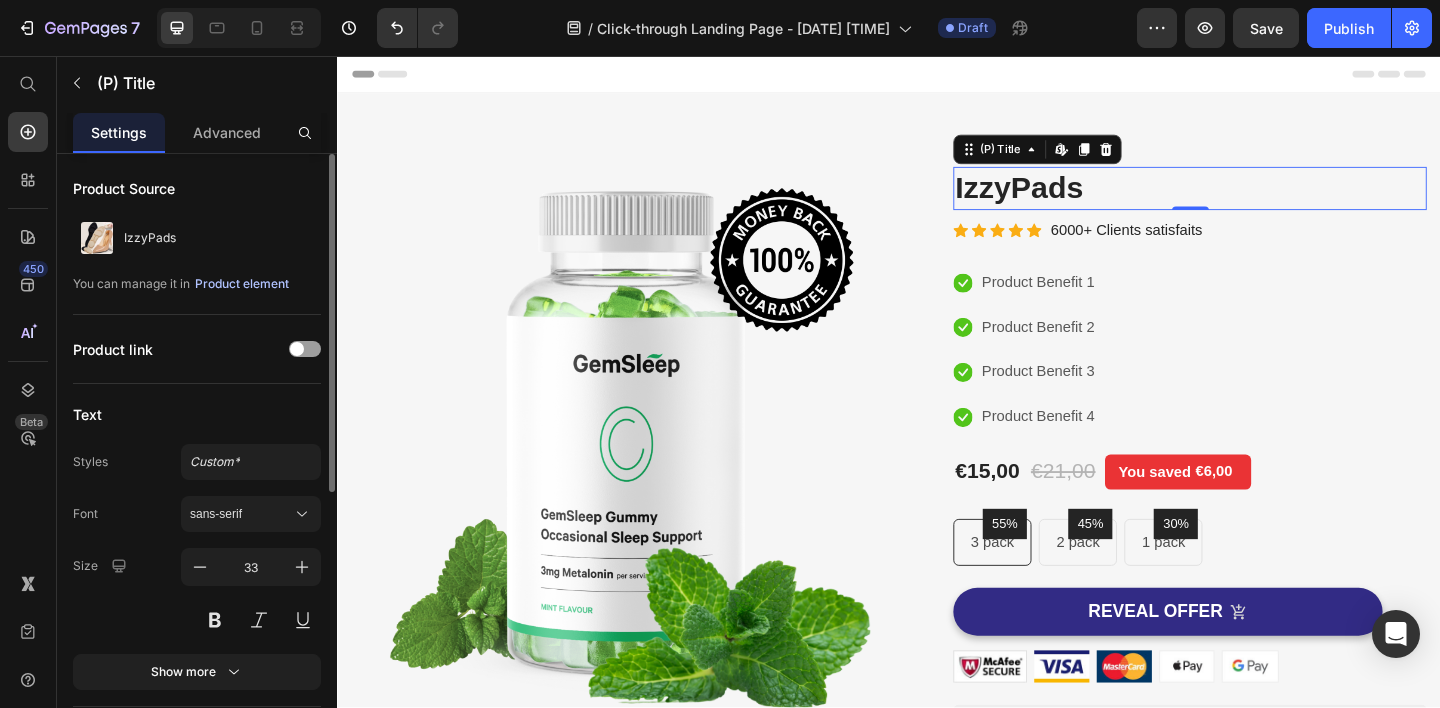 click on "Product element" at bounding box center (242, 284) 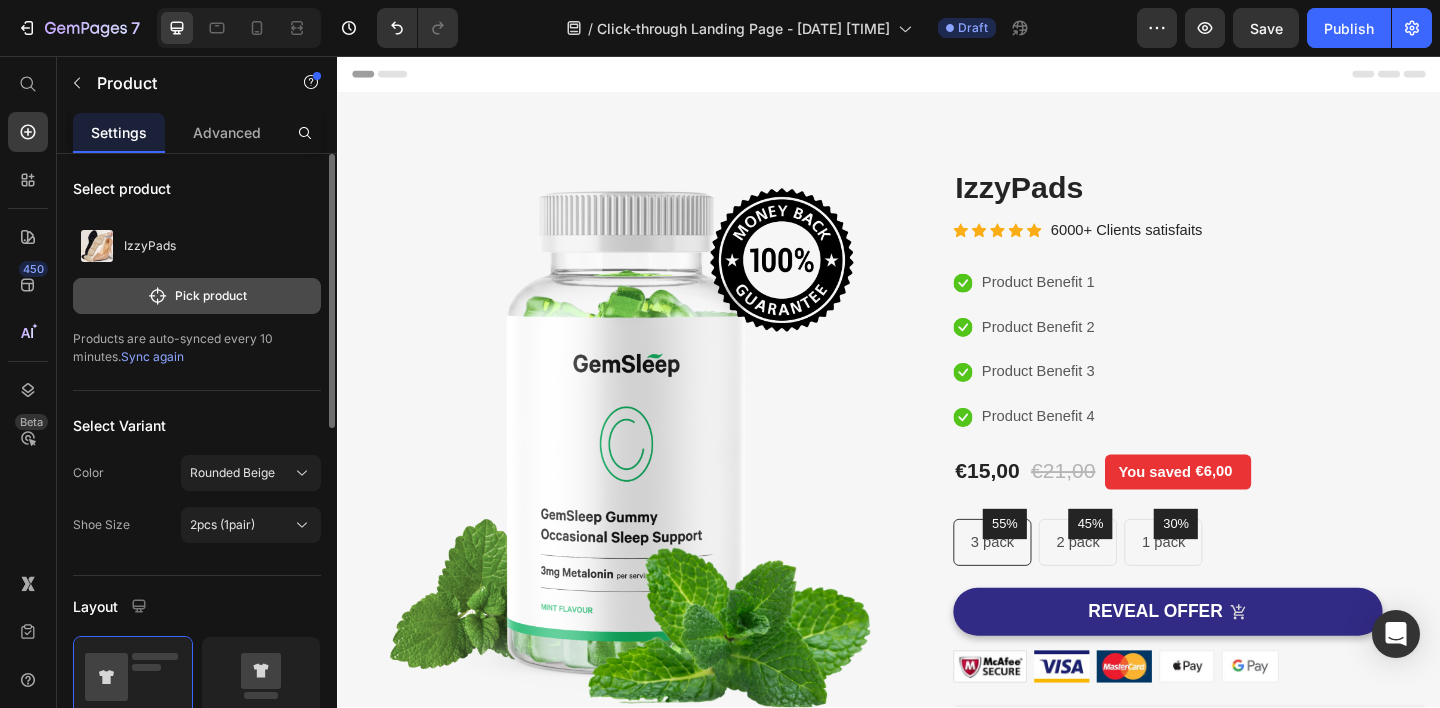 click on "Pick product" at bounding box center [197, 296] 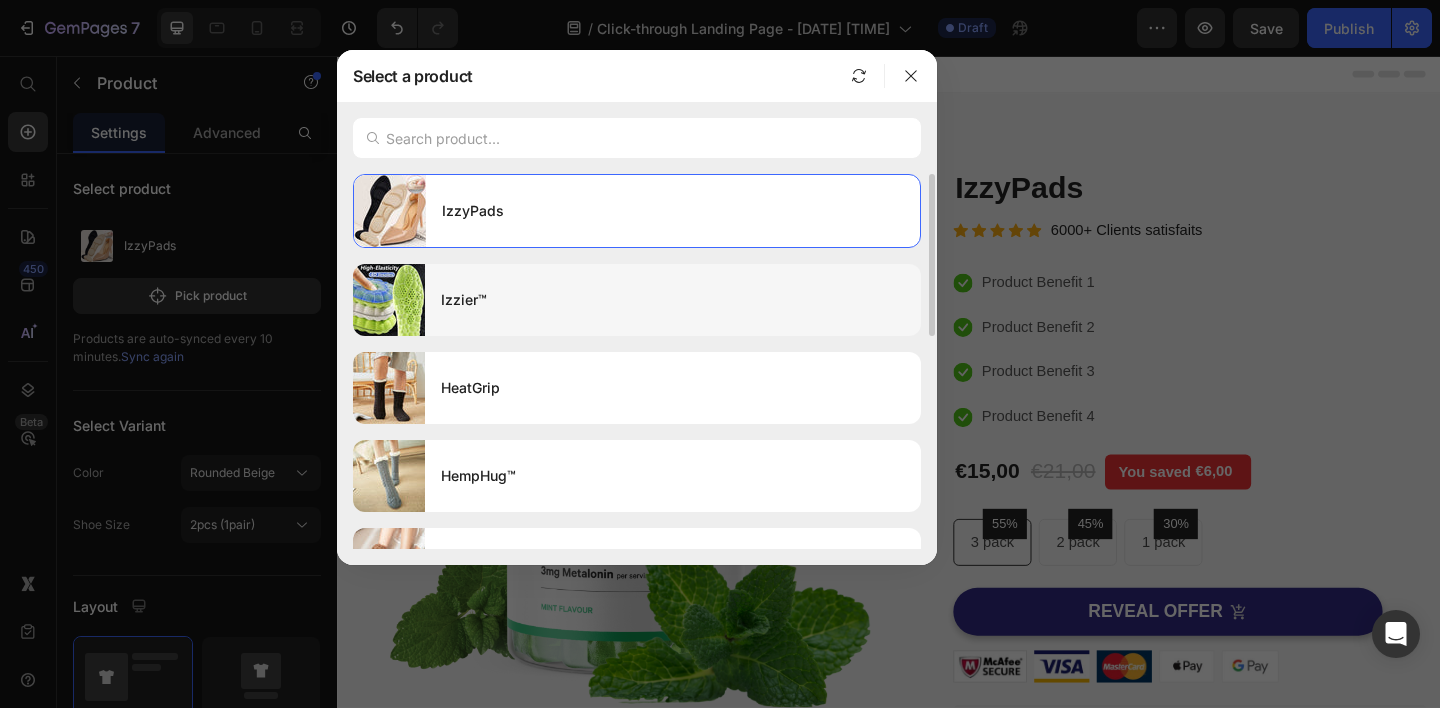 click on "Izzier™" at bounding box center (673, 300) 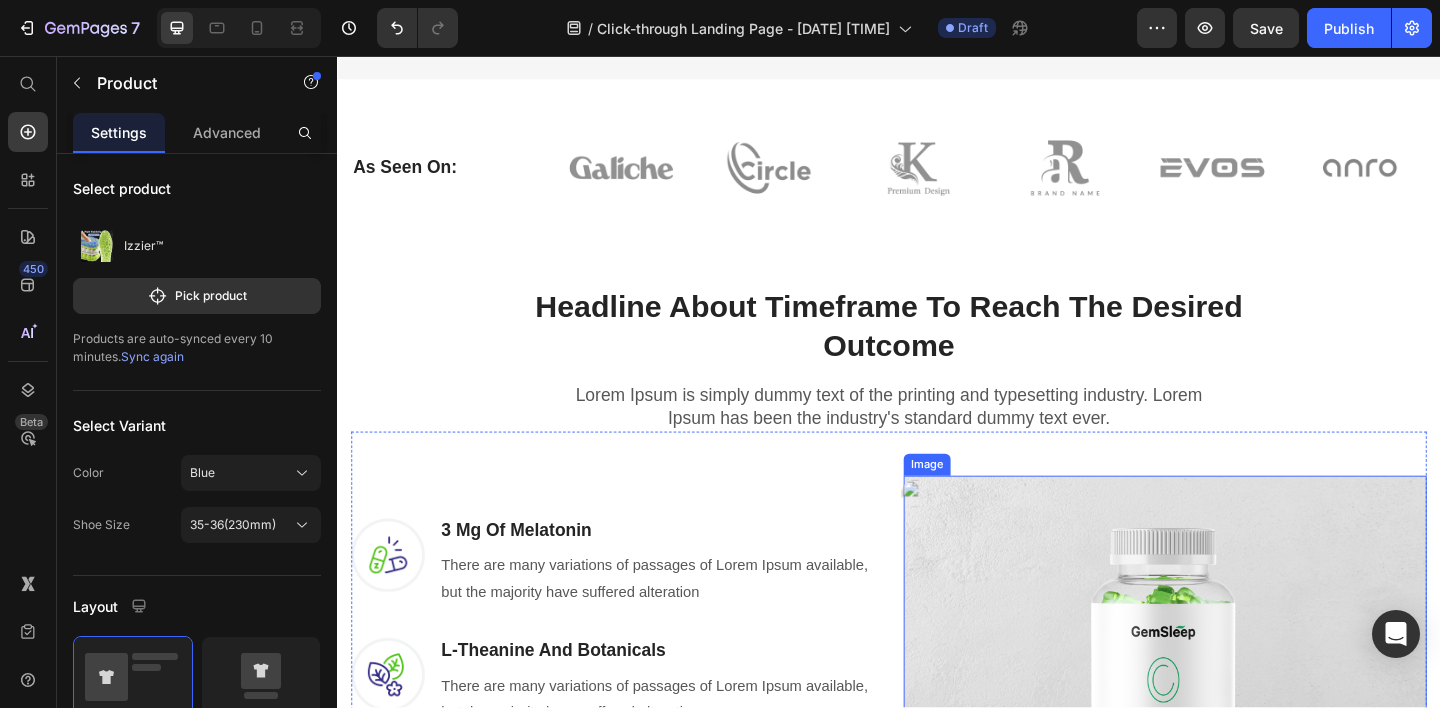 scroll, scrollTop: 624, scrollLeft: 0, axis: vertical 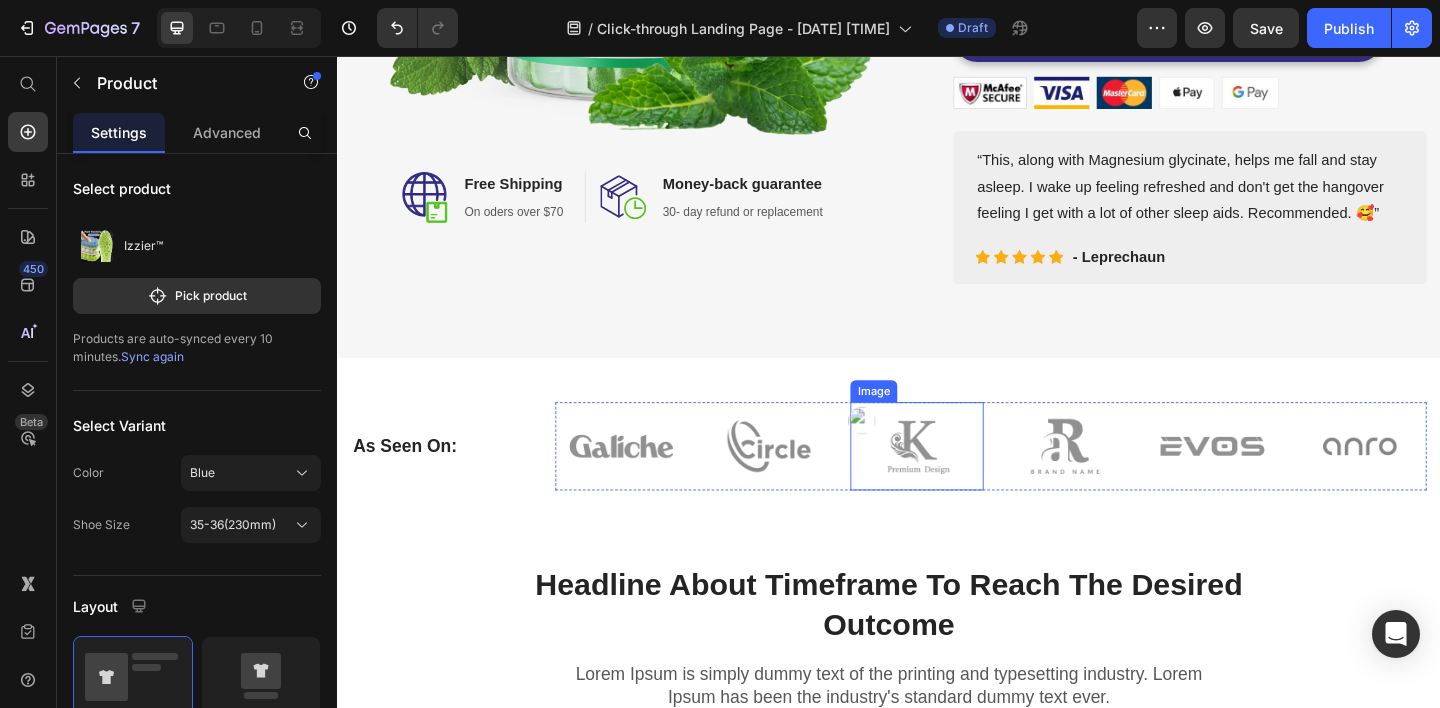 click at bounding box center [967, 481] 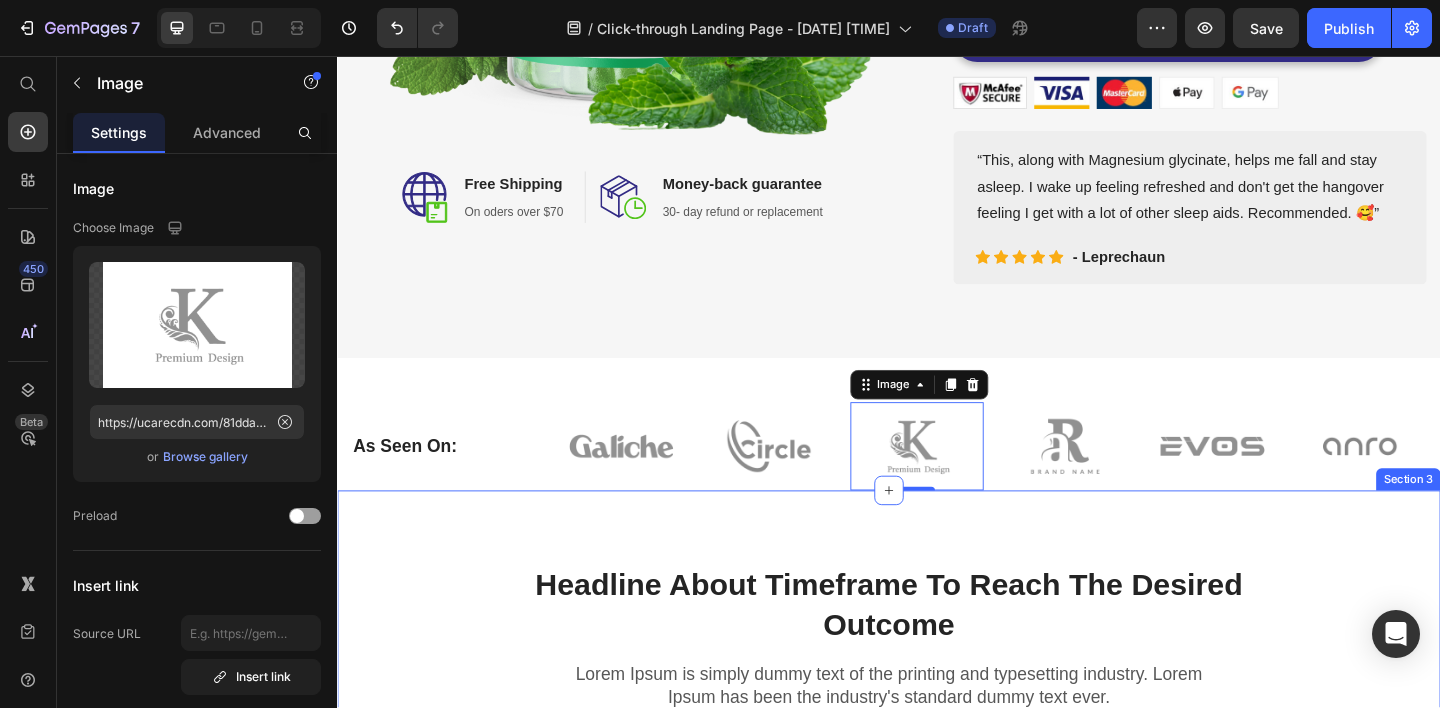 click on "Headline About Timeframe To Reach The Desired Outcome Heading Row Lorem Ipsum is simply dummy text of the printing and typesetting industry. Lorem Ipsum has been the industry's standard dummy text ever. Text block Row Image 3 Mg Of Melatonin Heading There are many variations of passages of Lorem Ipsum available, but the majority have suffered alteration Text block Row Image L-Theanine And Botanicals Heading There are many variations of passages of Lorem Ipsum available, but the majority have suffered alteration Text block Row Image No Artificial Flavors, Gluten Free Heading There are many variations of passages of Lorem Ipsum available, but the majority have suffered alteration Text block Row  	   REVEAL OFFER Button                Icon 30 day money back guarantee Text block Icon List Row Image Row Section 3" at bounding box center (937, 997) 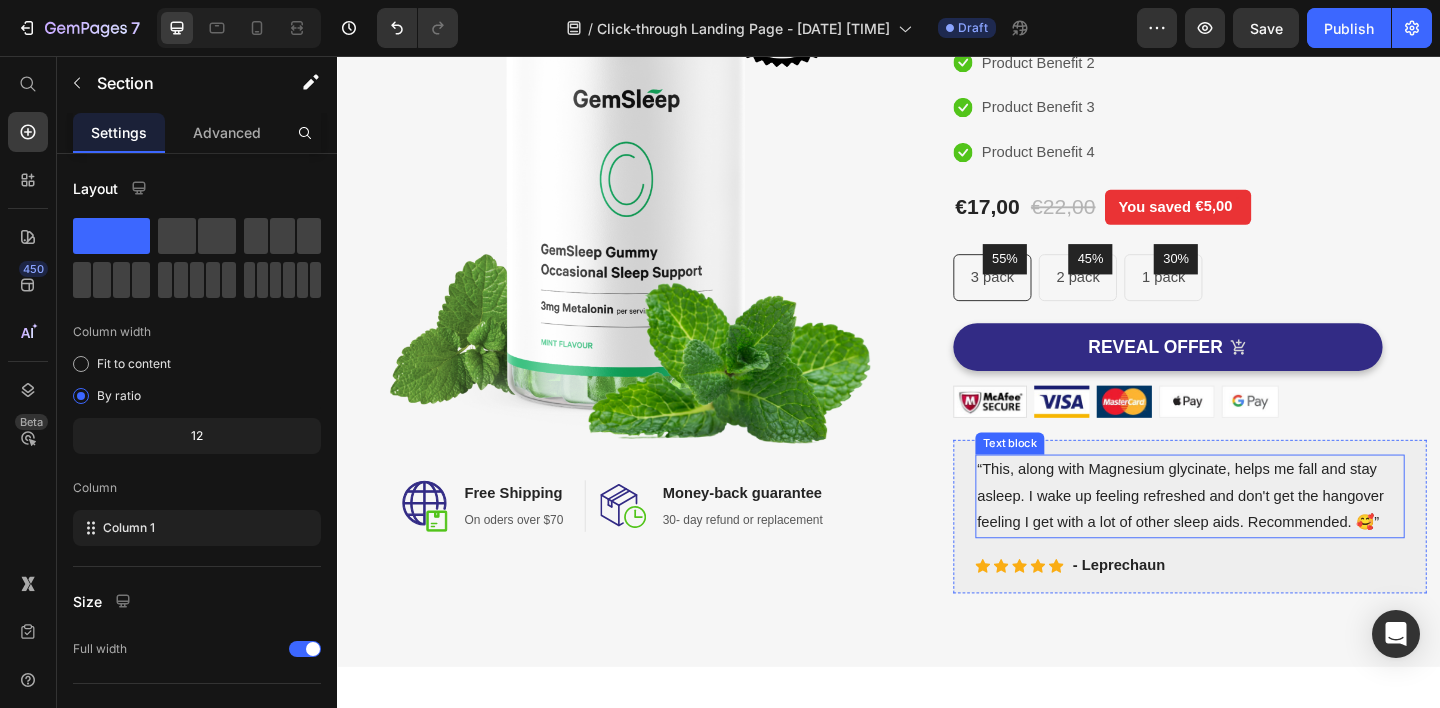 scroll, scrollTop: 273, scrollLeft: 0, axis: vertical 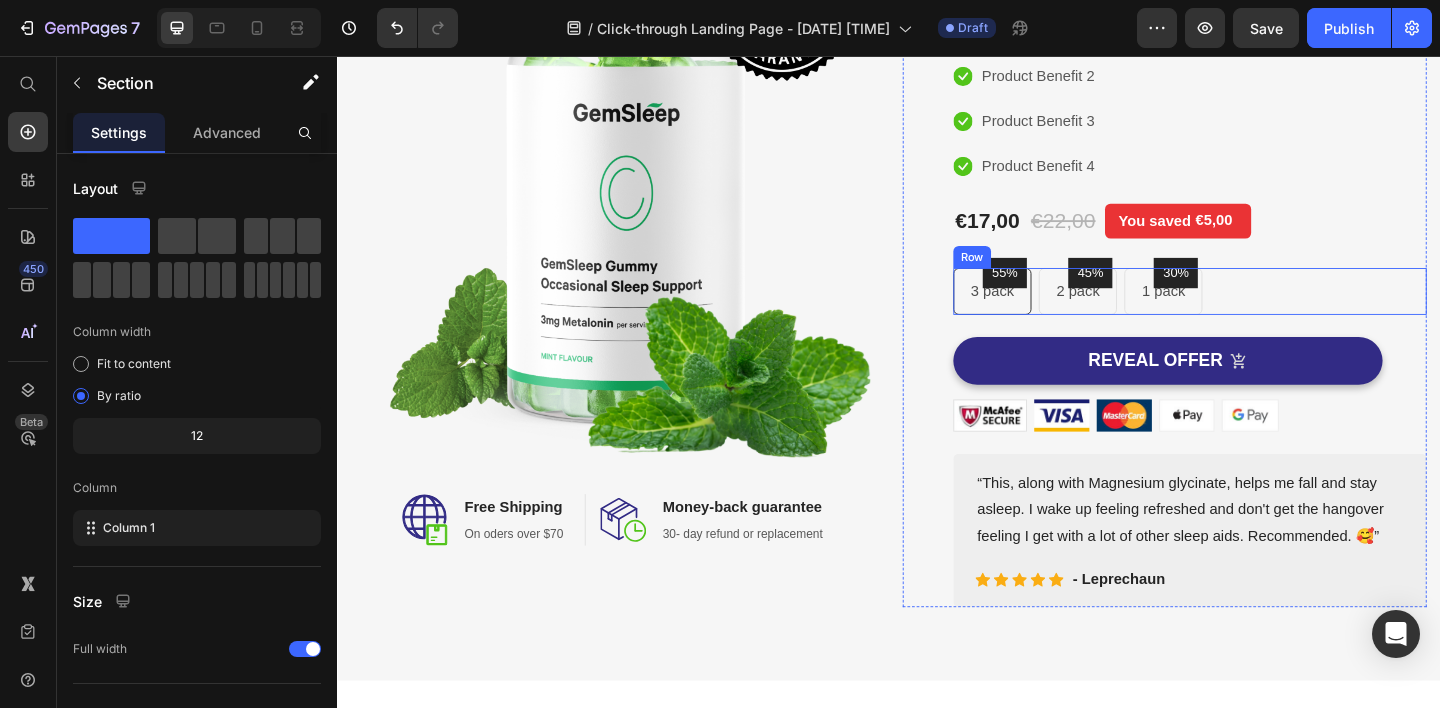 click on "55% Text block Row 3 pack Text block Row 45% Text block Row 2 pack Text block Row 30% Text block Row 1 pack Text block Row Row" at bounding box center [1264, 312] 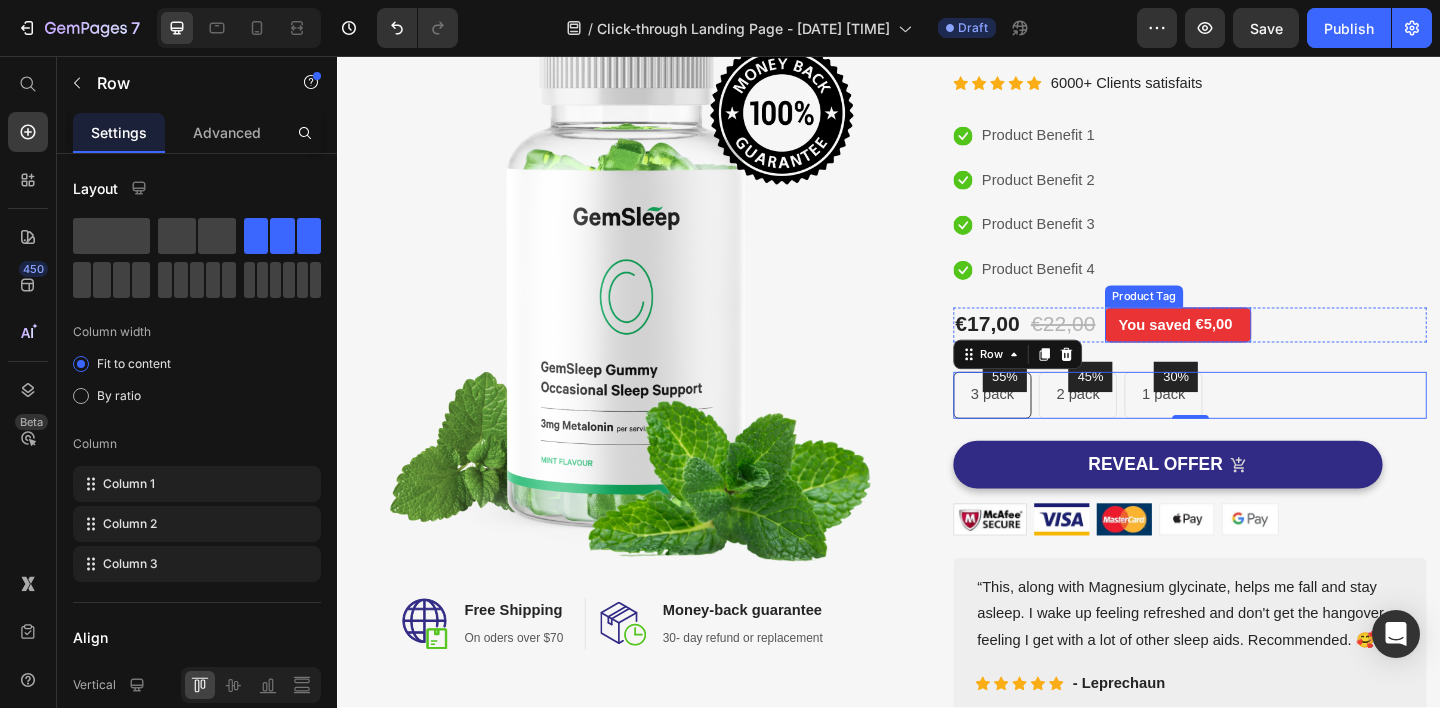 scroll, scrollTop: 39, scrollLeft: 0, axis: vertical 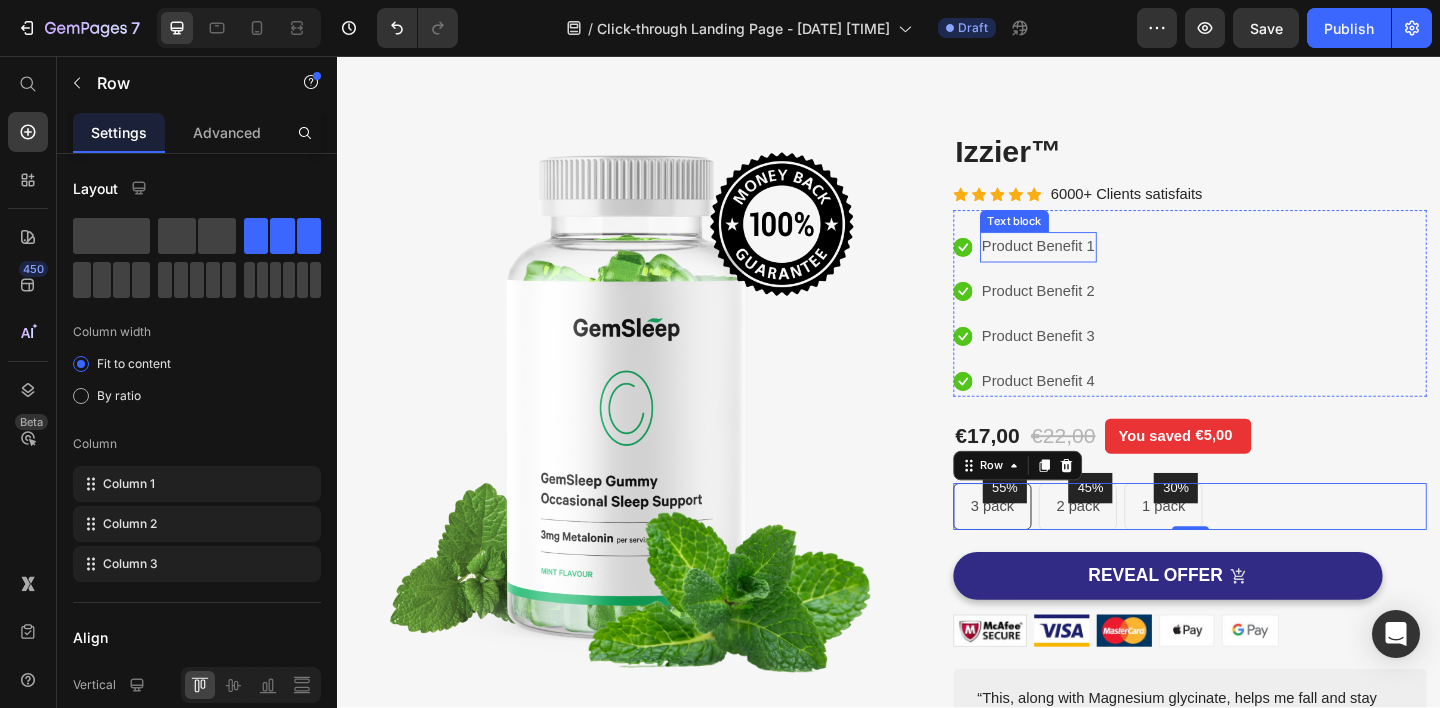 click on "Product Benefit 1" at bounding box center [1099, 264] 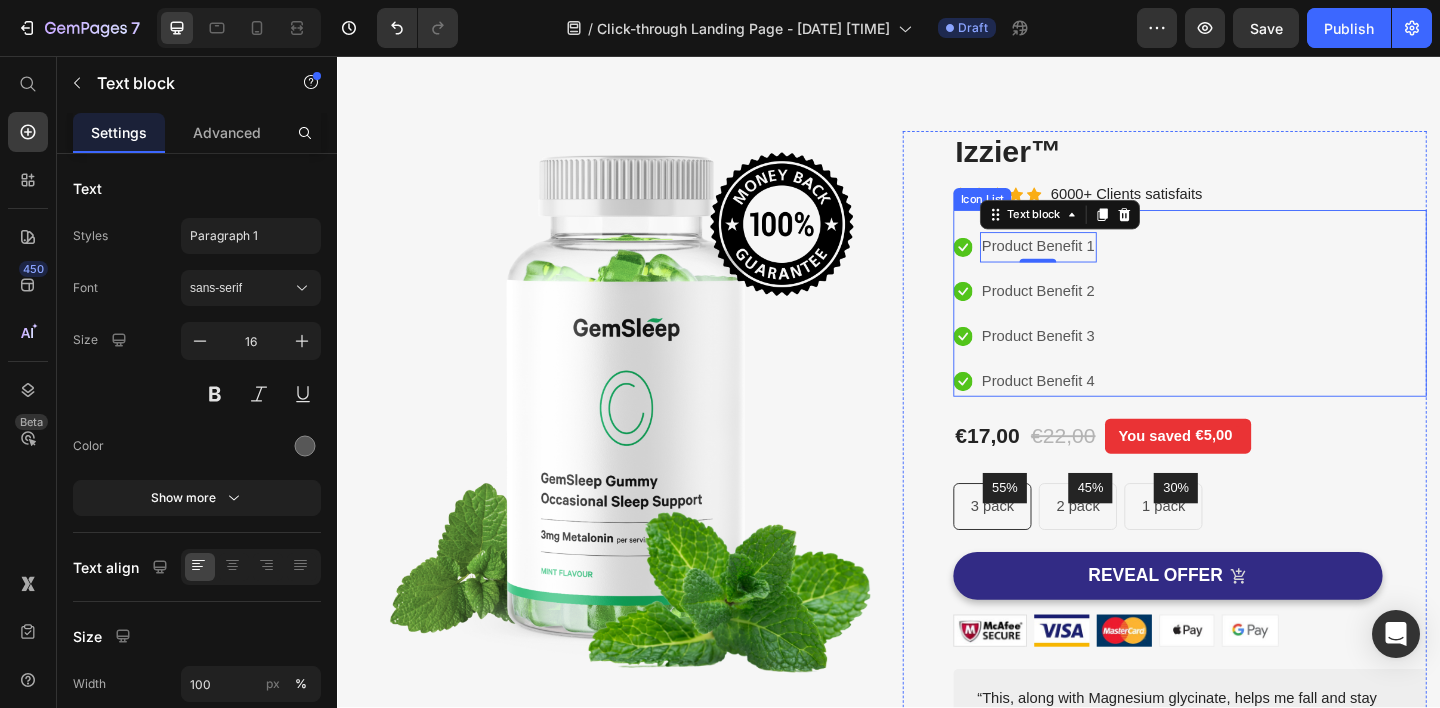 click on "Icon Product Benefit 1 Text block   0
Icon Product Benefit 2 Text block
Icon Product Benefit 3 Text block
Icon Product Benefit 4 Text block" at bounding box center [1264, 337] 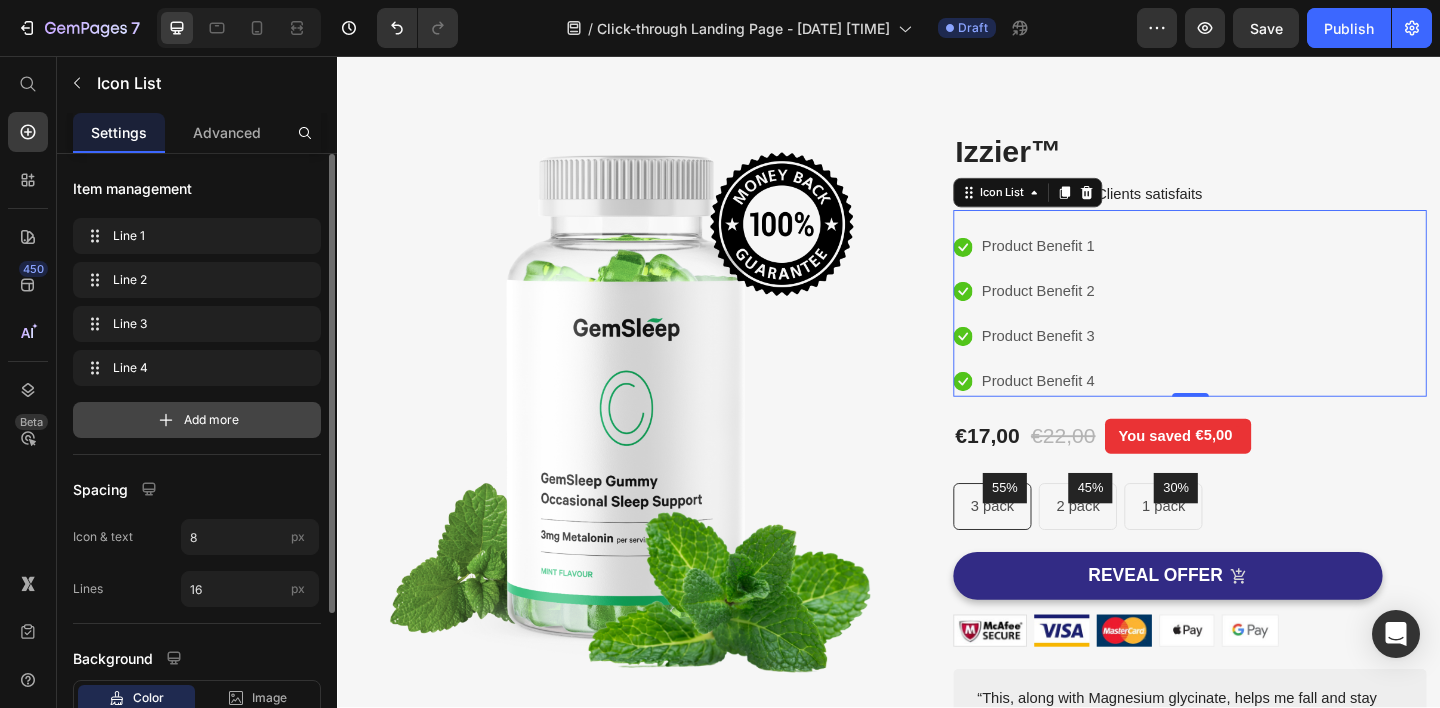 click on "Add more" at bounding box center [197, 420] 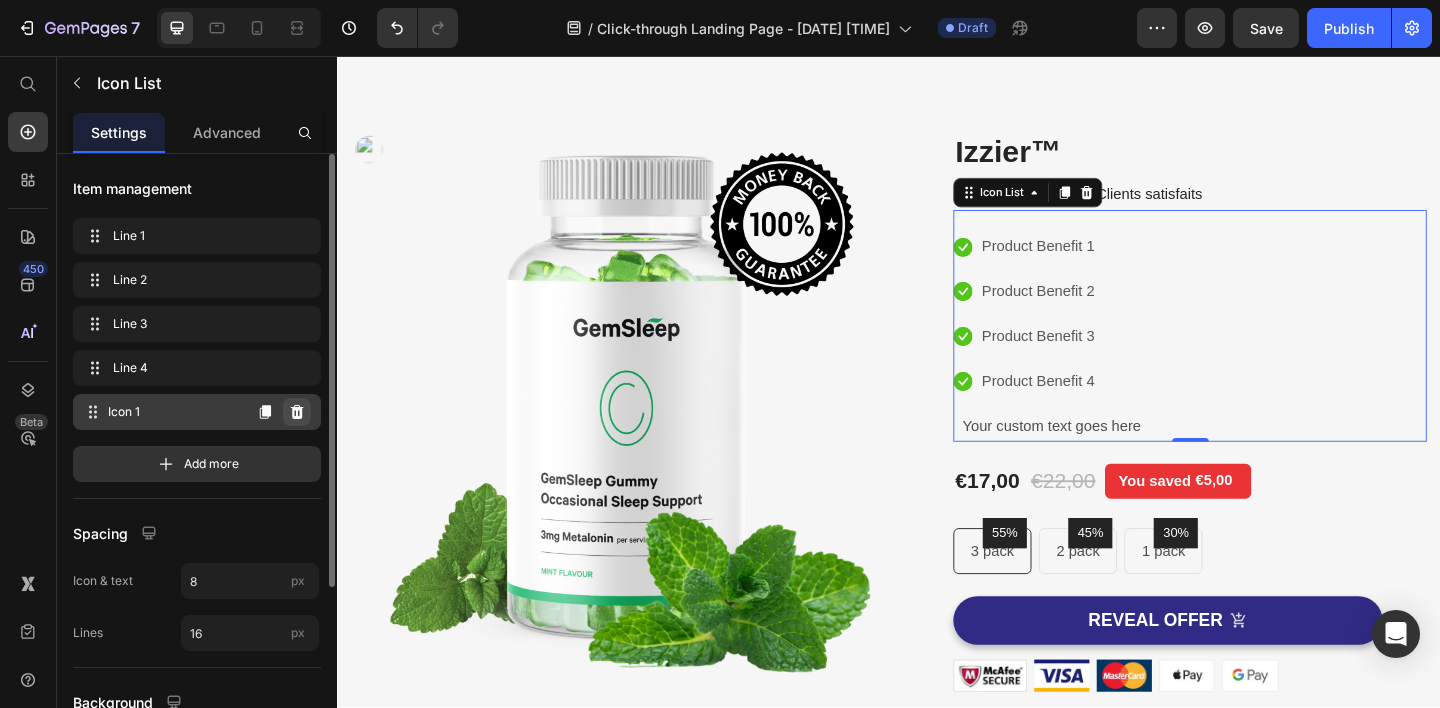 click 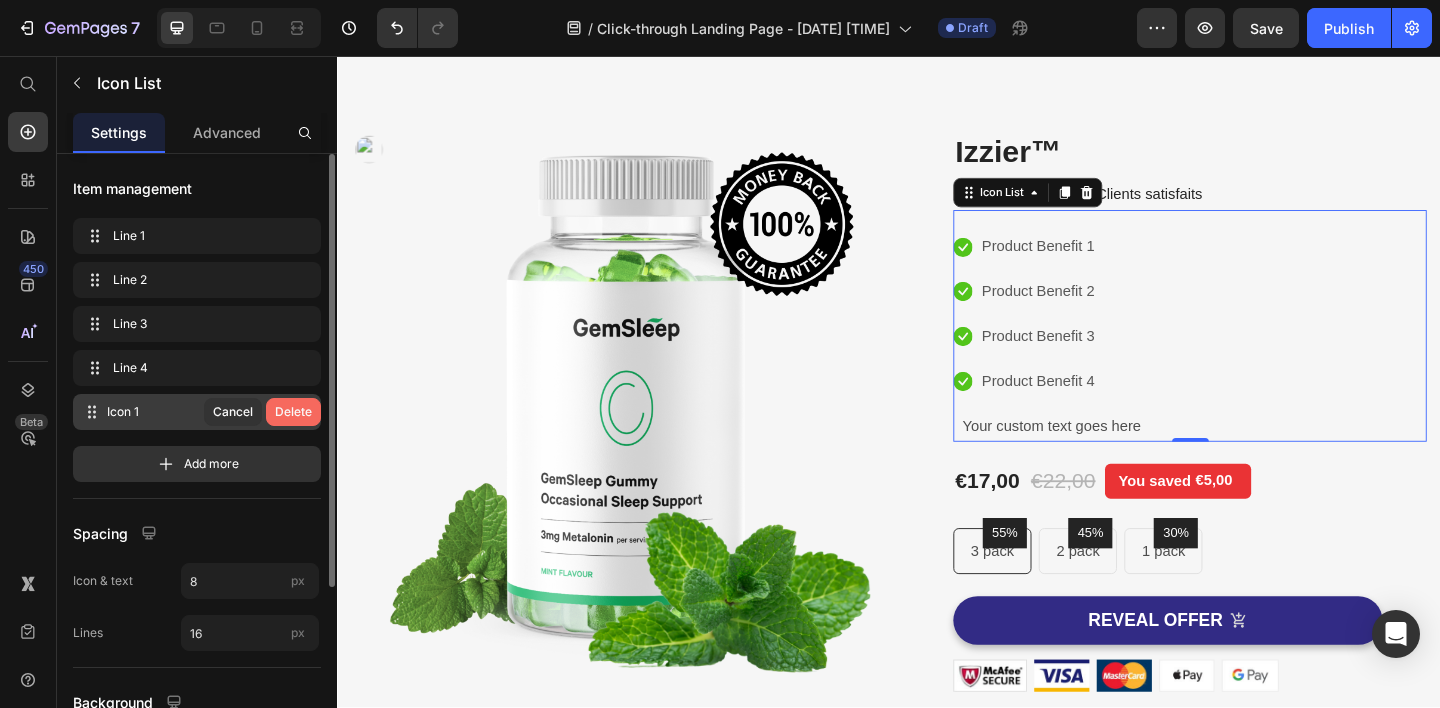 click on "Delete" at bounding box center (293, 412) 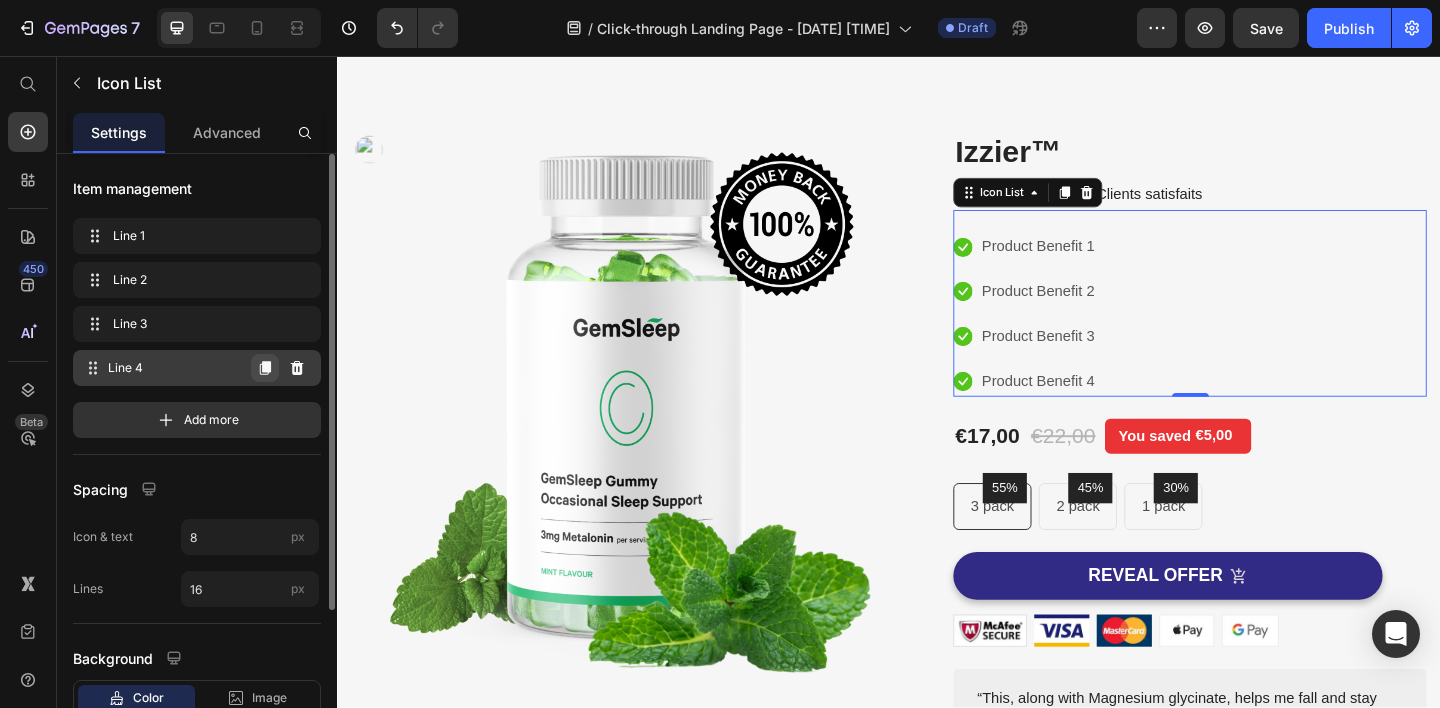 click 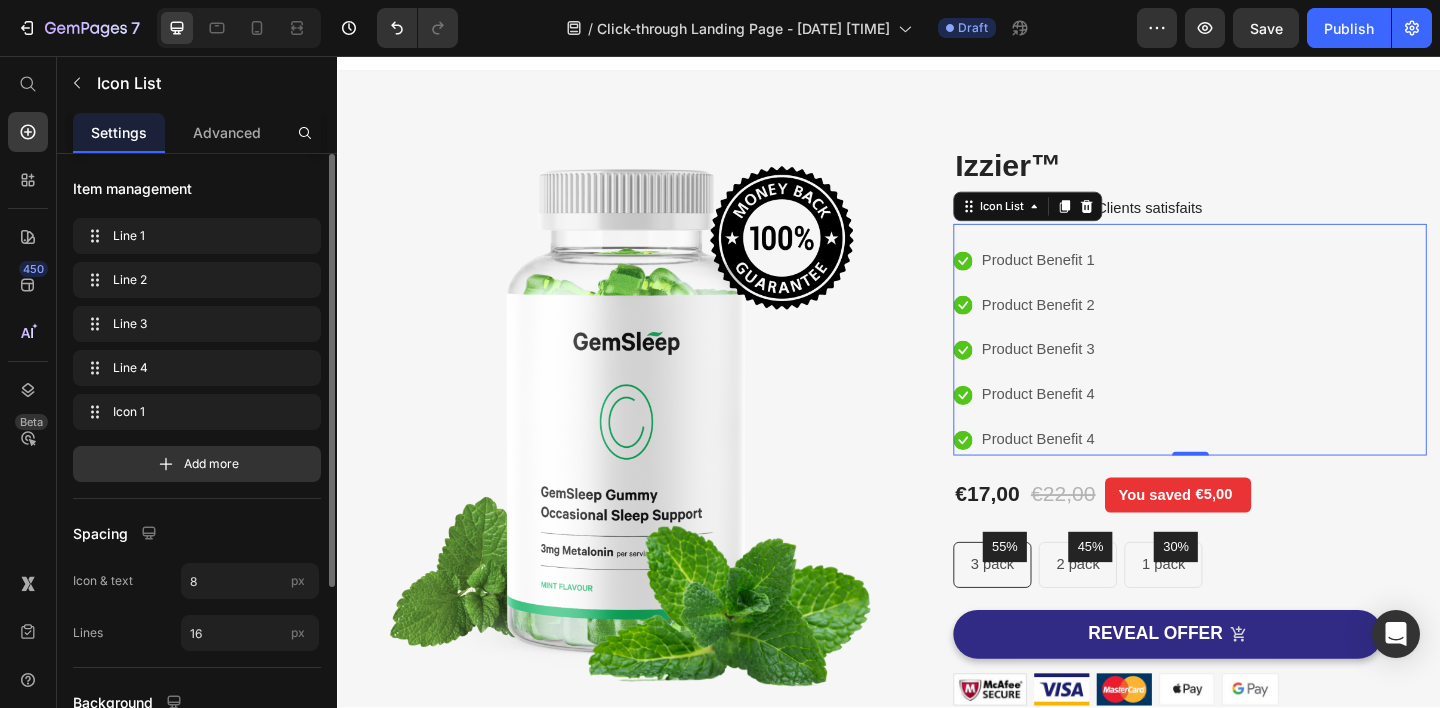 scroll, scrollTop: 0, scrollLeft: 0, axis: both 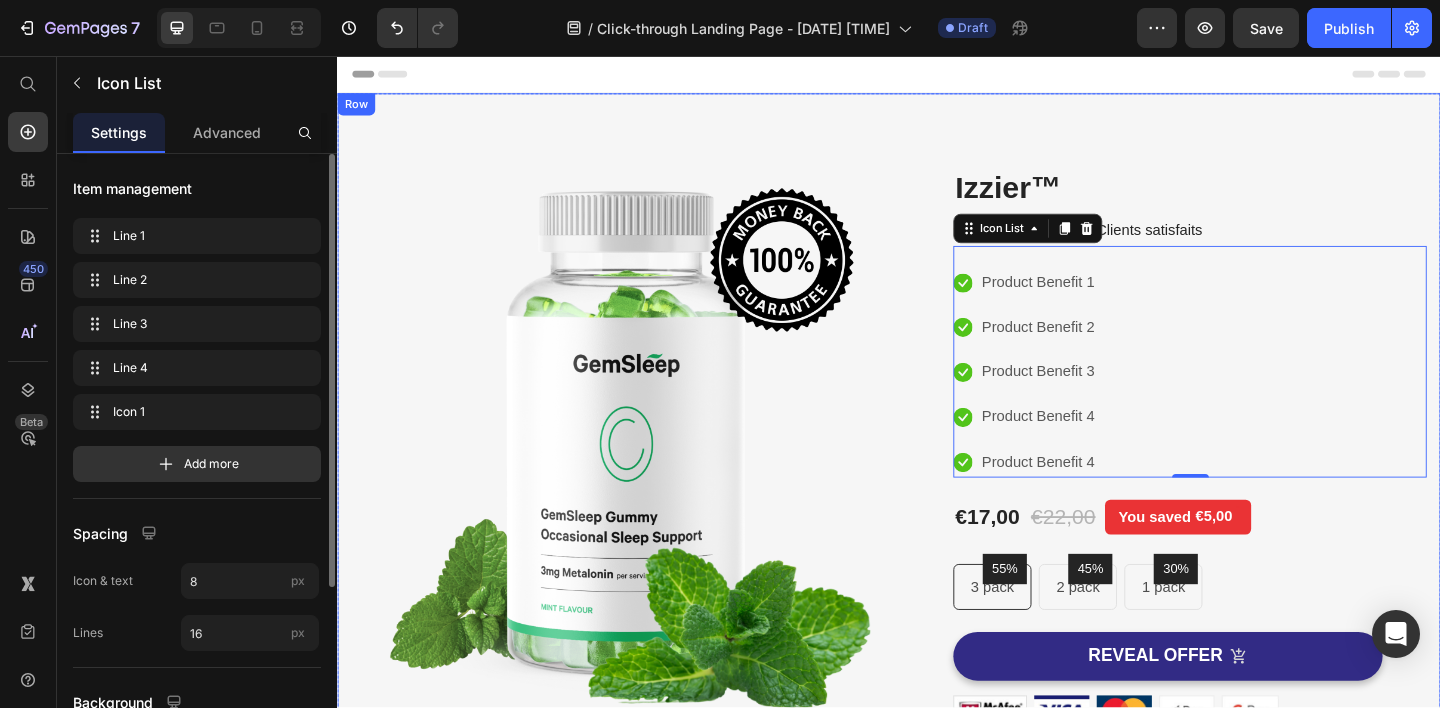 click on "Image Image Free Shipping Heading On oders over $[PRICE] Text block Row Image Money-back guarantee Heading 30- day refund or replacement Text block Row Row Row (P) Images & Gallery Izzier™ (P) Title                Icon                Icon                Icon                Icon                Icon Icon List Hoz 6000+ Clients satisfaits Text block Row
Icon Product Benefit 1 Text block
Icon Product Benefit 2 Text block
Icon Product Benefit 3 Text block
Icon Product Benefit 4 Text block
Icon Product Benefit 4 Text block Icon List   0 €[PRICE] (P) Price €[PRICE] (P) Price You saved €[PRICE] Product Tag Row 55% Text block Row 3 pack Text block Row 45% Text block Row 2 pack Text block Row 30% Text block Row 1 pack Text block Row Row
Icon Product Benefit 1 Text block
Icon Product Benefit 2 Text block
Icon Product Benefit 3 Text block
Icon Product Benefit 4 Text block Icon List" at bounding box center (937, 577) 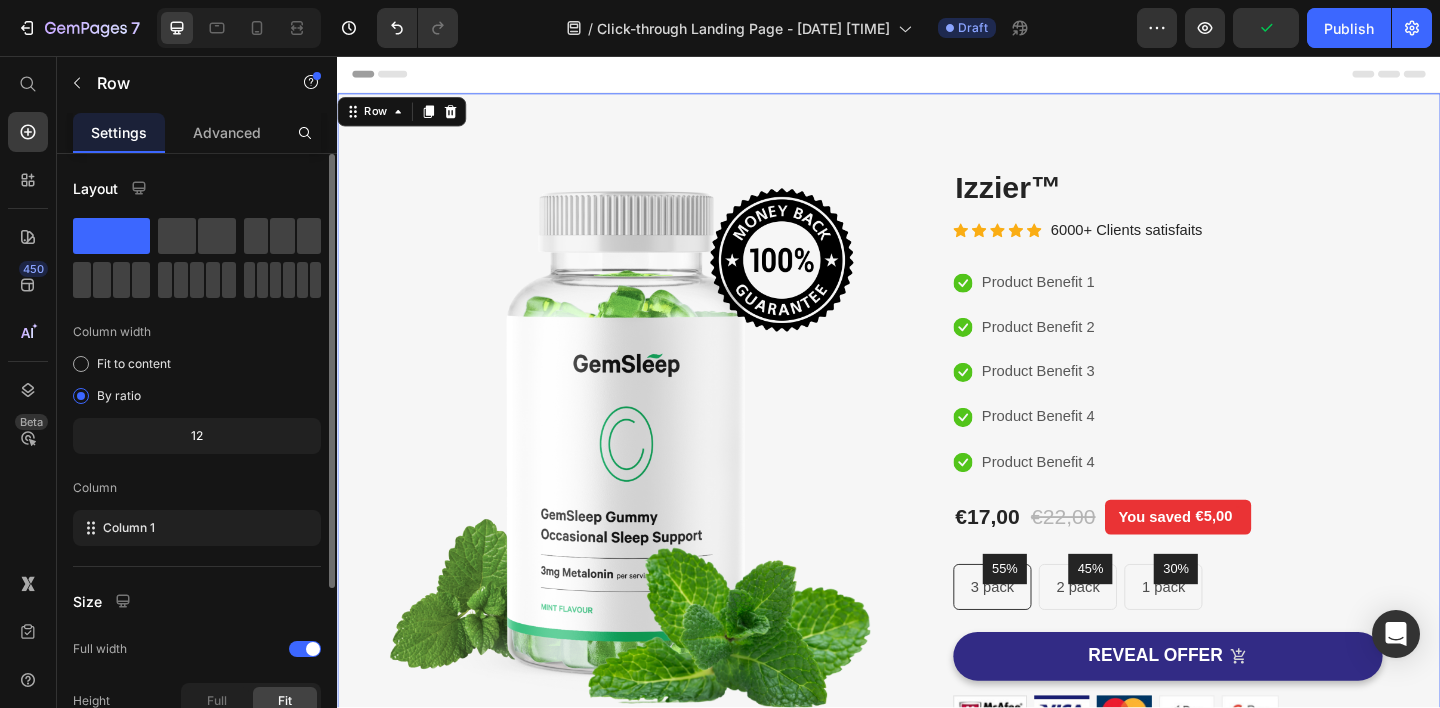 click on "Image Image Free Shipping Heading On oders over $[PRICE] Text block Row Image Money-back guarantee Heading 30- day refund or replacement Text block Row Row Row (P) Images & Gallery Izzier™ (P) Title                Icon                Icon                Icon                Icon                Icon Icon List Hoz 6000+ Clients satisfaits Text block Row
Icon Product Benefit 1 Text block
Icon Product Benefit 2 Text block
Icon Product Benefit 3 Text block
Icon Product Benefit 4 Text block
Icon Product Benefit 4 Text block Icon List €[PRICE] (P) Price €[PRICE] (P) Price You saved €[PRICE] Product Tag Row 55% Text block Row 3 pack Text block Row 45% Text block Row 2 pack Text block Row 30% Text block Row 1 pack Text block Row Row
Icon Product Benefit 1 Text block
Icon Product Benefit 2 Text block
Icon Product Benefit 3 Text block
Icon Product Benefit 4 Text block Icon List Row" at bounding box center (937, 577) 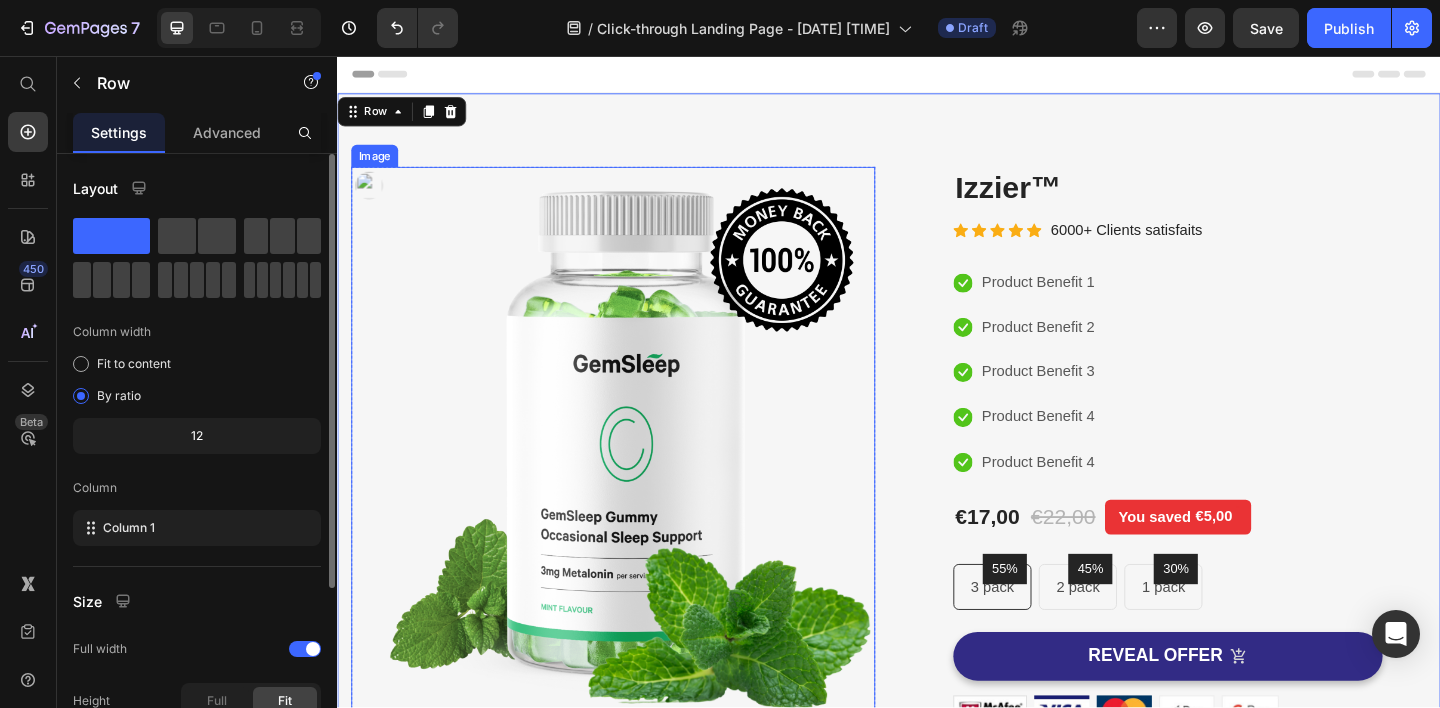 click at bounding box center (637, 475) 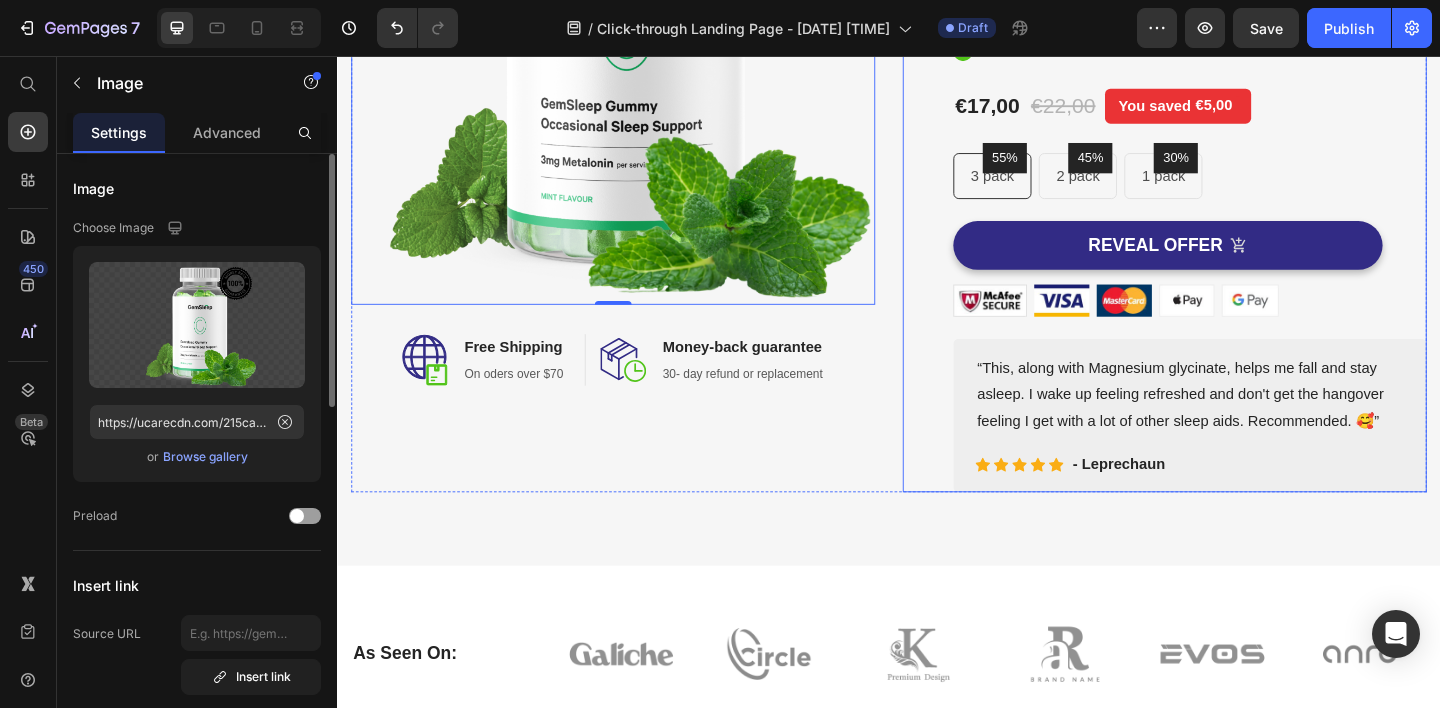 scroll, scrollTop: 460, scrollLeft: 0, axis: vertical 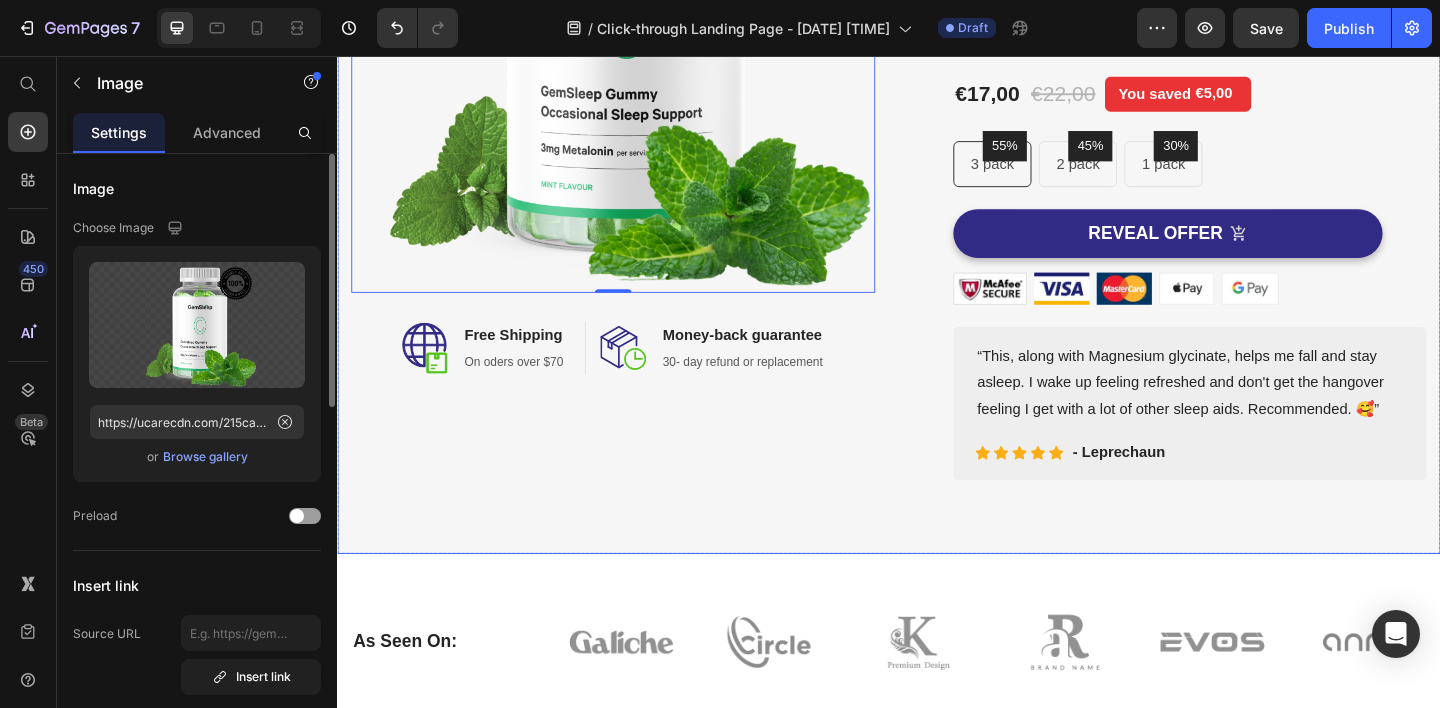 click on "Image   0 Image Free Shipping Heading On oders over $[PRICE] Text block Row Image Money-back guarantee Heading 30- day refund or replacement Text block Row Row Row (P) Images & Gallery Izzier™ (P) Title                Icon                Icon                Icon                Icon                Icon Icon List Hoz 6000+ Clients satisfaits Text block Row
Icon Product Benefit 1 Text block
Icon Product Benefit 2 Text block
Icon Product Benefit 3 Text block
Icon Product Benefit 4 Text block
Icon Product Benefit 4 Text block Icon List €[PRICE] (P) Price €[PRICE] (P) Price You saved €[PRICE] Product Tag Row 55% Text block Row 3 pack Text block Row 45% Text block Row 2 pack Text block Row 30% Text block Row 1 pack Text block Row Row
Icon Product Benefit 1 Text block
Icon Product Benefit 2 Text block
Icon Product Benefit 3 Text block
Icon Product Benefit 4 Text block Icon List" at bounding box center (937, 117) 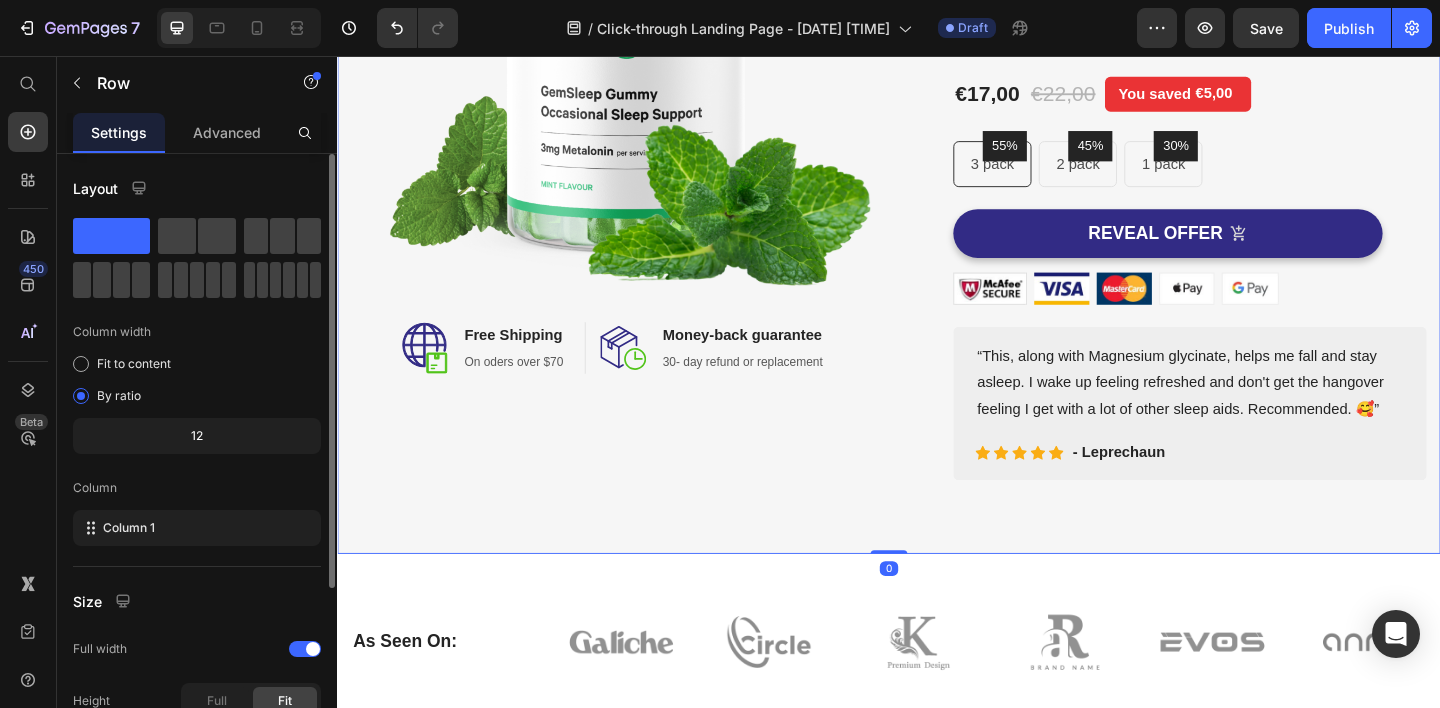 drag, startPoint x: 931, startPoint y: 594, endPoint x: 938, endPoint y: 508, distance: 86.28442 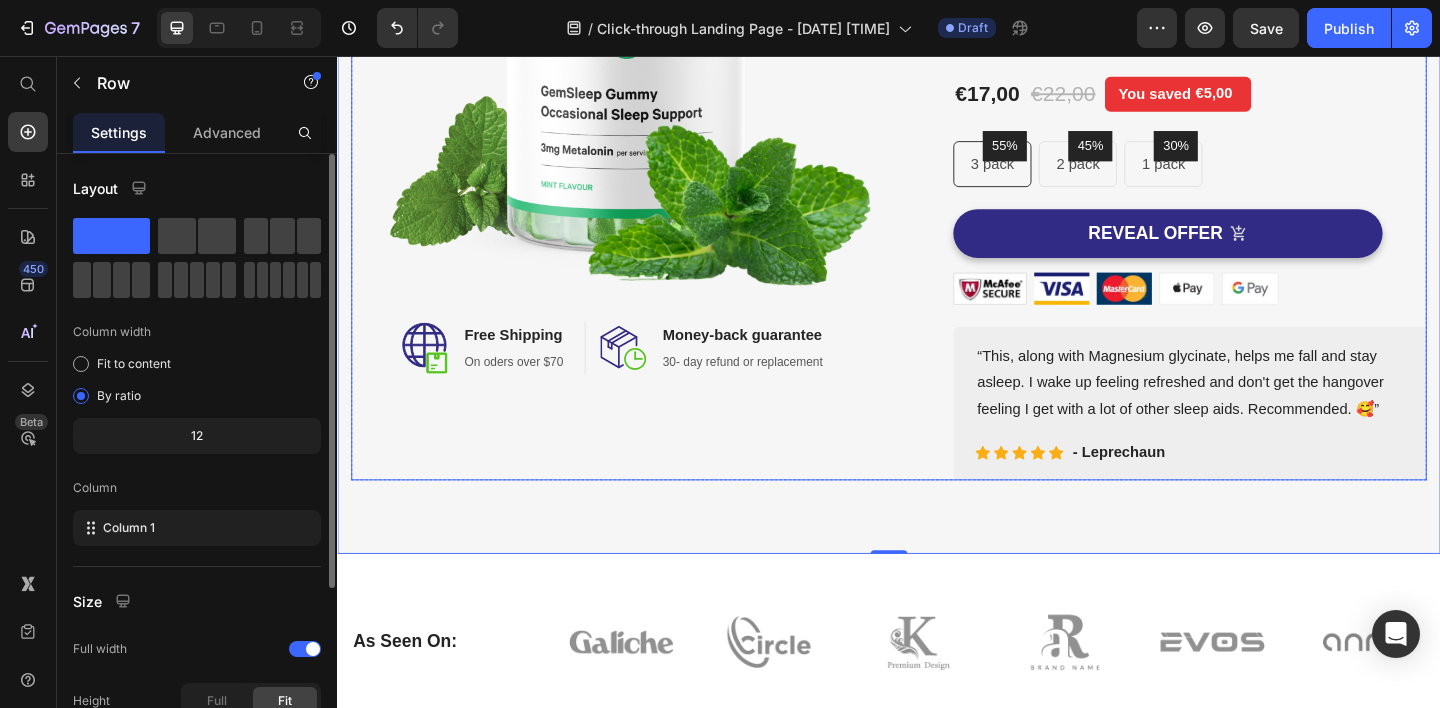 click on "Image Image Free Shipping Heading On oders over $70 Text block Row Image Money-back guarantee Heading 30- day refund or replacement Text block Row Row Row" at bounding box center (637, 117) 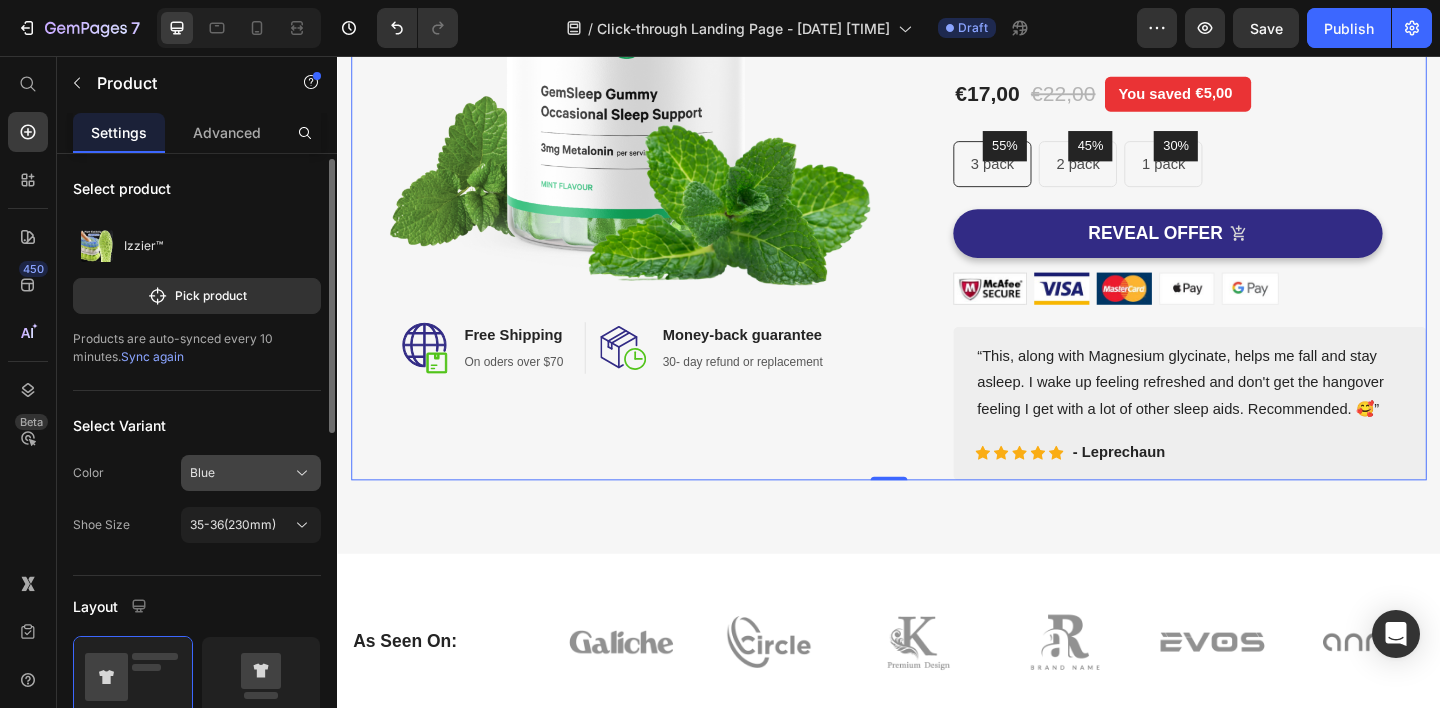 scroll, scrollTop: 174, scrollLeft: 0, axis: vertical 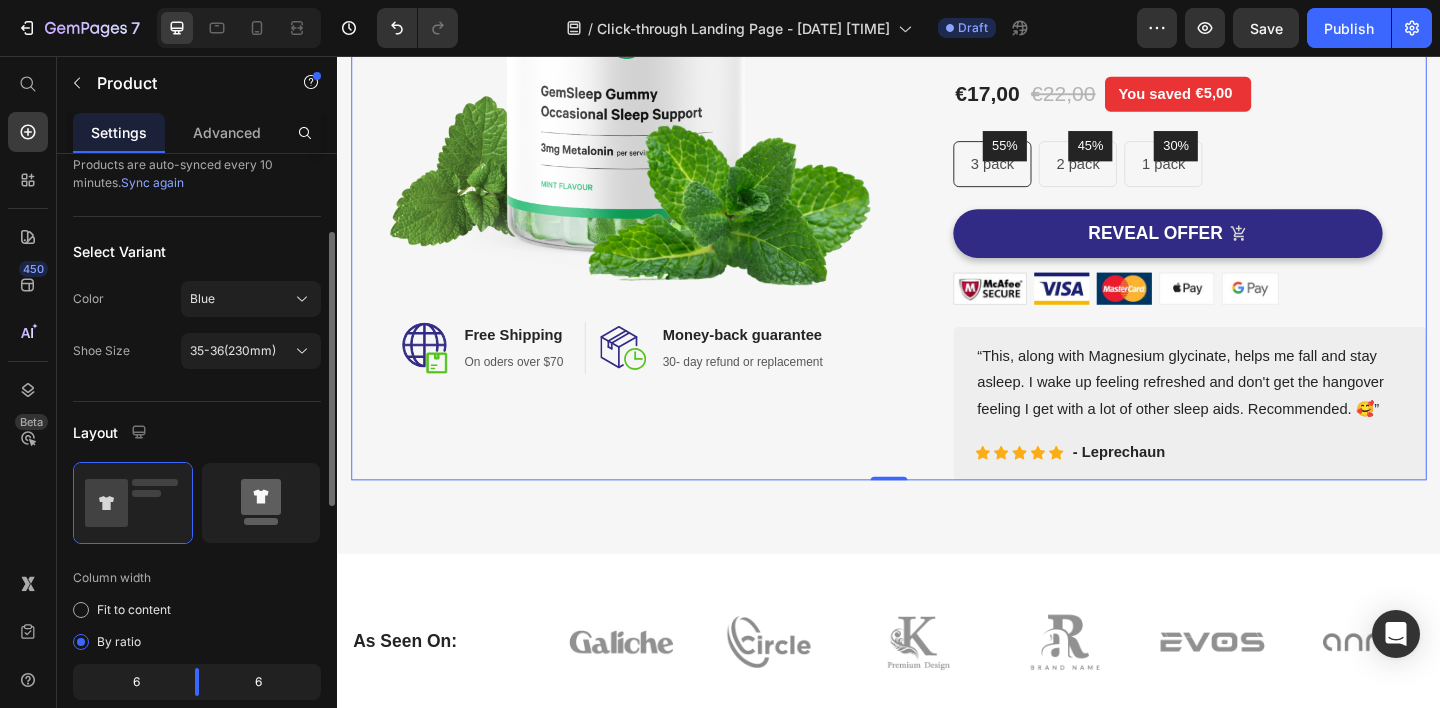 click 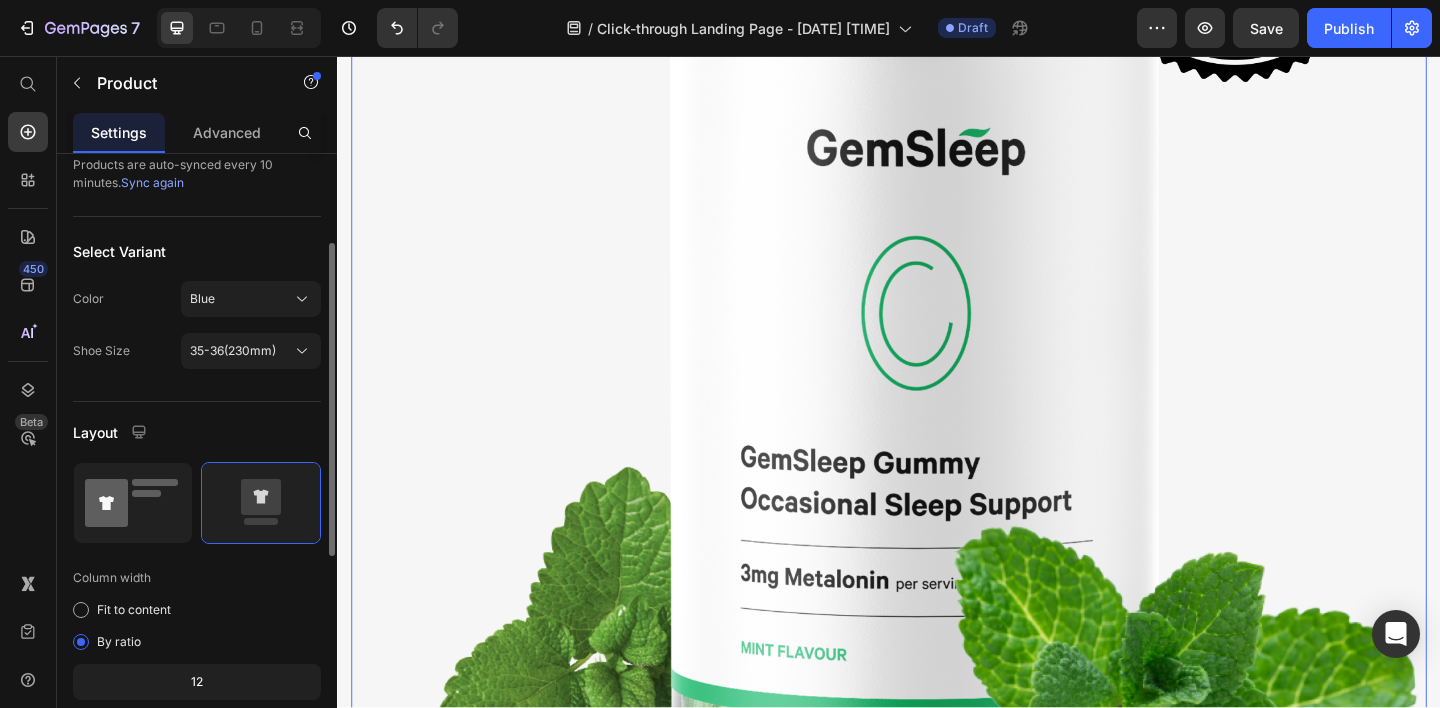 click 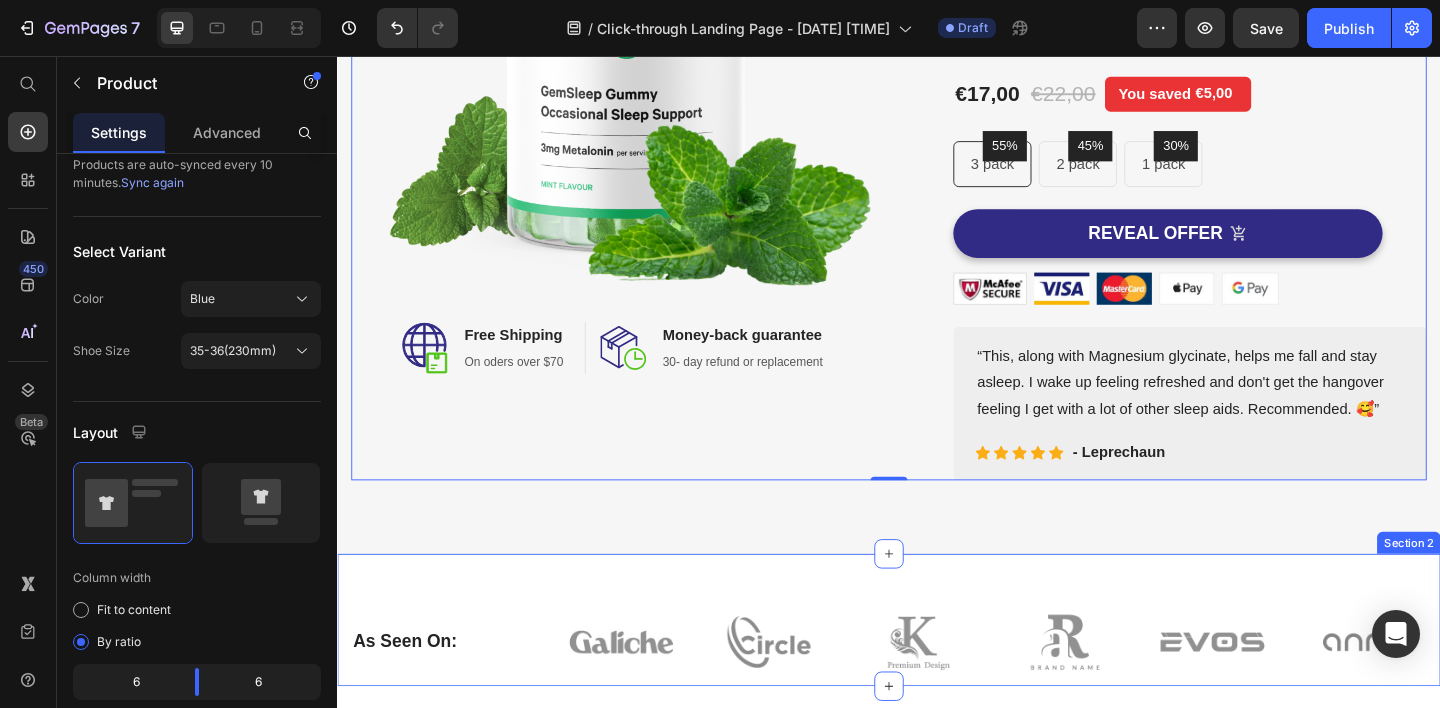 click on "As Seen On: Heading Image Image Image Image Image Image Row Row Section 2" at bounding box center (937, 670) 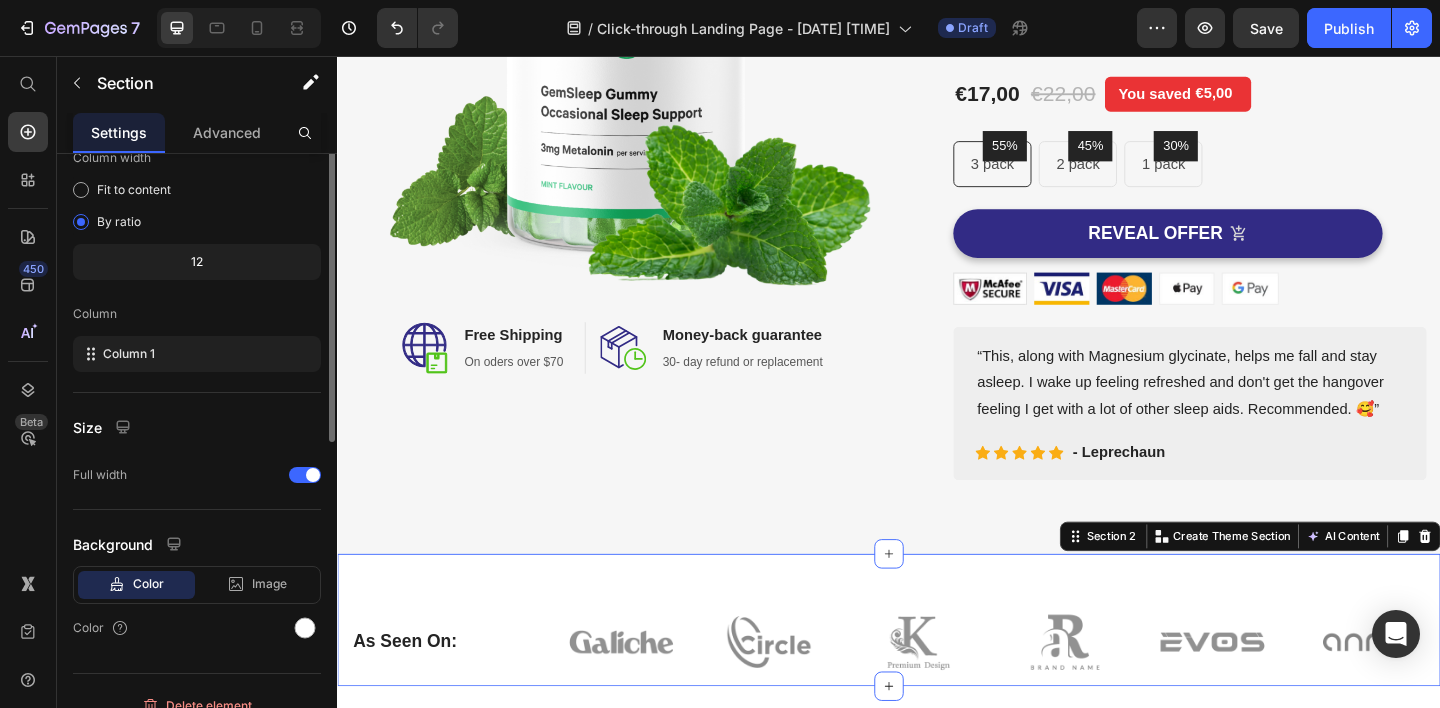scroll, scrollTop: 0, scrollLeft: 0, axis: both 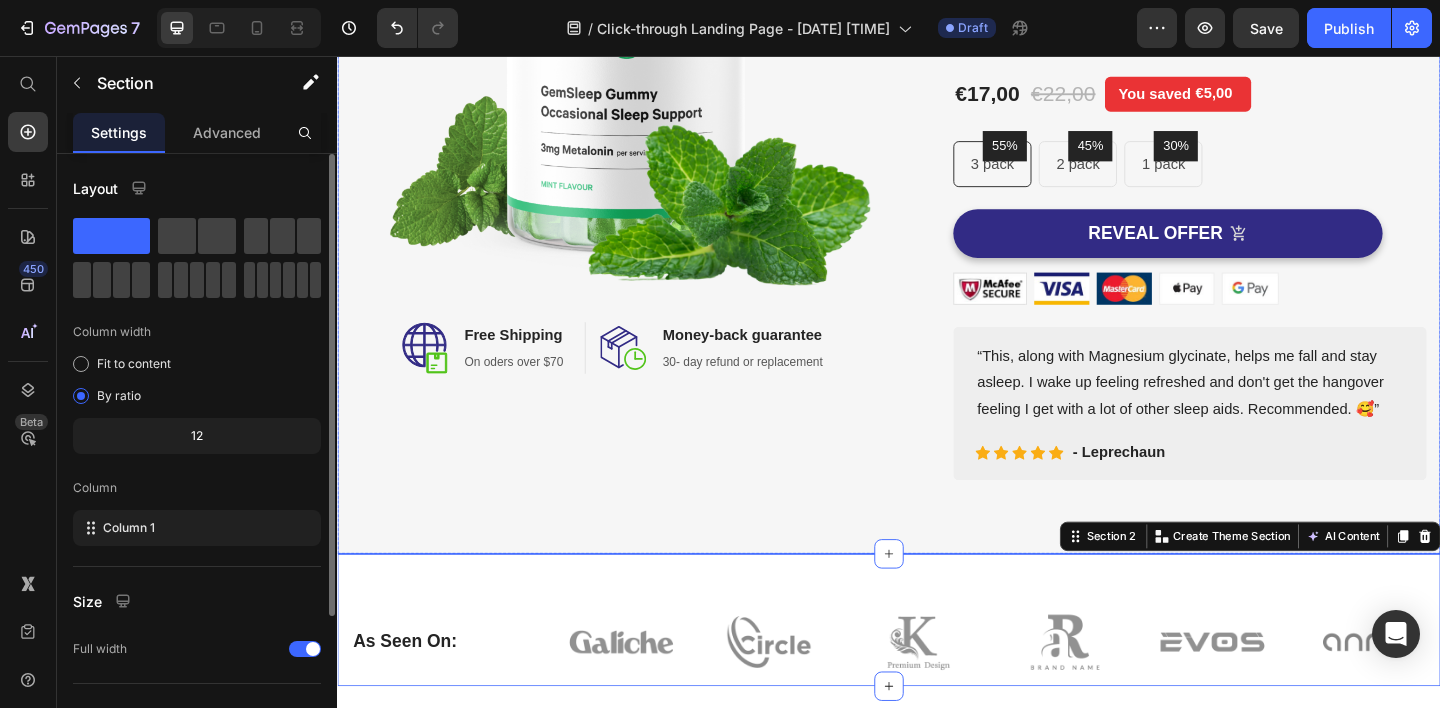 click on "Image Image Free Shipping Heading On oders over $[PRICE] Text block Row Image Money-back guarantee Heading 30- day refund or replacement Text block Row Row Row (P) Images & Gallery Izzier™ (P) Title                Icon                Icon                Icon                Icon                Icon Icon List Hoz 6000+ Clients satisfaits Text block Row
Icon Product Benefit 1 Text block
Icon Product Benefit 2 Text block
Icon Product Benefit 3 Text block
Icon Product Benefit 4 Text block
Icon Product Benefit 4 Text block Icon List €[PRICE] (P) Price €[PRICE] (P) Price You saved €[PRICE] Product Tag Row 55% Text block Row 3 pack Text block Row 45% Text block Row 2 pack Text block Row 30% Text block Row 1 pack Text block Row Row
Icon Product Benefit 1 Text block
Icon Product Benefit 2 Text block
Icon Product Benefit 3 Text block
Icon Product Benefit 4 Text block Icon List Row" at bounding box center (937, 117) 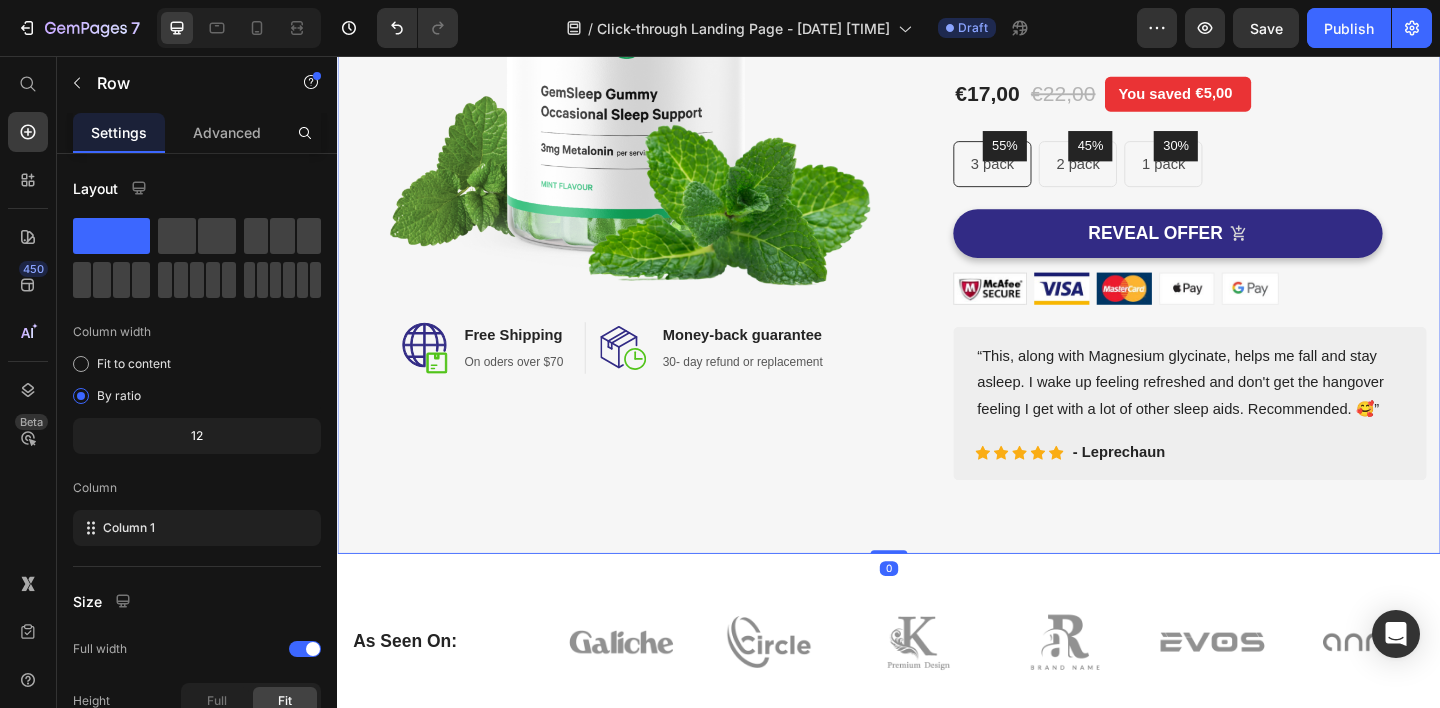 drag, startPoint x: 927, startPoint y: 596, endPoint x: 927, endPoint y: 529, distance: 67 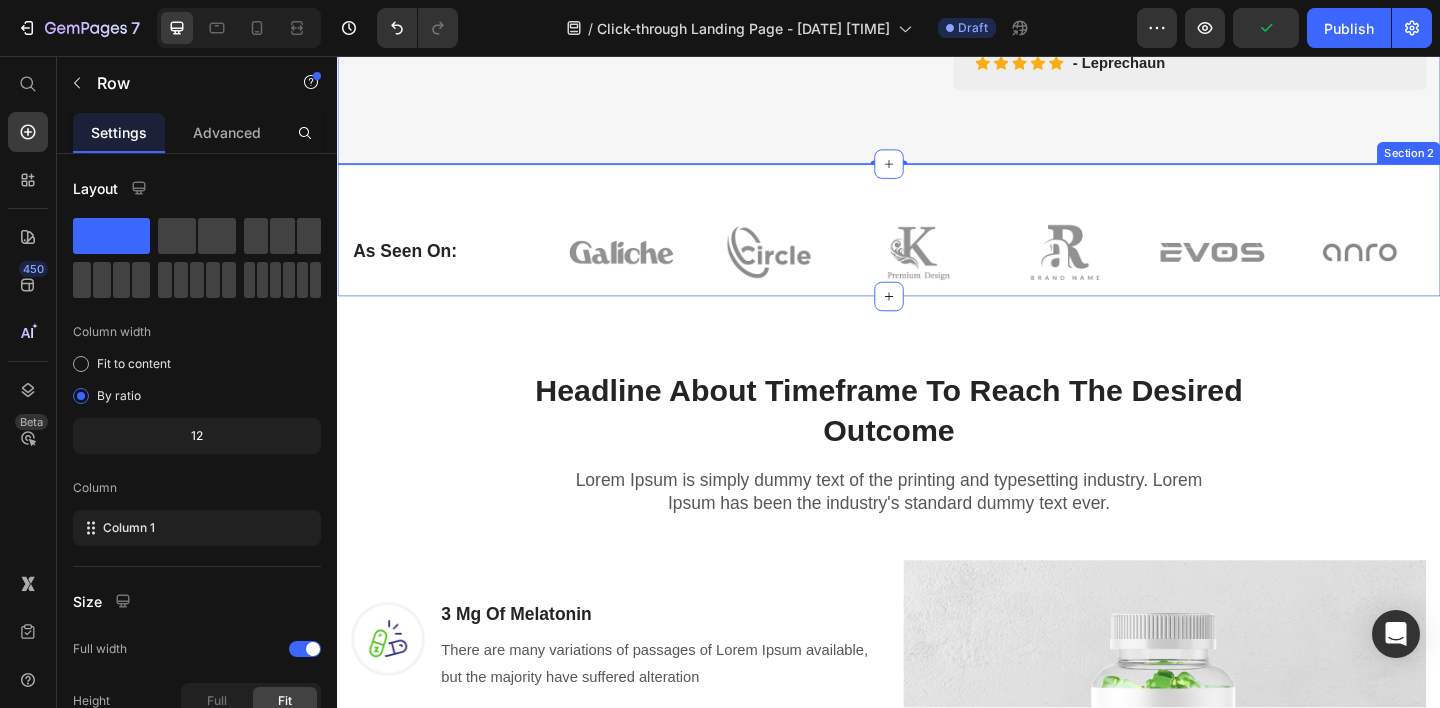 scroll, scrollTop: 1021, scrollLeft: 0, axis: vertical 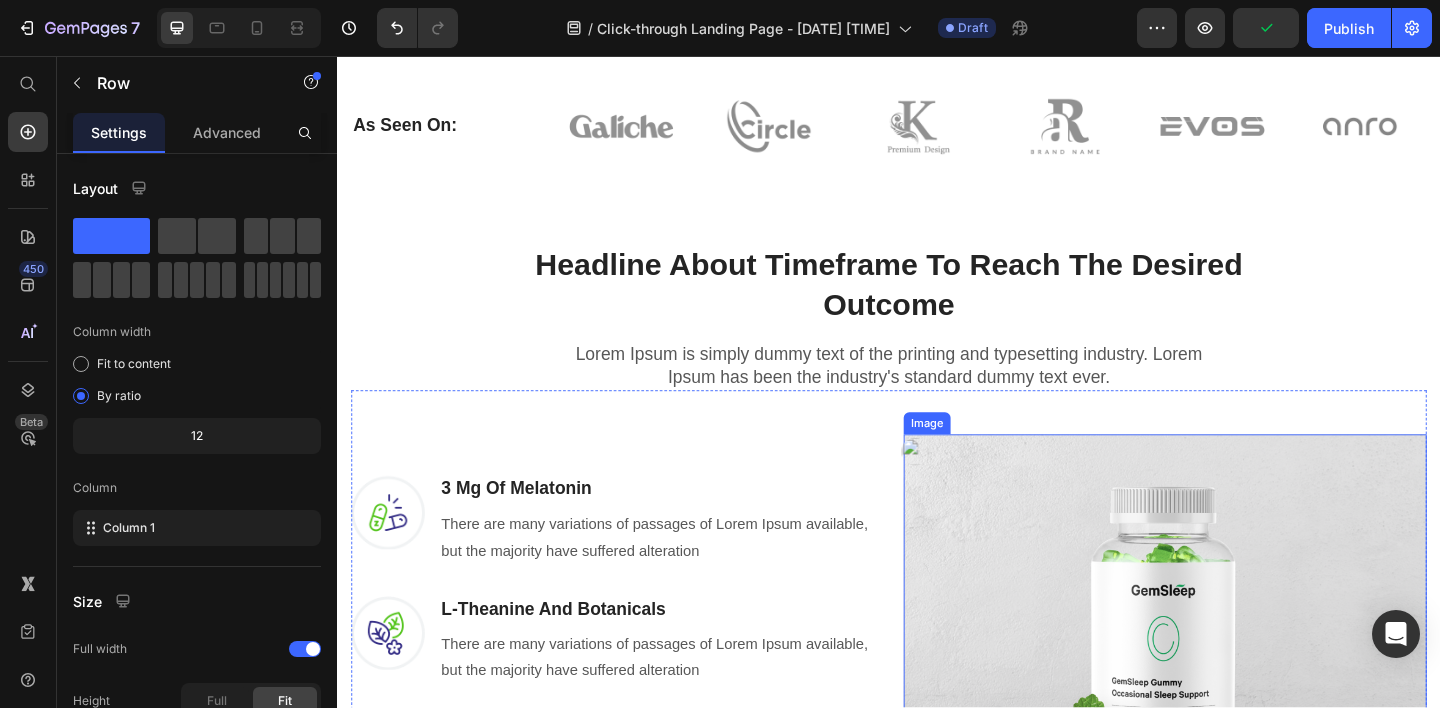 click at bounding box center [1237, 752] 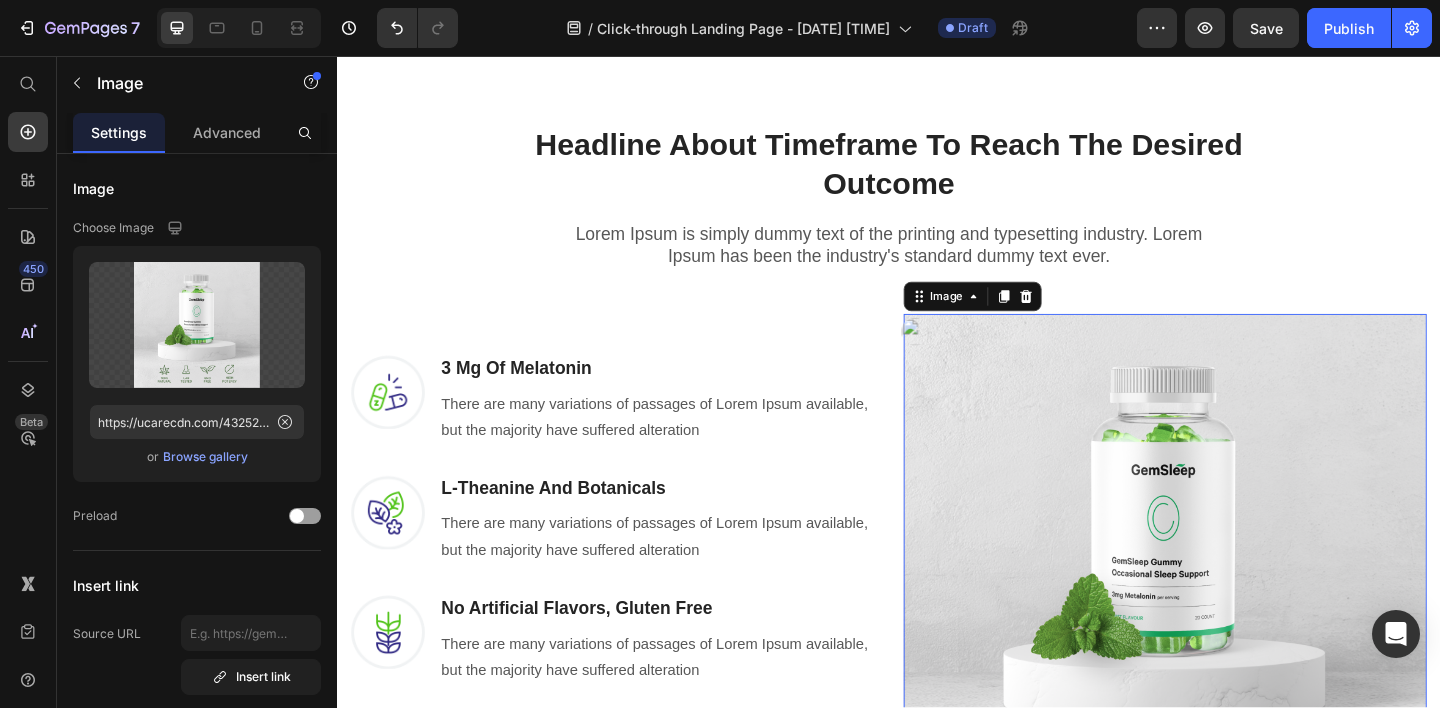 scroll, scrollTop: 1165, scrollLeft: 0, axis: vertical 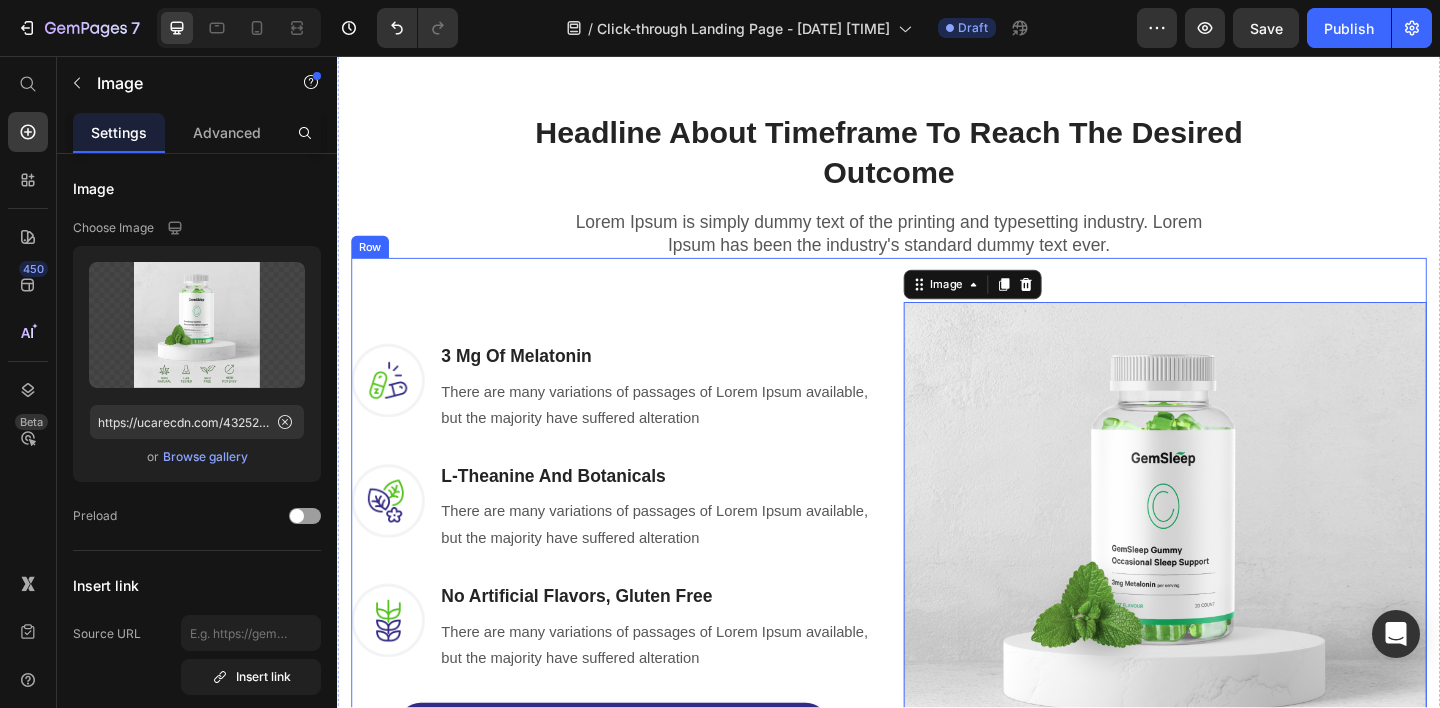 click on "Image 3 Mg Of Melatonin Heading There are many variations of passages of Lorem Ipsum available, but the majority have suffered alteration Text block Row Image L-Theanine And Botanicals Heading There are many variations of passages of Lorem Ipsum available, but the majority have suffered alteration Text block Row Image No Artificial Flavors, Gluten Free Heading There are many variations of passages of Lorem Ipsum available, but the majority have suffered alteration Text block Row  	   REVEAL OFFER Button                Icon 30 day money back guarantee Text block Icon List Row" at bounding box center [636, 608] 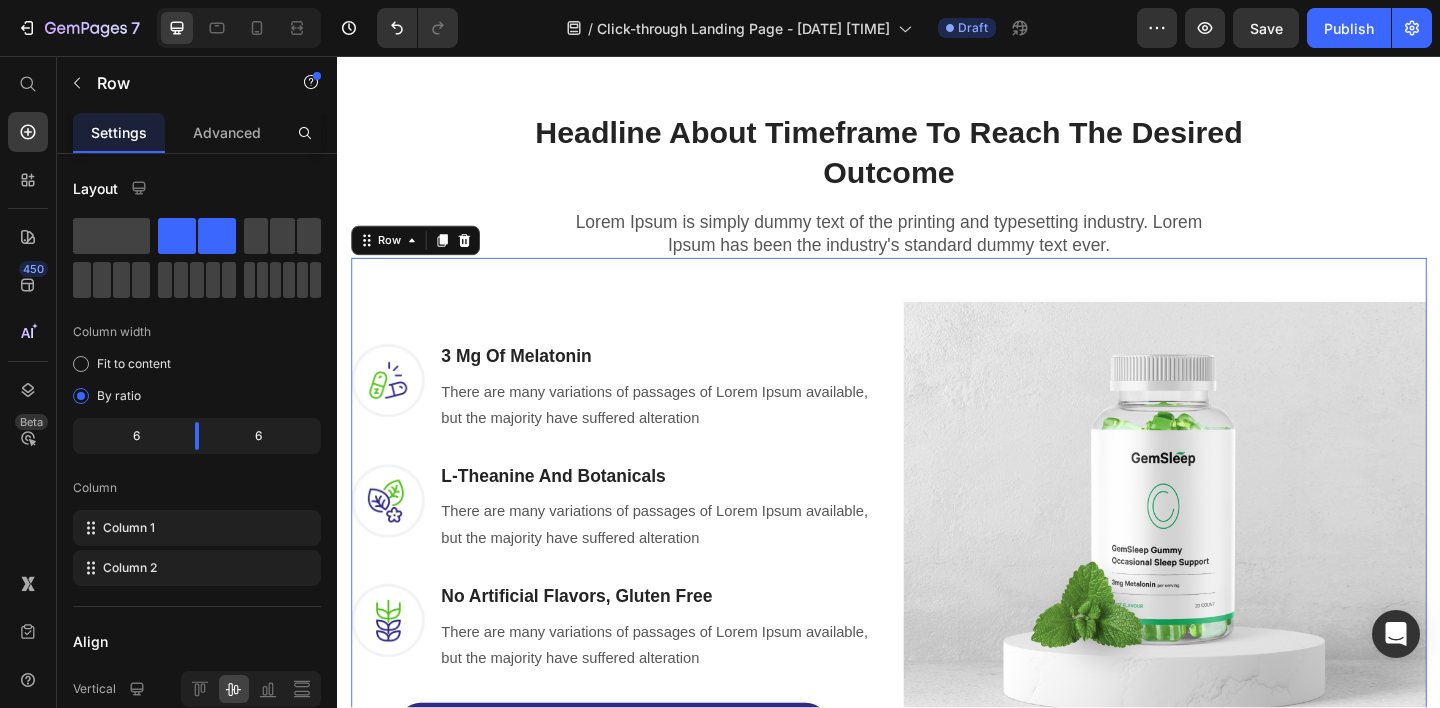 click on "Image 3 Mg Of Melatonin Heading There are many variations of passages of Lorem Ipsum available, but the majority have suffered alteration Text block Row Image L-Theanine And Botanicals Heading There are many variations of passages of Lorem Ipsum available, but the majority have suffered alteration Text block Row Image No Artificial Flavors, Gluten Free Heading There are many variations of passages of Lorem Ipsum available, but the majority have suffered alteration Text block Row  	   REVEAL OFFER Button                Icon 30 day money back guarantee Text block Icon List Row Image Row   0" at bounding box center (937, 584) 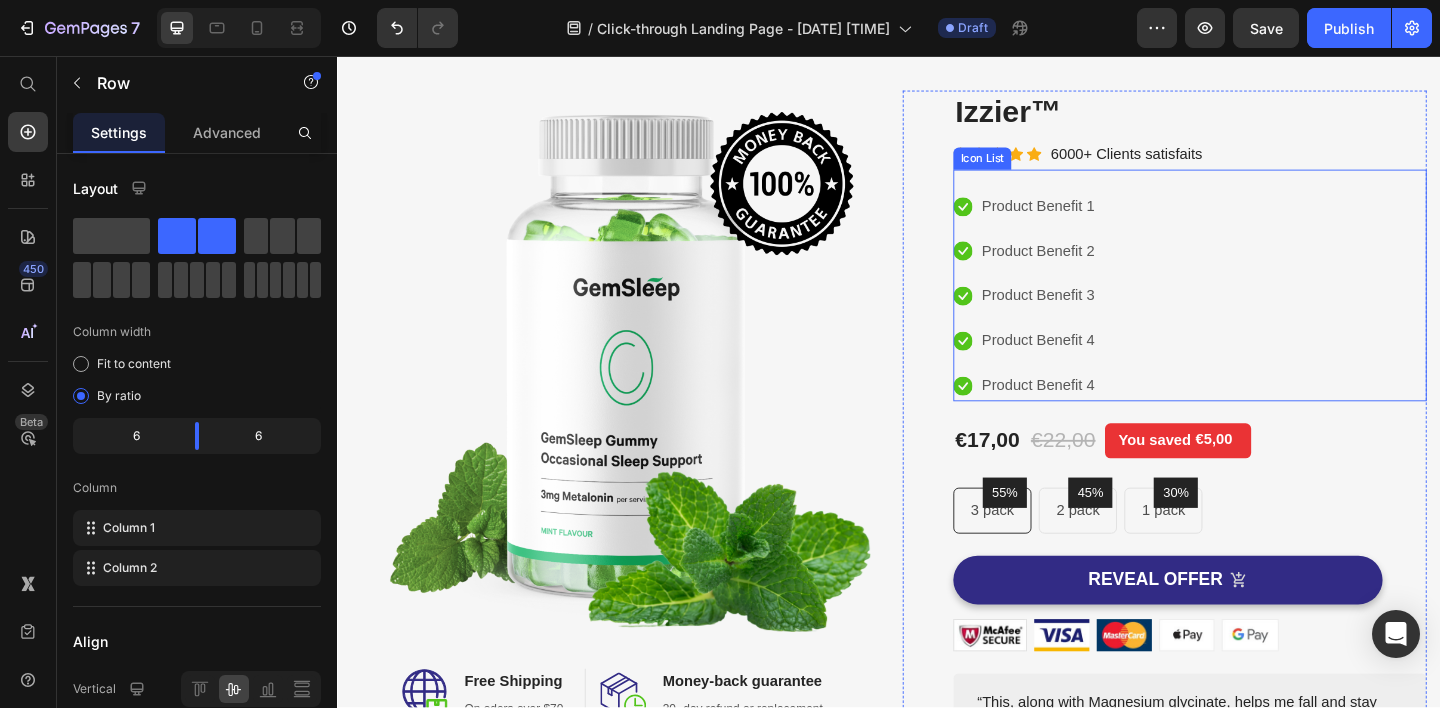 scroll, scrollTop: 79, scrollLeft: 0, axis: vertical 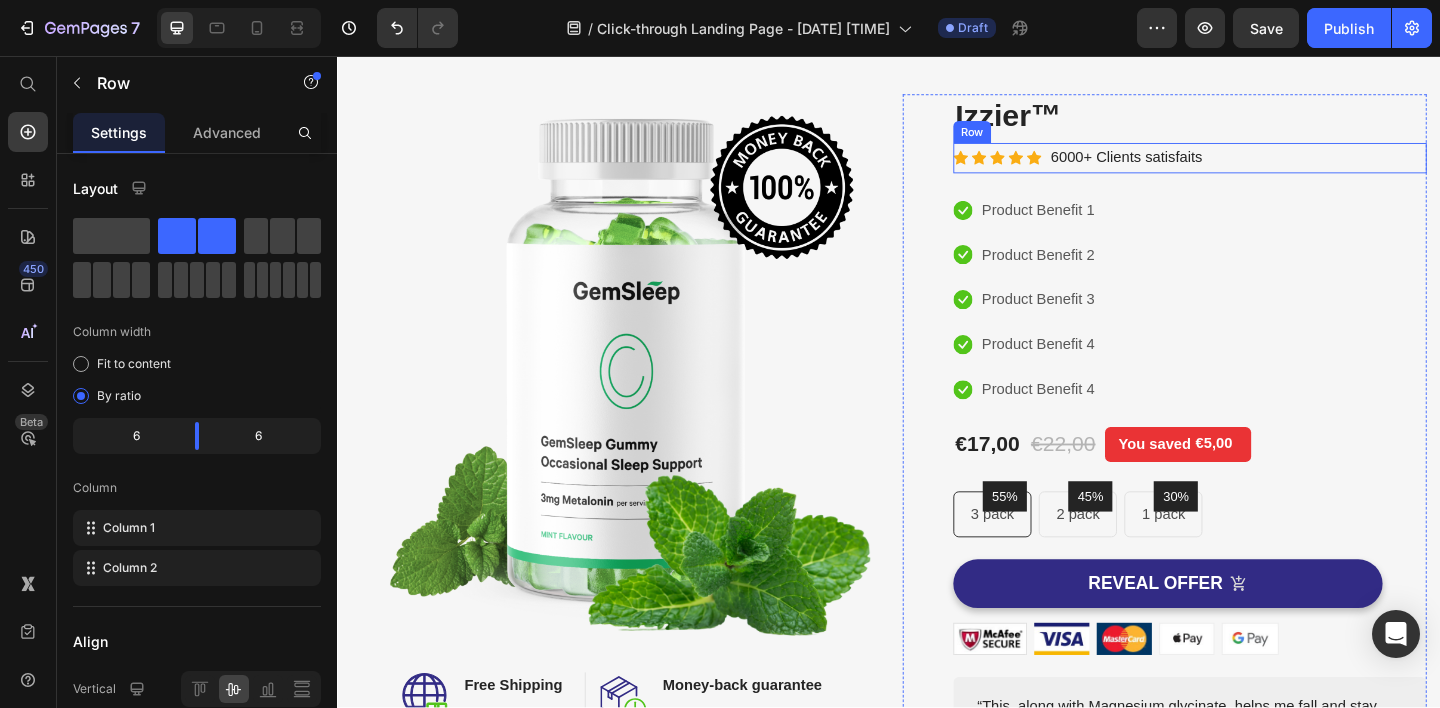 click on "Icon                Icon                Icon                Icon                Icon Icon List Hoz 6000+ Clients satisfaits Text block Row" at bounding box center [1264, 167] 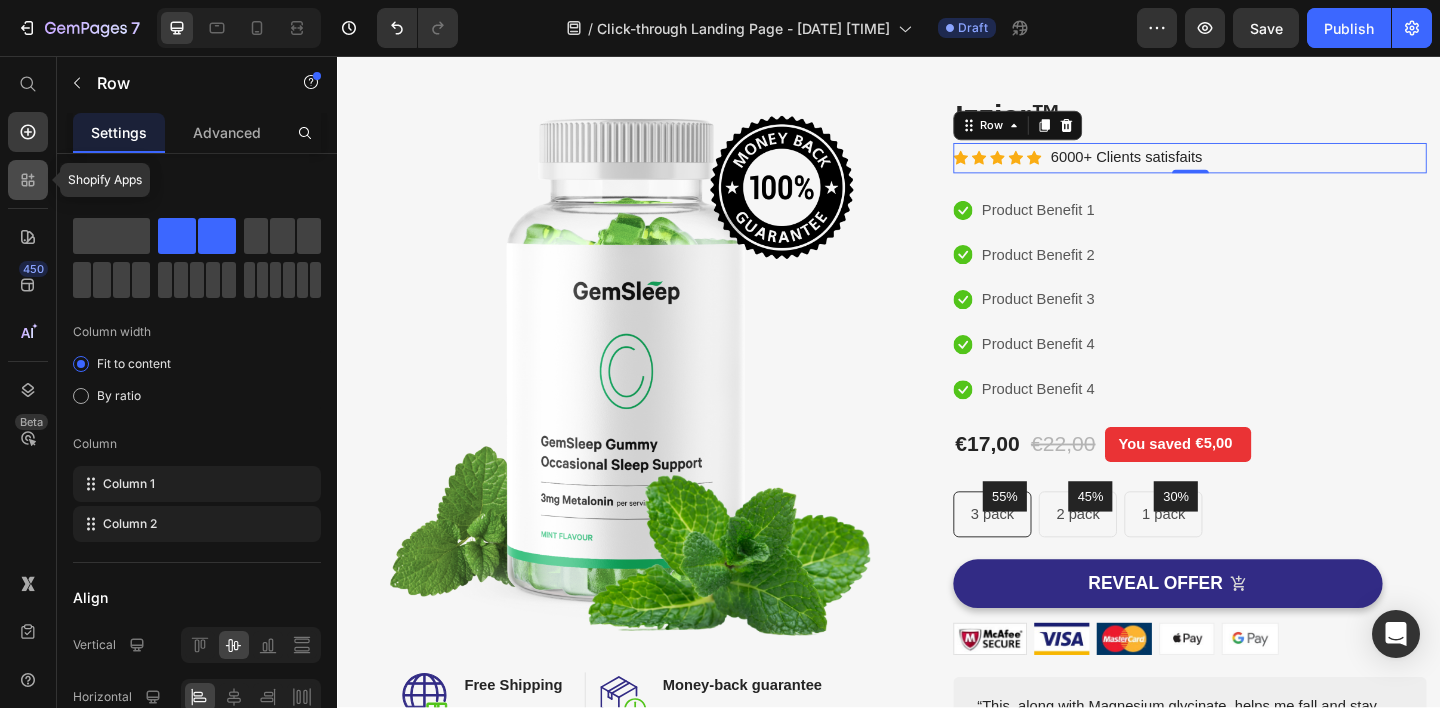 click 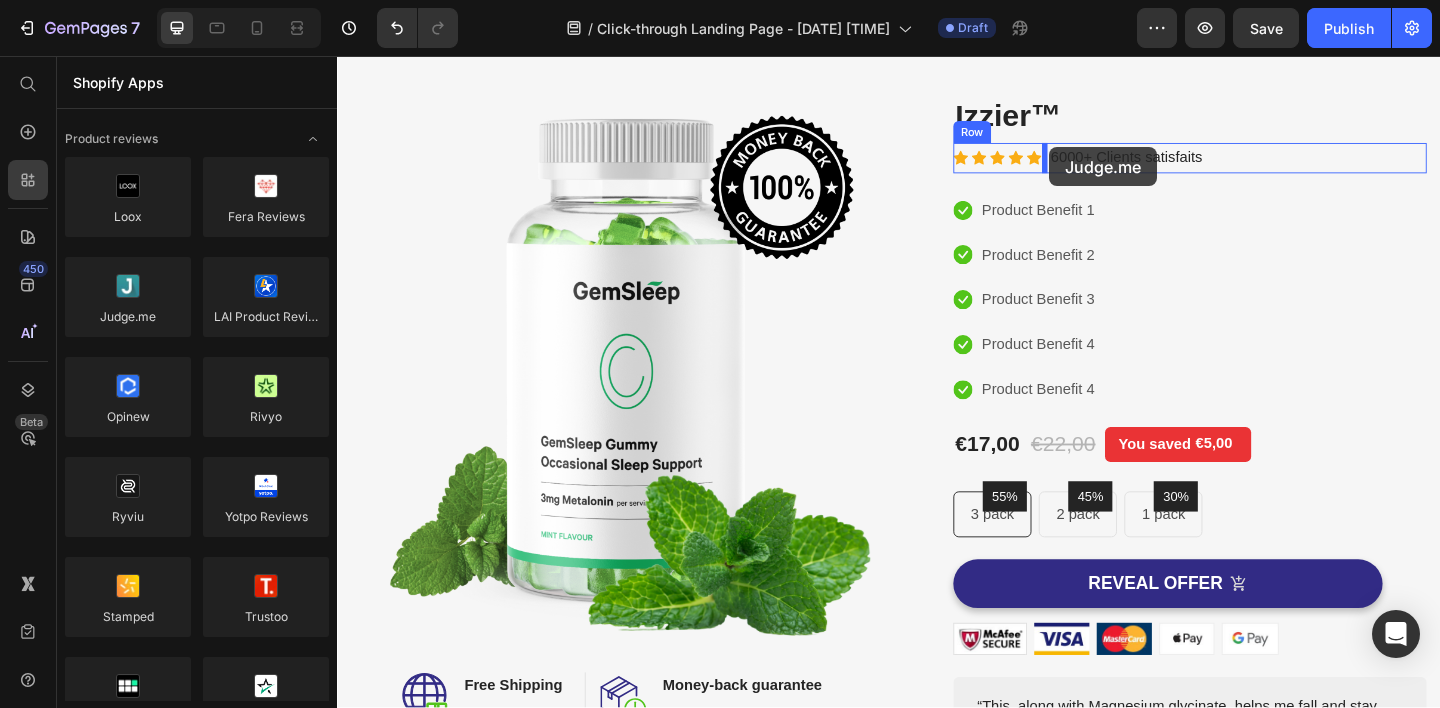 drag, startPoint x: 473, startPoint y: 363, endPoint x: 1112, endPoint y: 155, distance: 672.00073 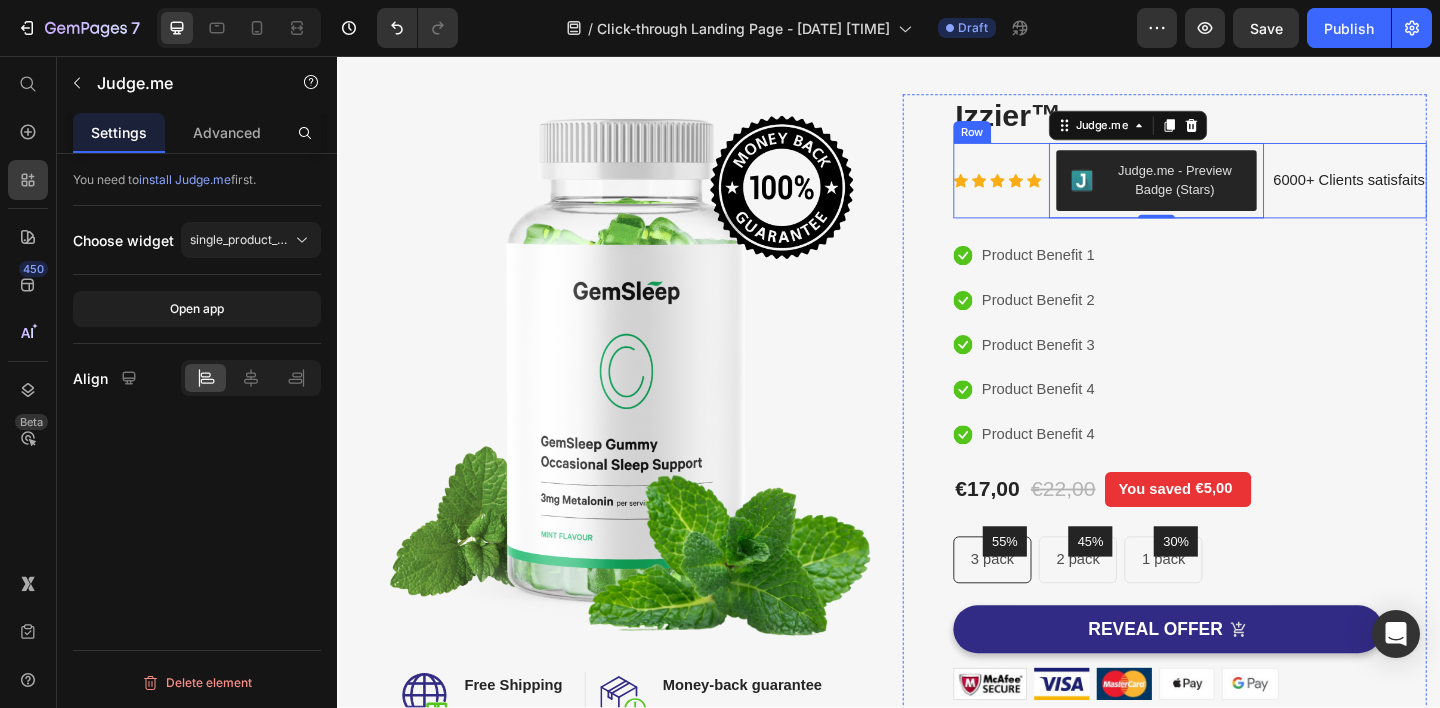 click on "Icon                Icon                Icon                Icon                Icon Icon List Hoz" at bounding box center [1055, 192] 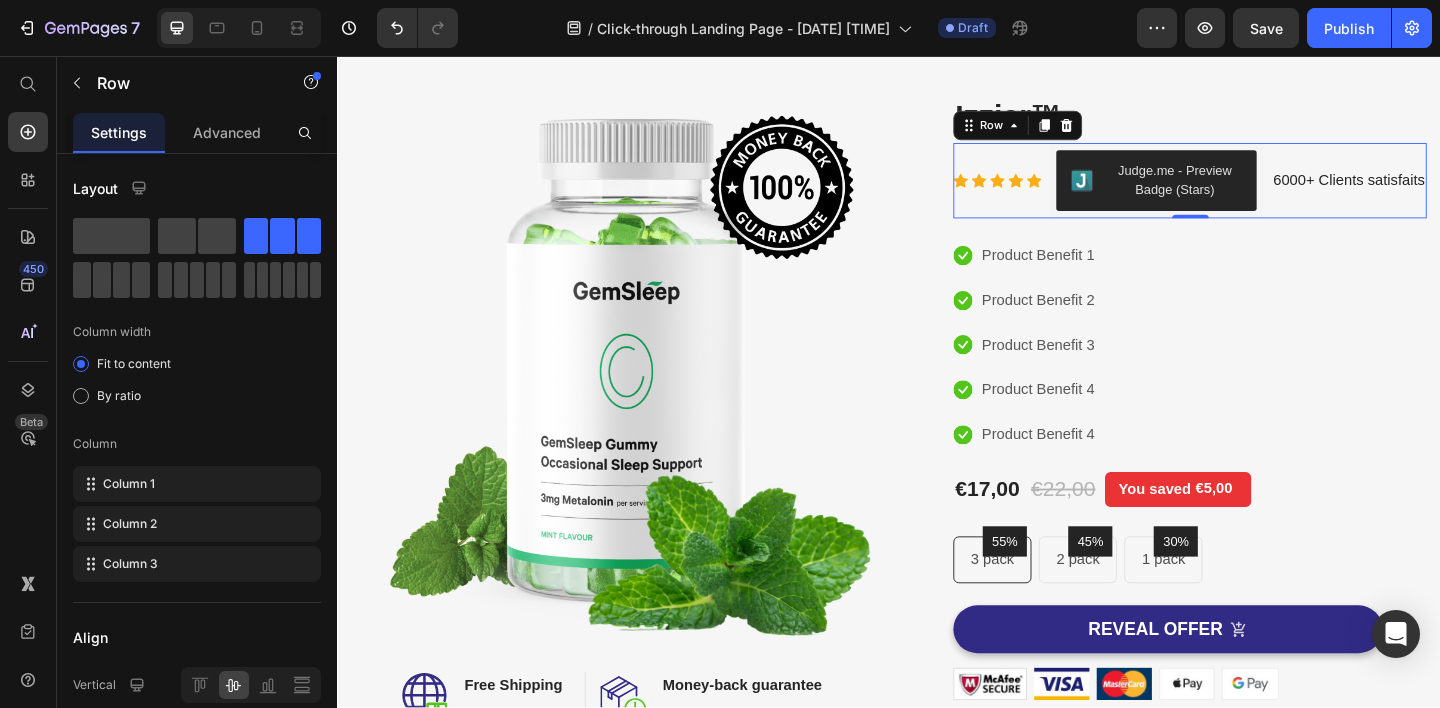 click on "Icon                Icon                Icon                Icon                Icon Icon List Hoz" at bounding box center (1055, 192) 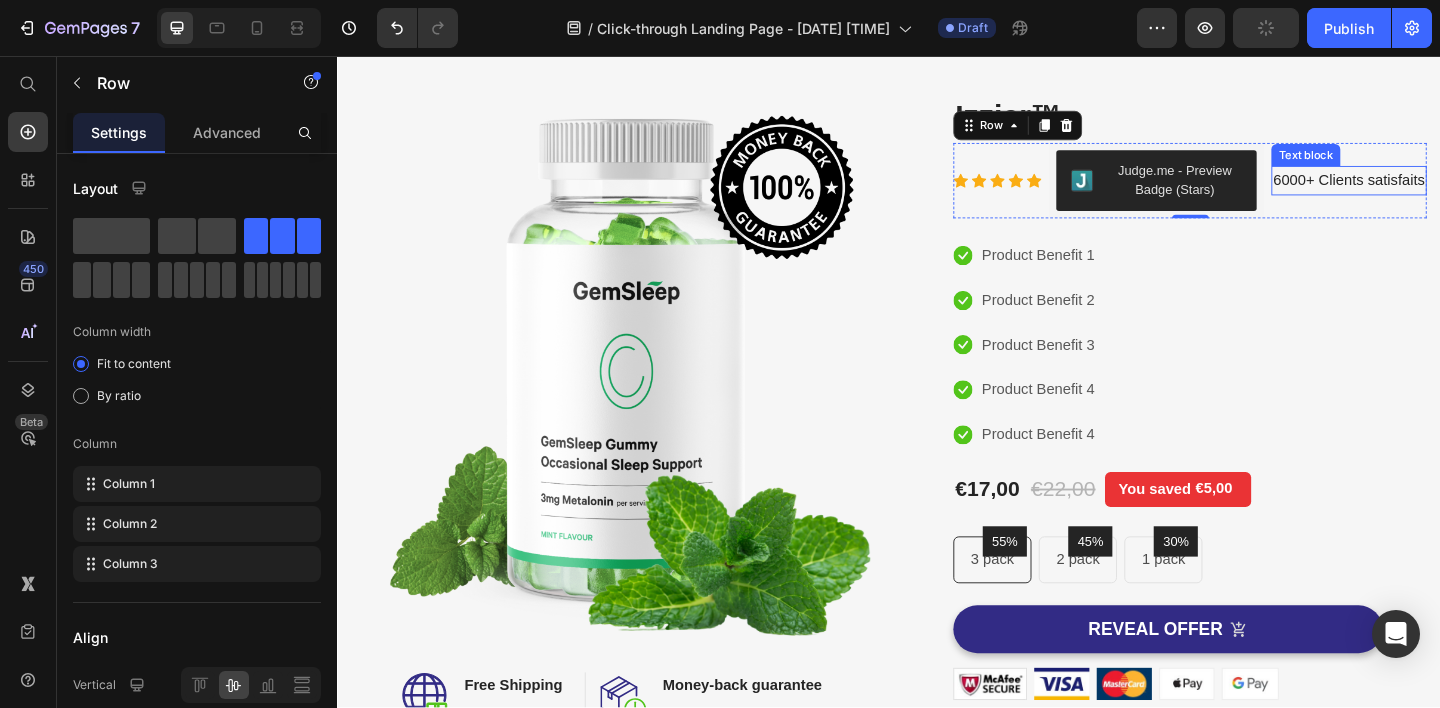 click on "6000+ Clients satisfaits" at bounding box center (1437, 192) 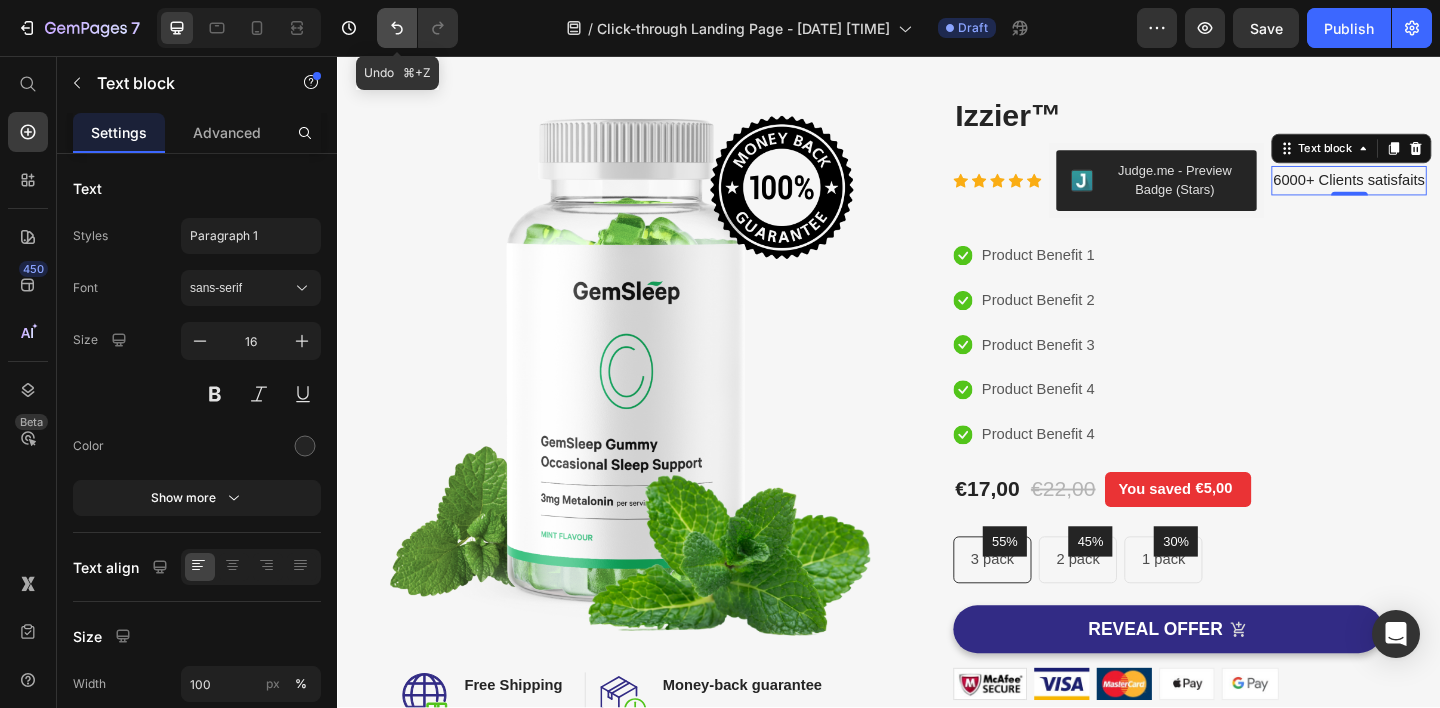click 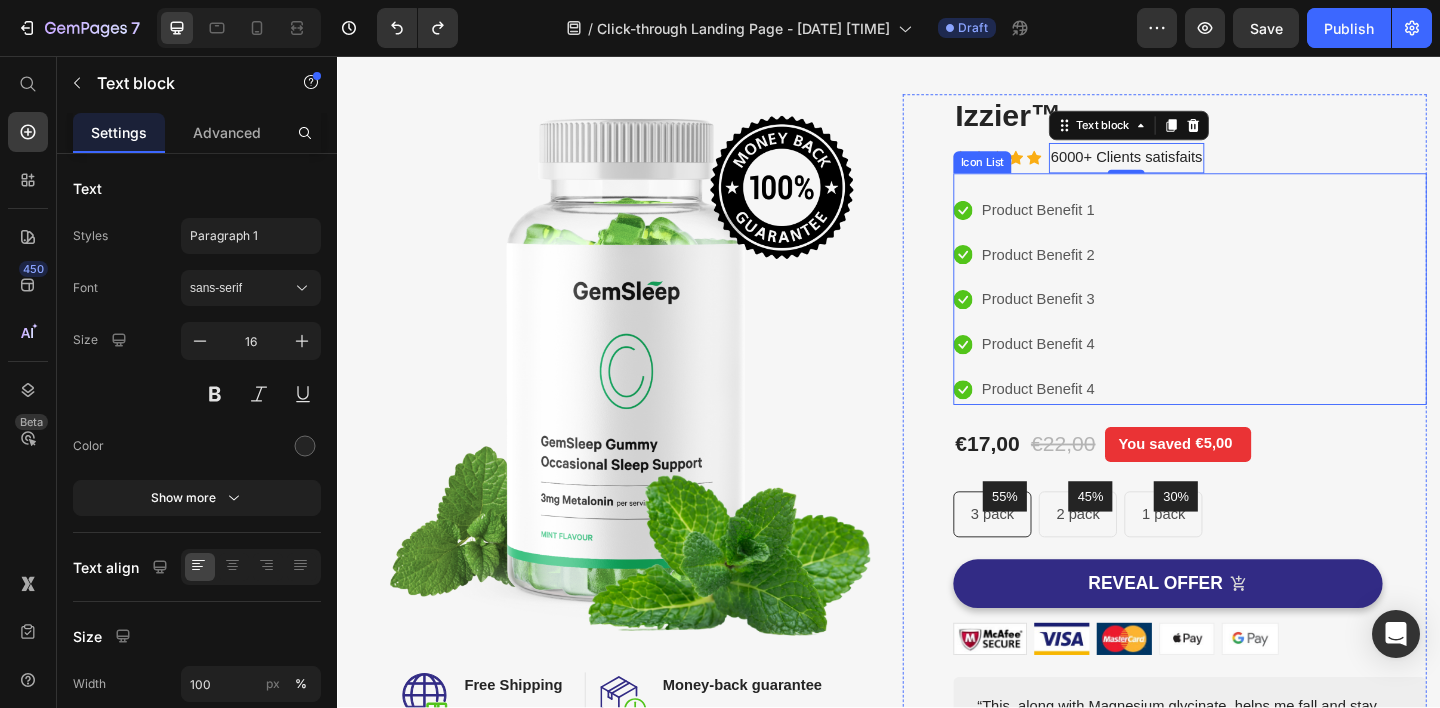 click on "Icon Product Benefit 1 Text block
Icon Product Benefit 2 Text block
Icon Product Benefit 3 Text block
Icon Product Benefit 4 Text block
Icon Product Benefit 4 Text block" at bounding box center [1264, 322] 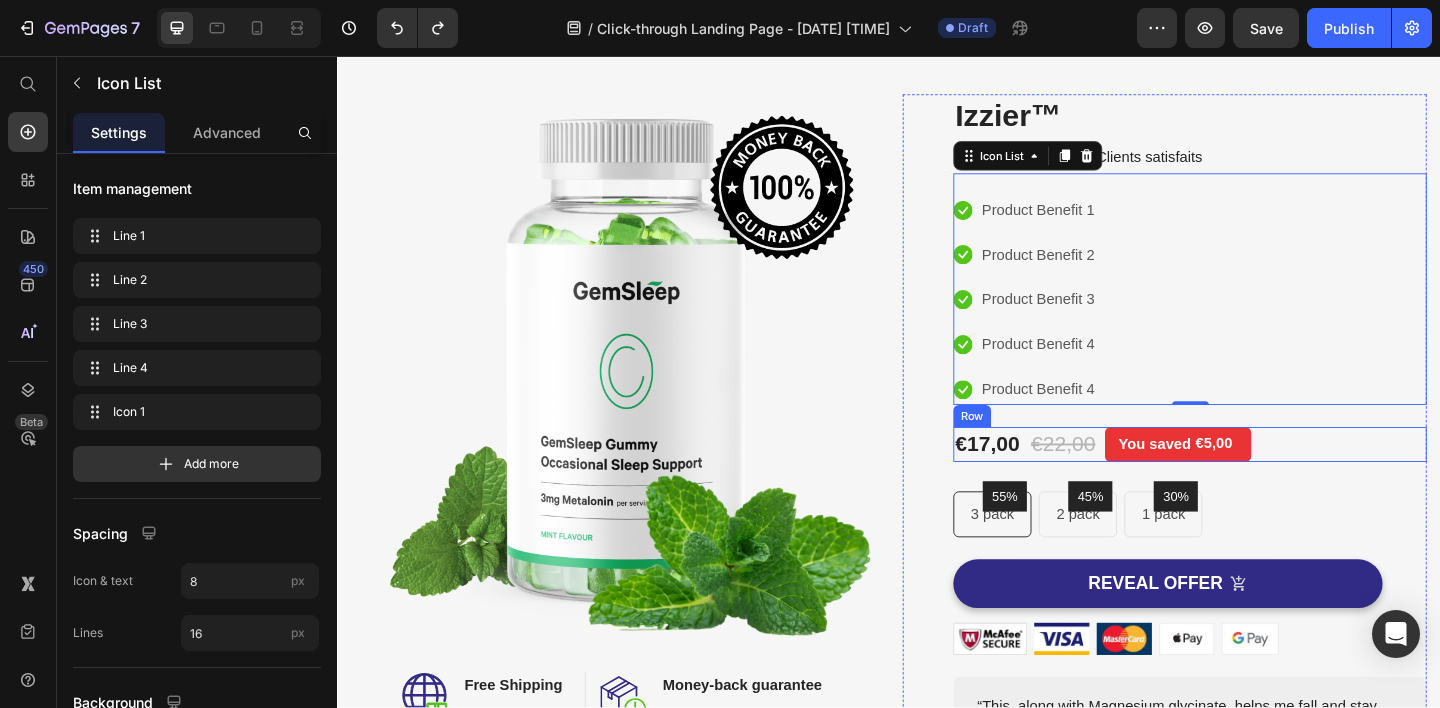 click on "€[PRICE] (P) Price €[PRICE] (P) Price You saved €[PRICE] Product Tag Row" at bounding box center [1264, 479] 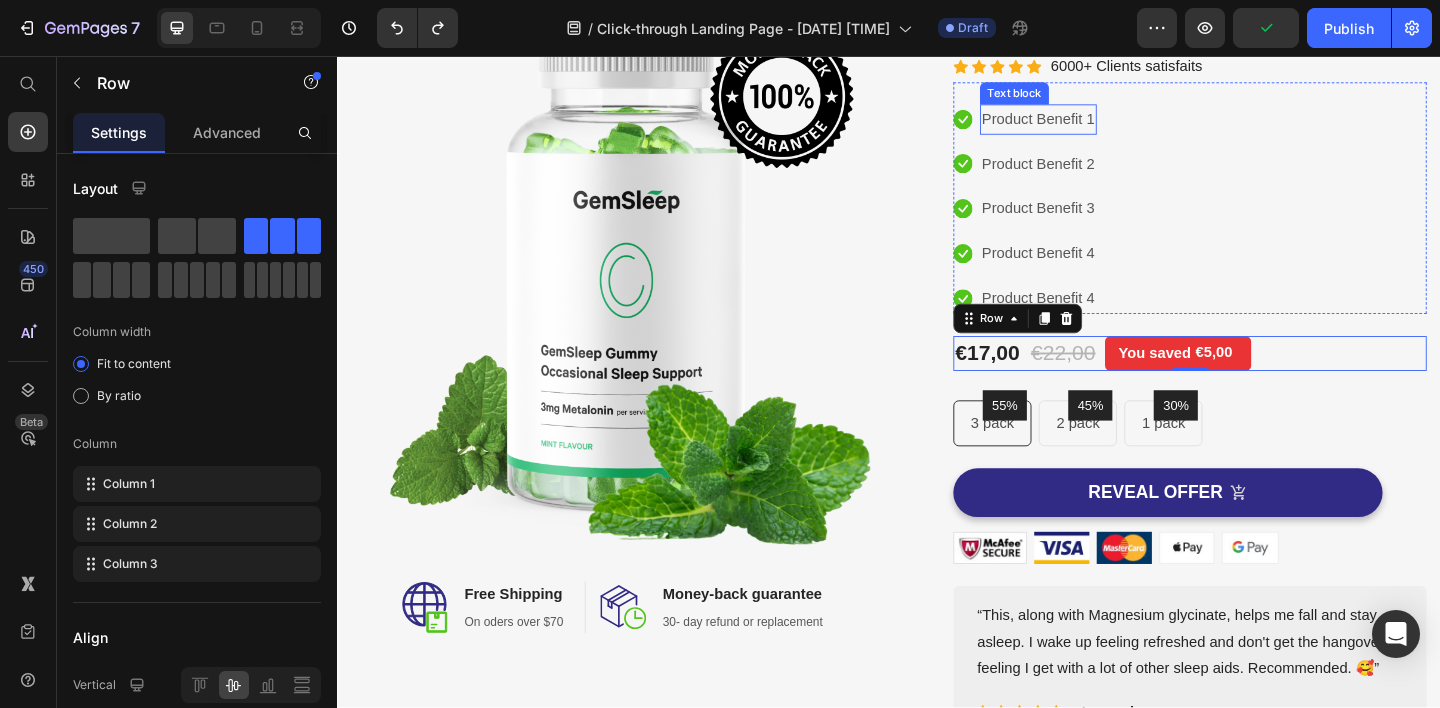 scroll, scrollTop: 39, scrollLeft: 0, axis: vertical 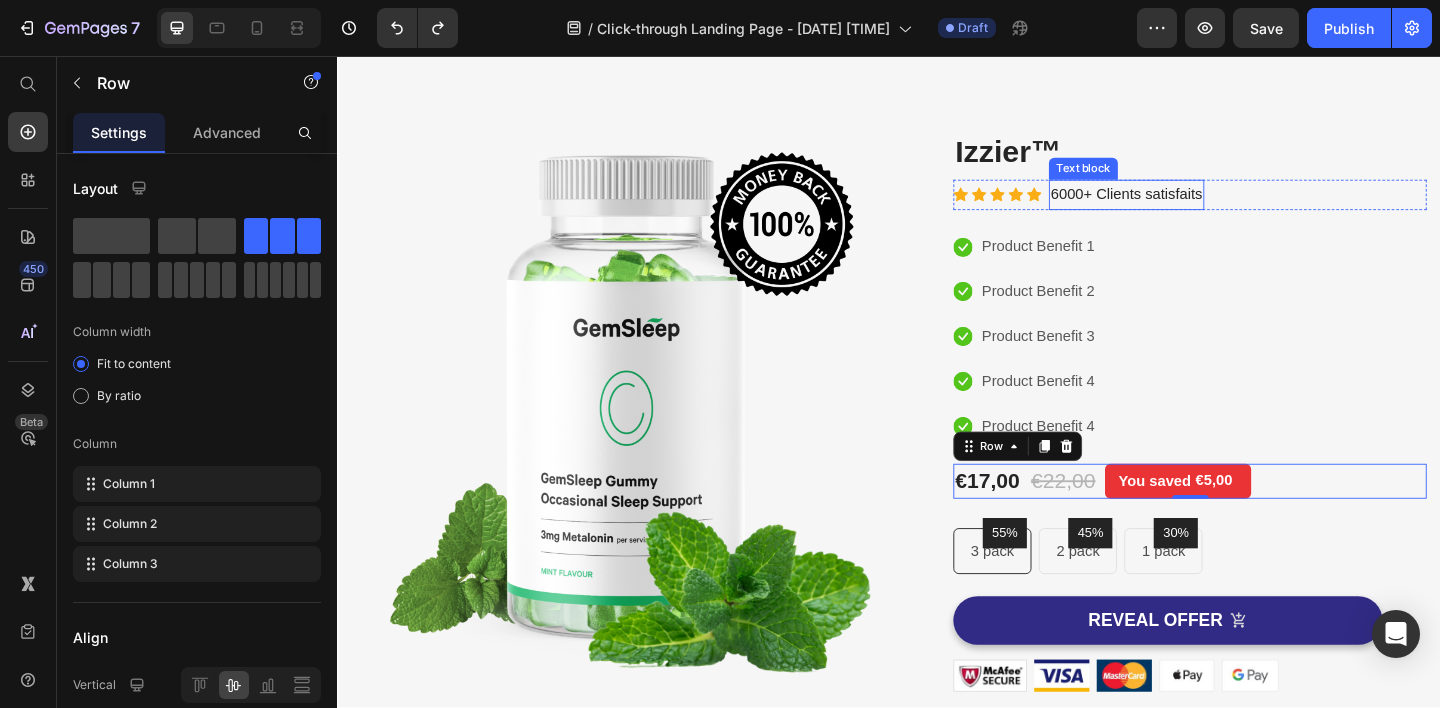 click on "6000+ Clients satisfaits" at bounding box center [1195, 207] 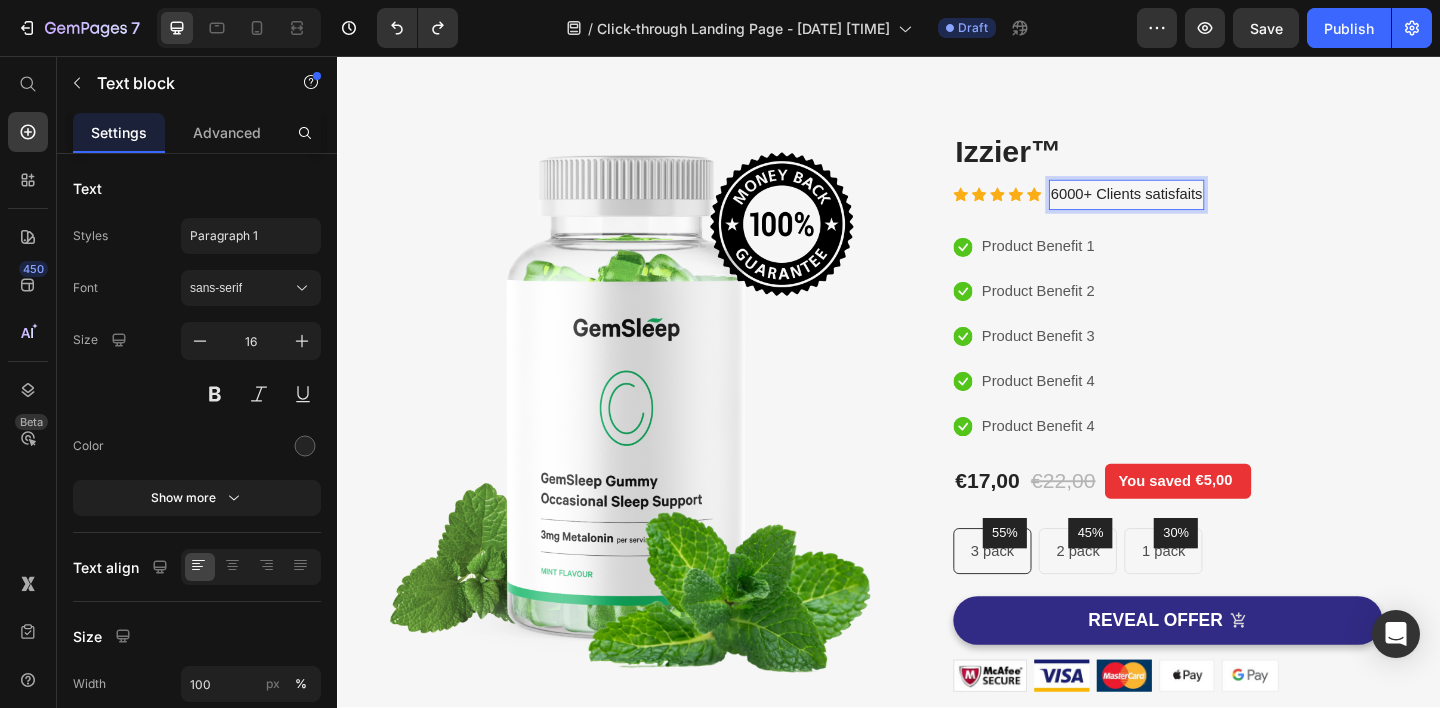 click on "6000+ Clients satisfaits" at bounding box center (1195, 207) 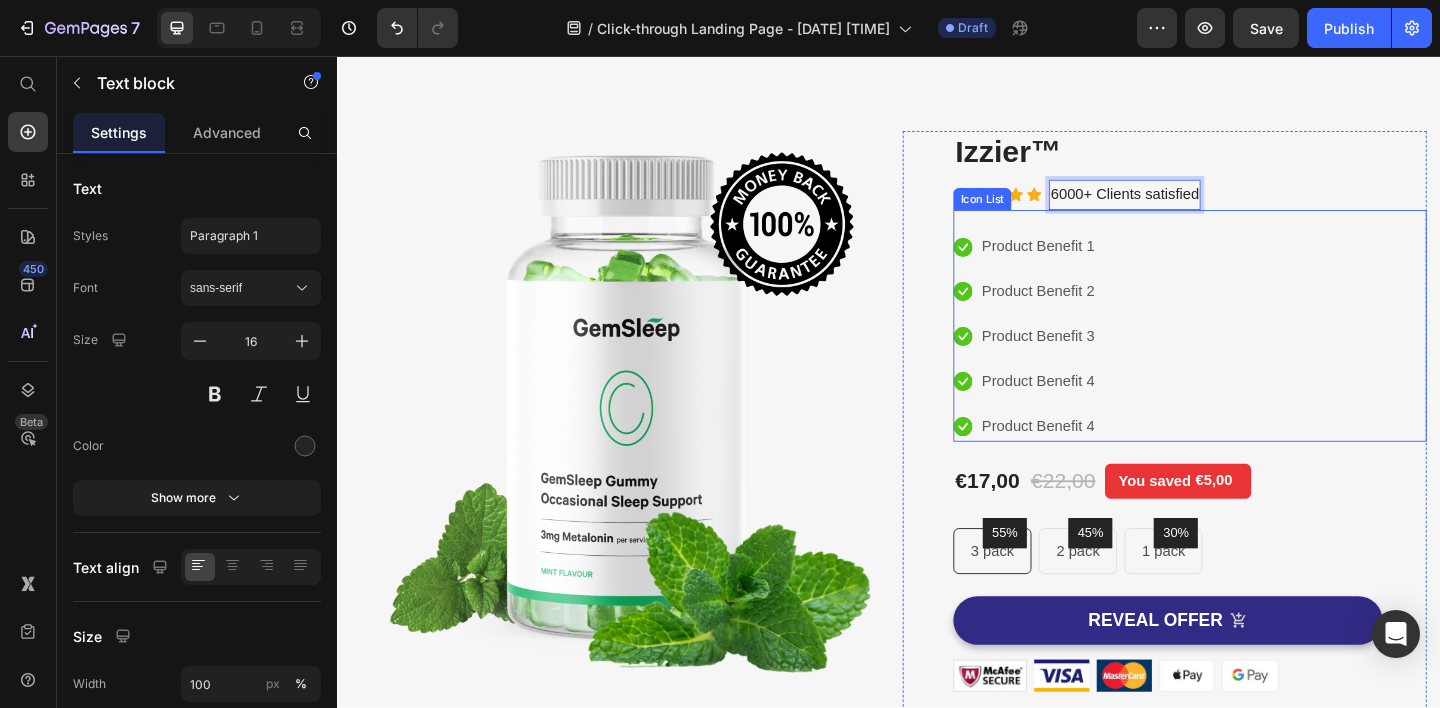 click on "Icon Product Benefit 1 Text block
Icon Product Benefit 2 Text block
Icon Product Benefit 3 Text block
Icon Product Benefit 4 Text block
Icon Product Benefit 4 Text block" at bounding box center [1264, 362] 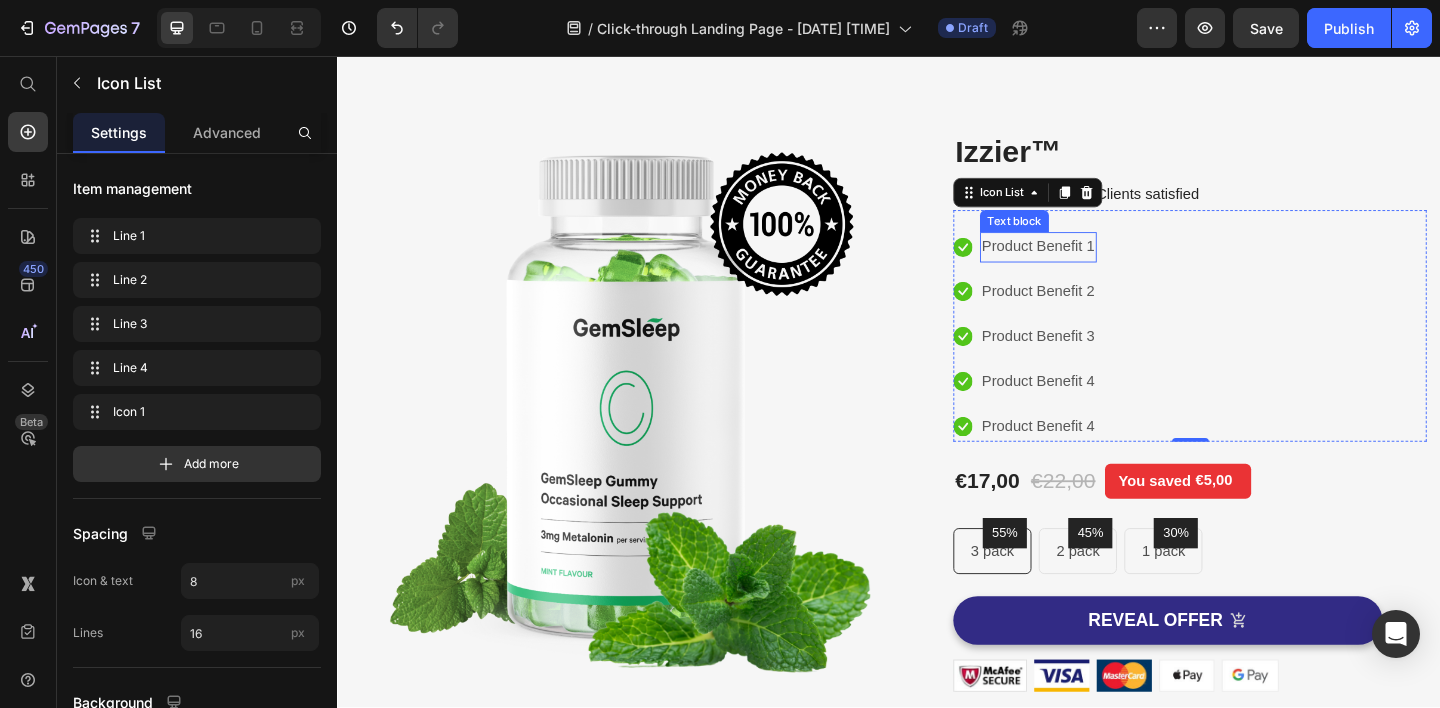 click on "Product Benefit 1" at bounding box center (1099, 264) 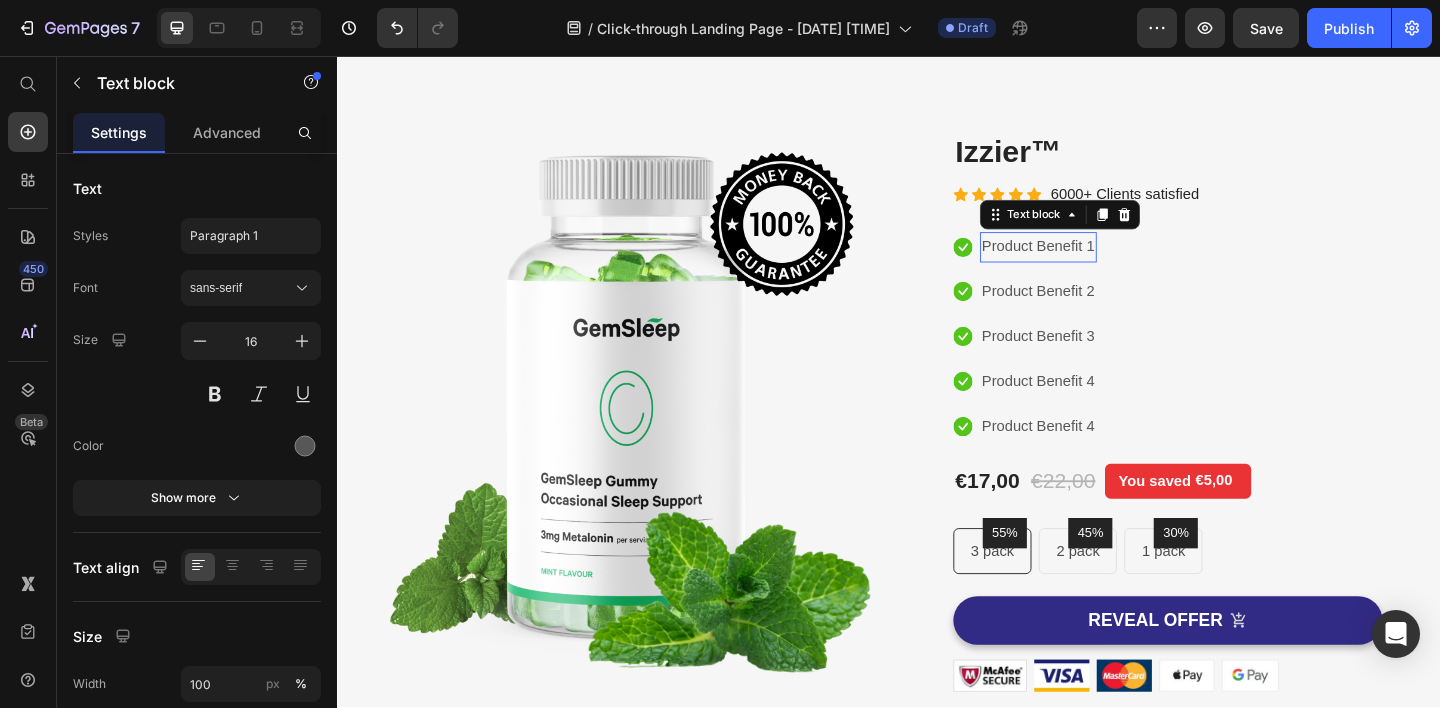 click on "Product Benefit 1" at bounding box center (1099, 264) 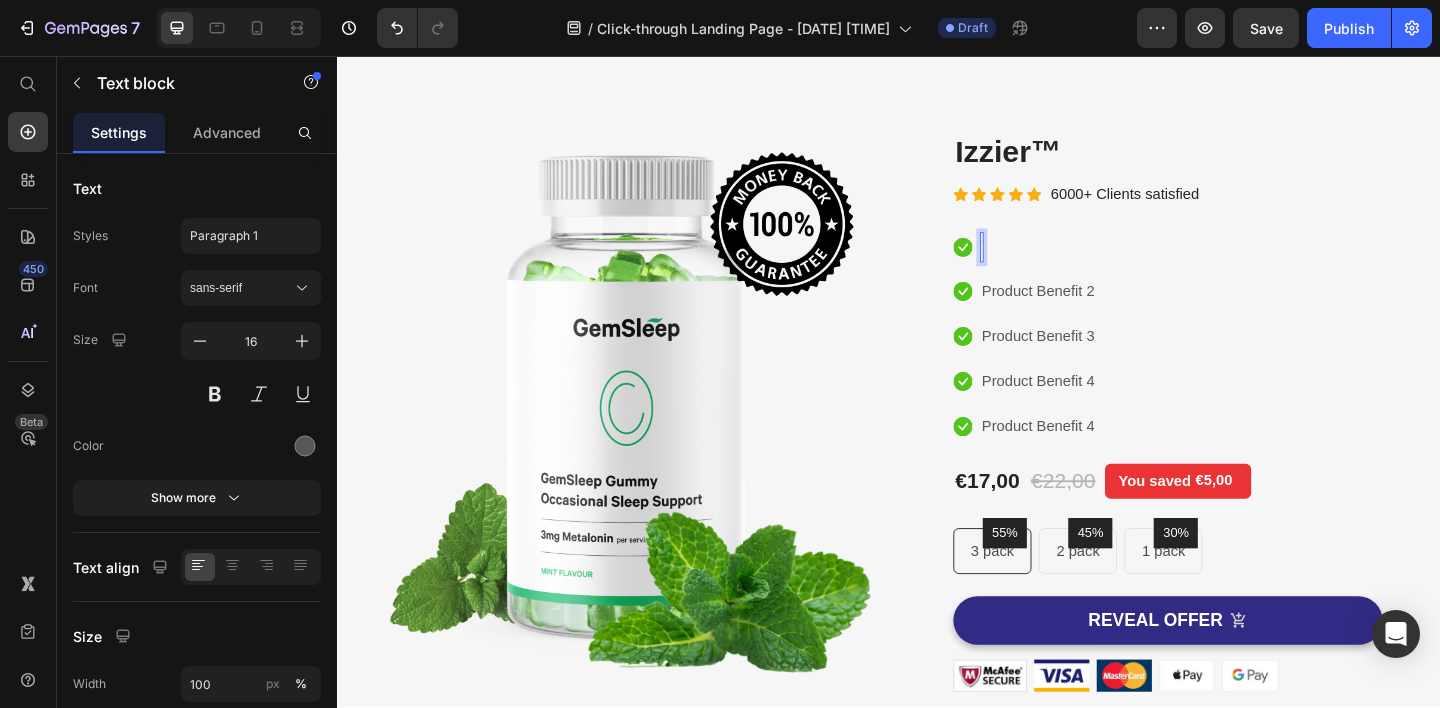 scroll, scrollTop: 31, scrollLeft: 0, axis: vertical 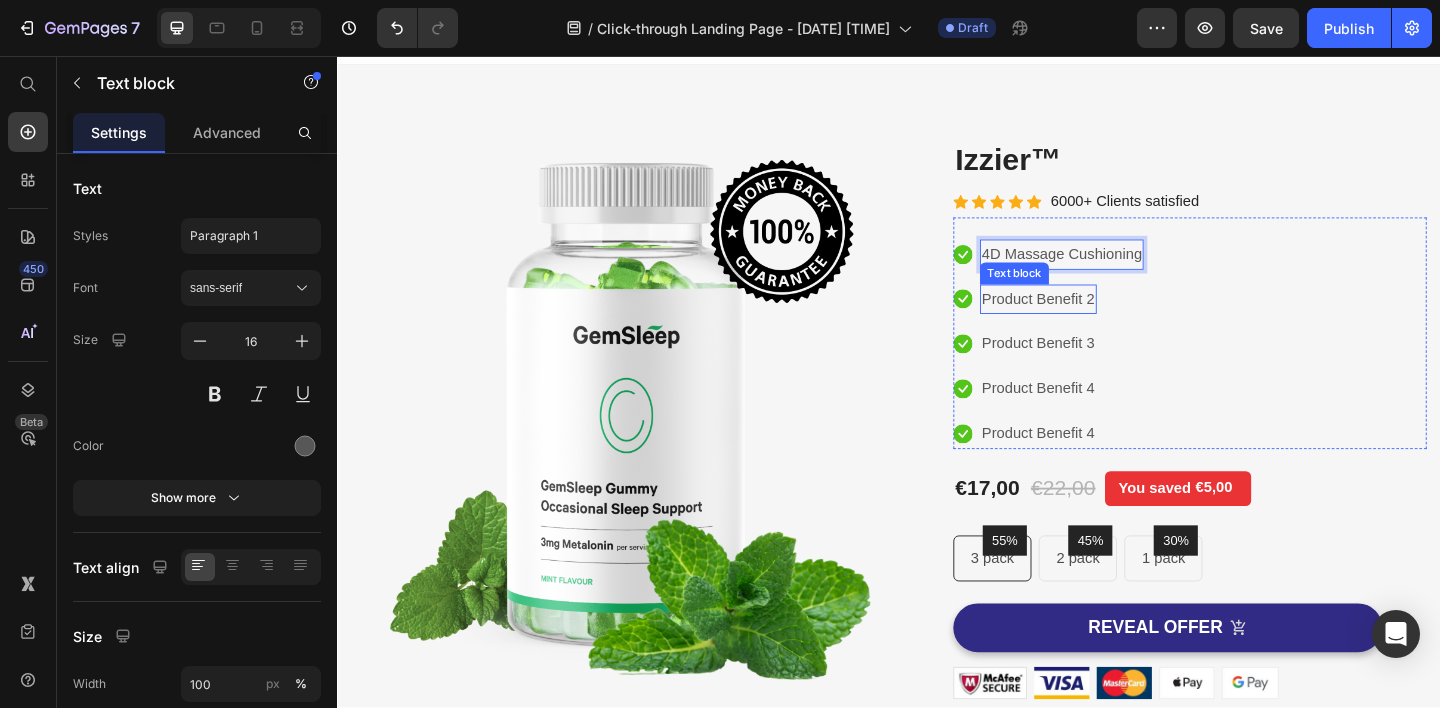 click on "Product Benefit 2" at bounding box center [1099, 321] 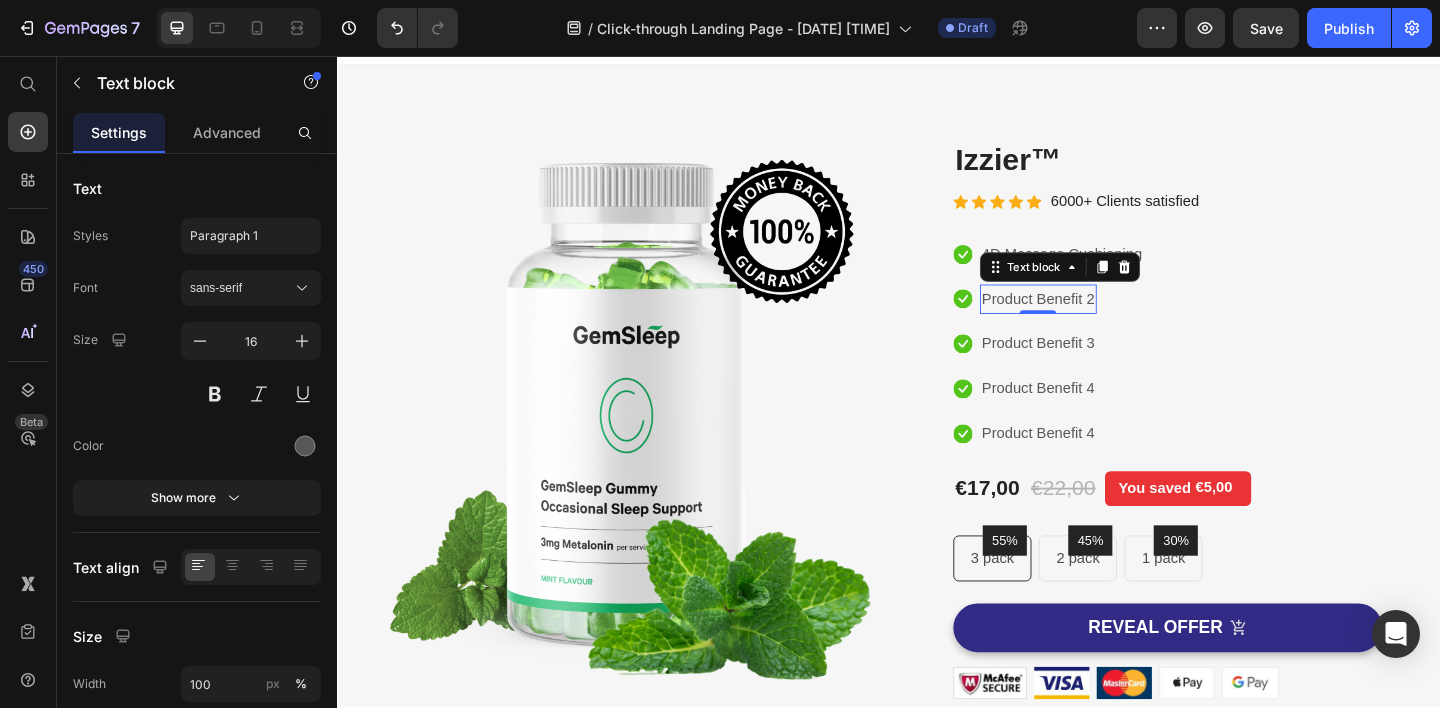 click on "Product Benefit 2" at bounding box center (1099, 321) 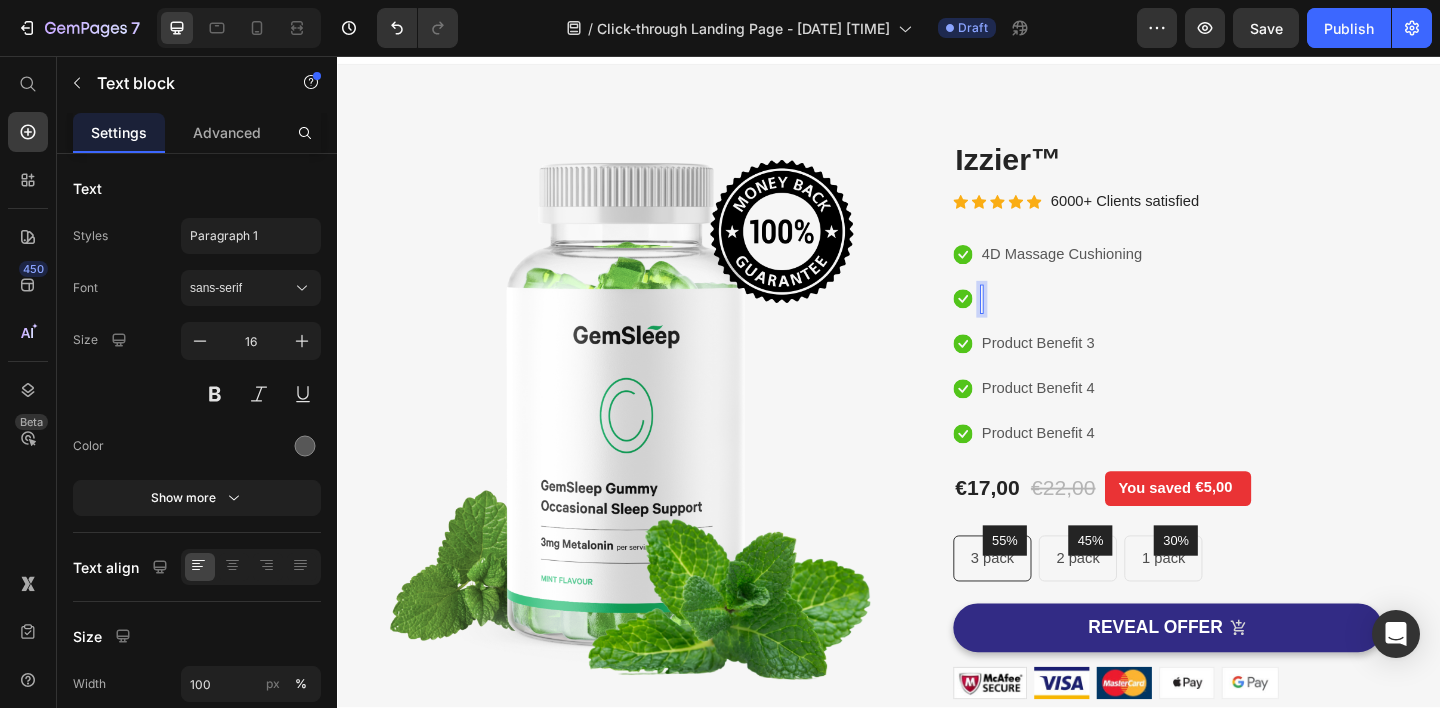 scroll, scrollTop: 22, scrollLeft: 0, axis: vertical 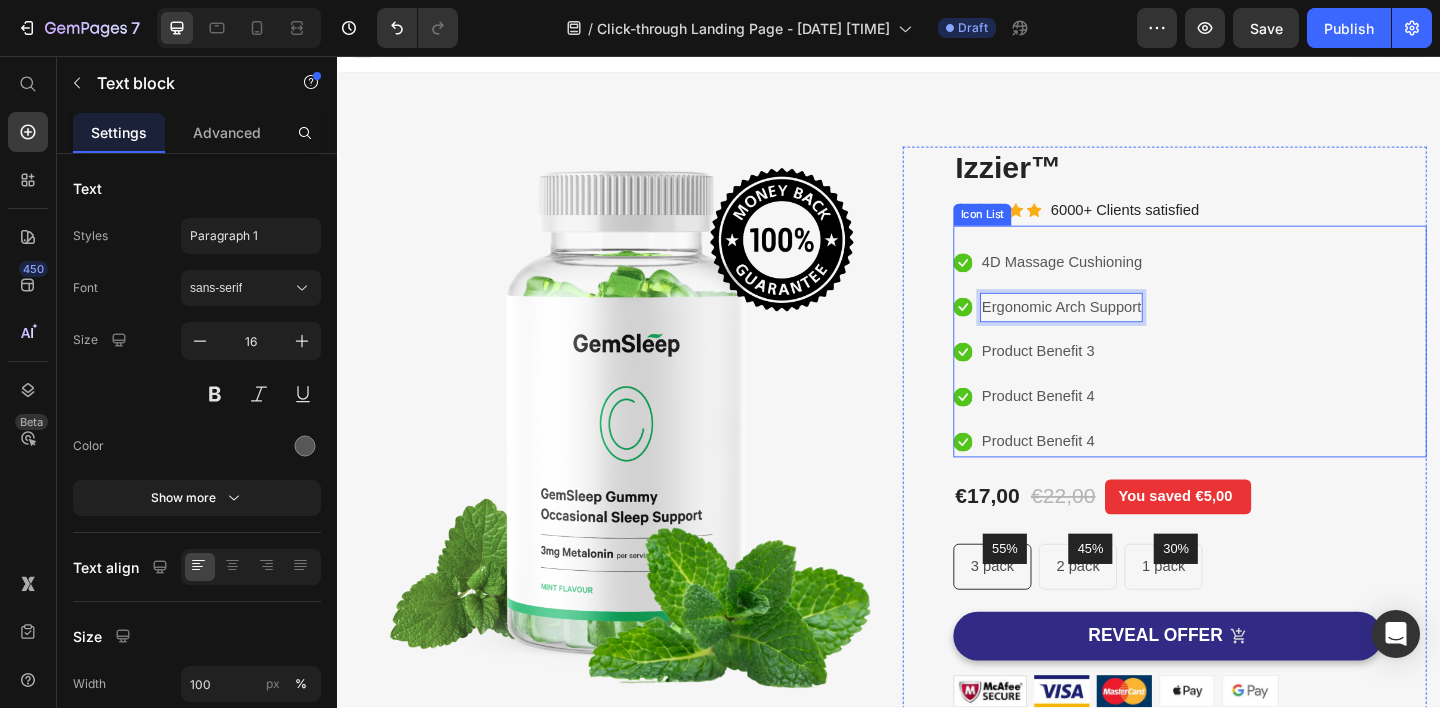 click on "Icon Product Benefit 3 Text block" at bounding box center (1110, 378) 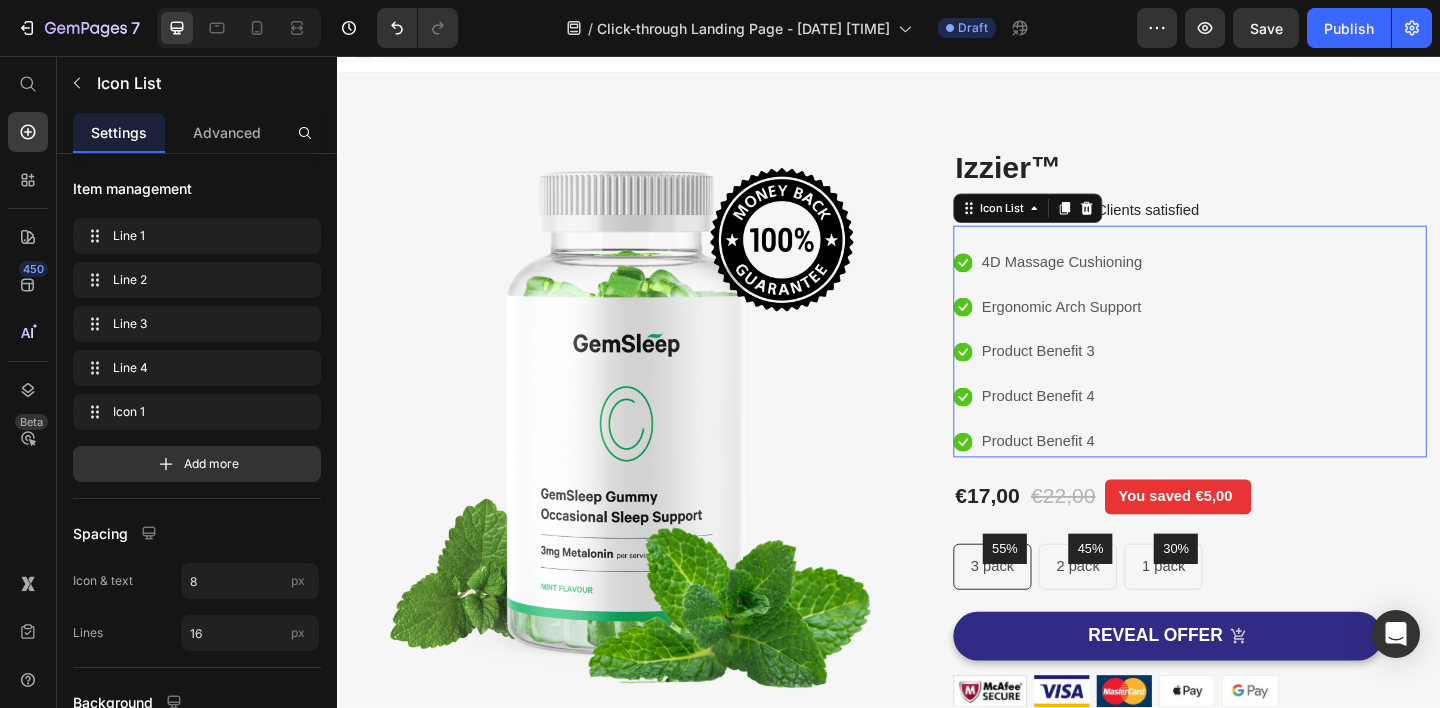 click on "Icon Product Benefit 3 Text block" at bounding box center [1110, 378] 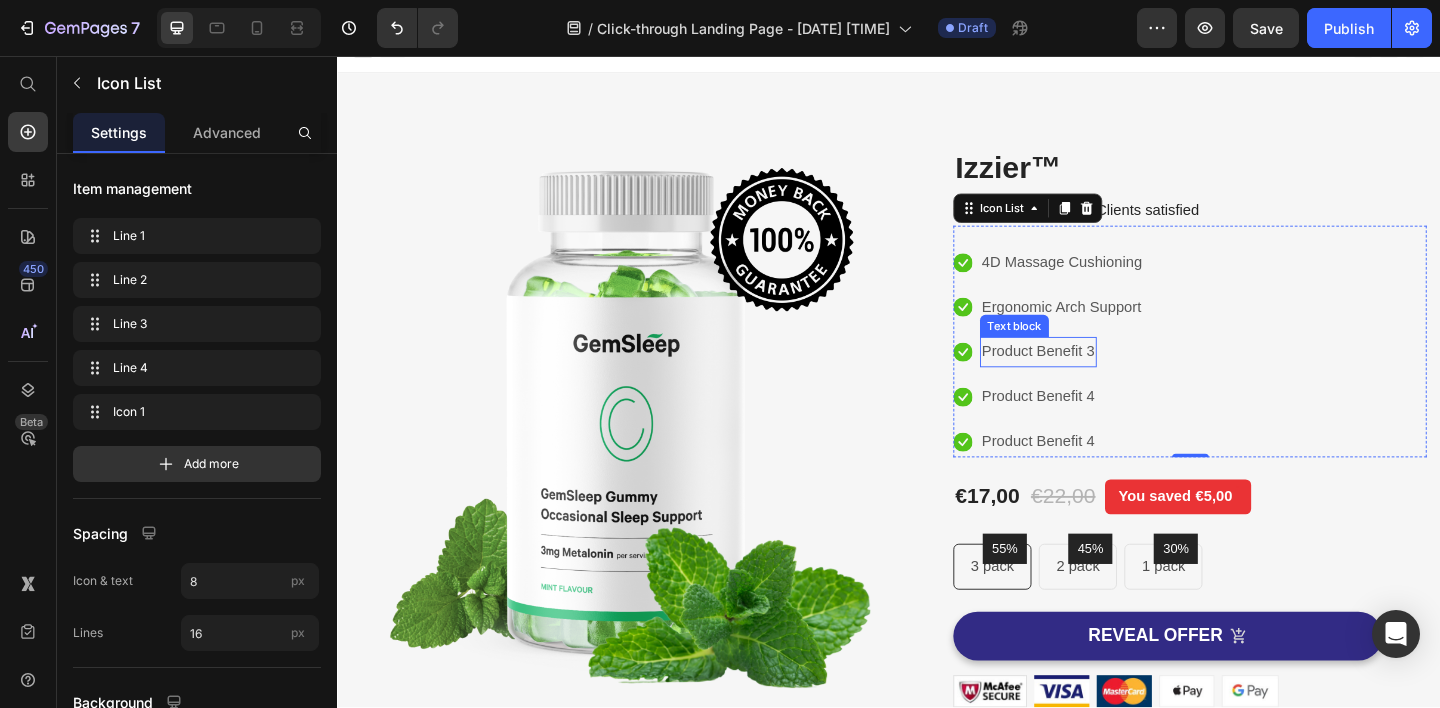 click on "Product Benefit 3" at bounding box center (1099, 378) 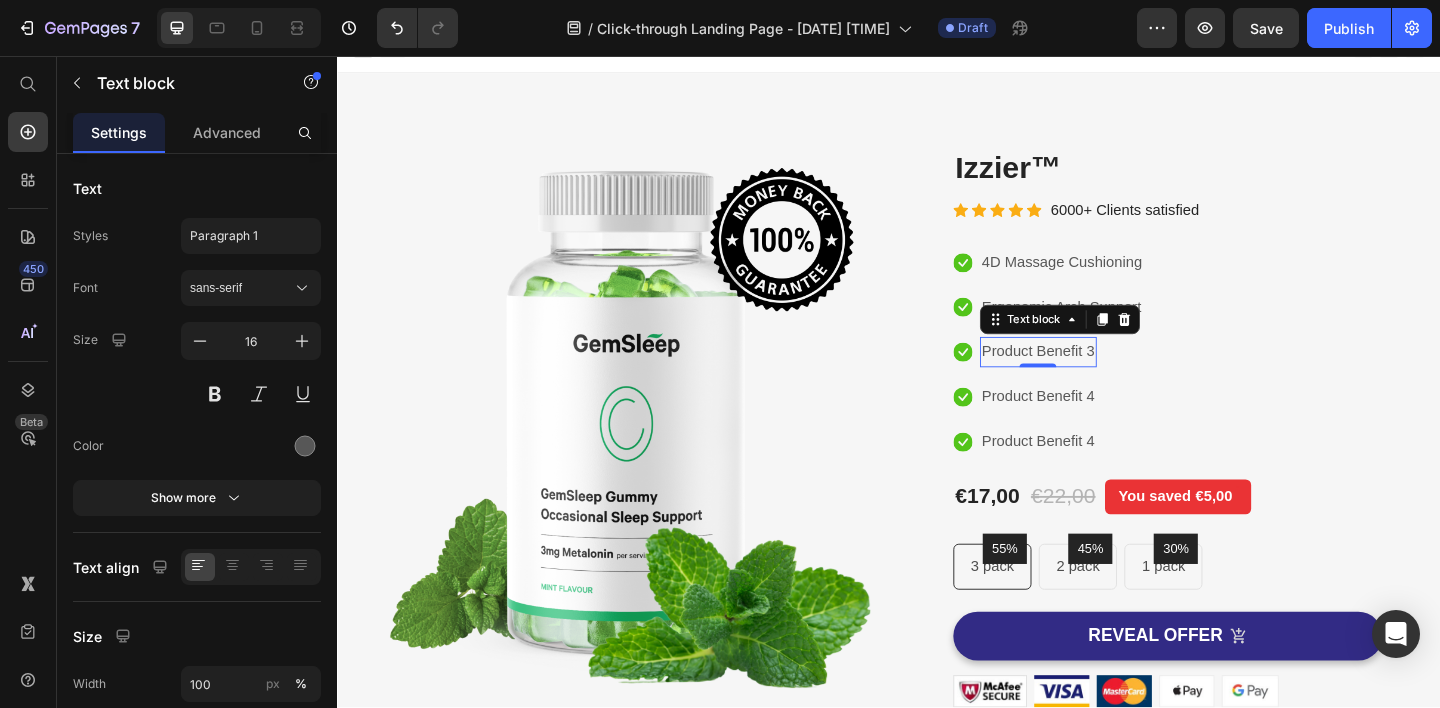 click on "Product Benefit 3" at bounding box center (1099, 378) 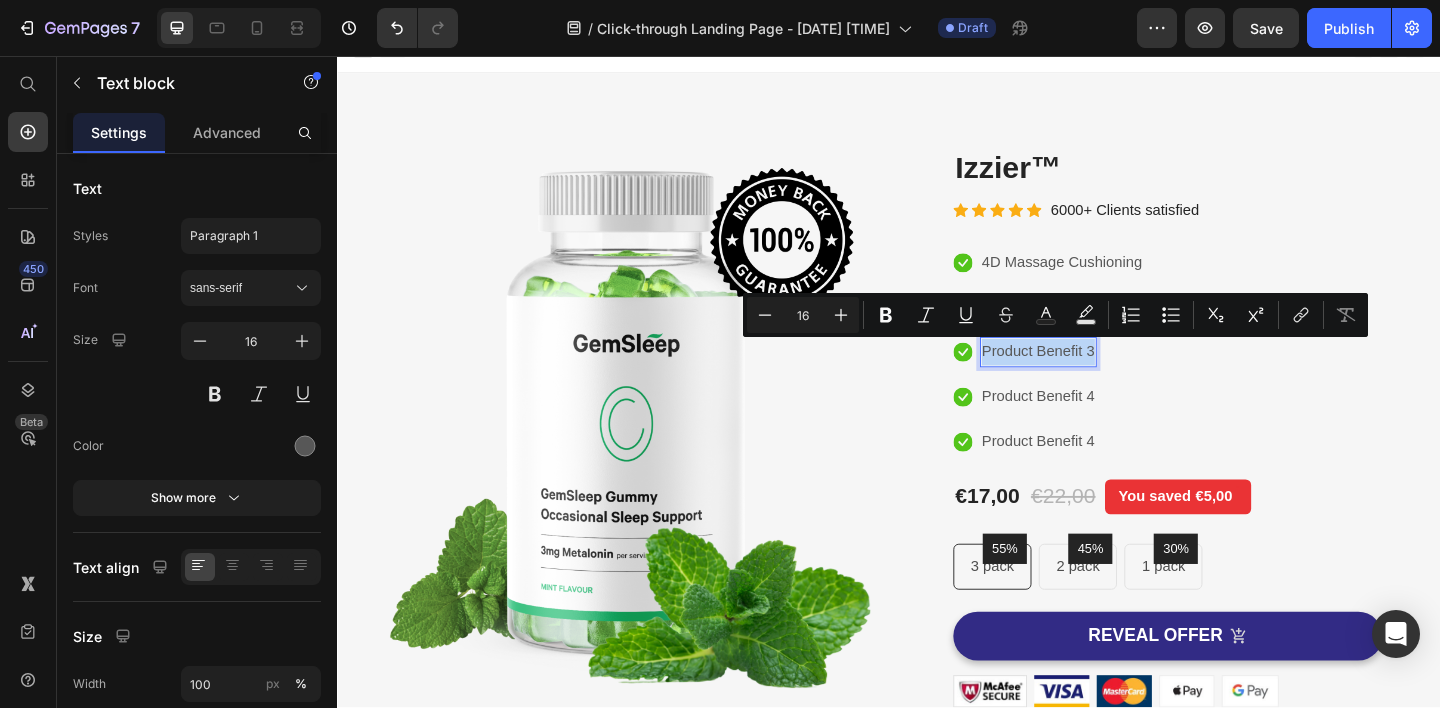 drag, startPoint x: 1149, startPoint y: 377, endPoint x: 1005, endPoint y: 372, distance: 144.08678 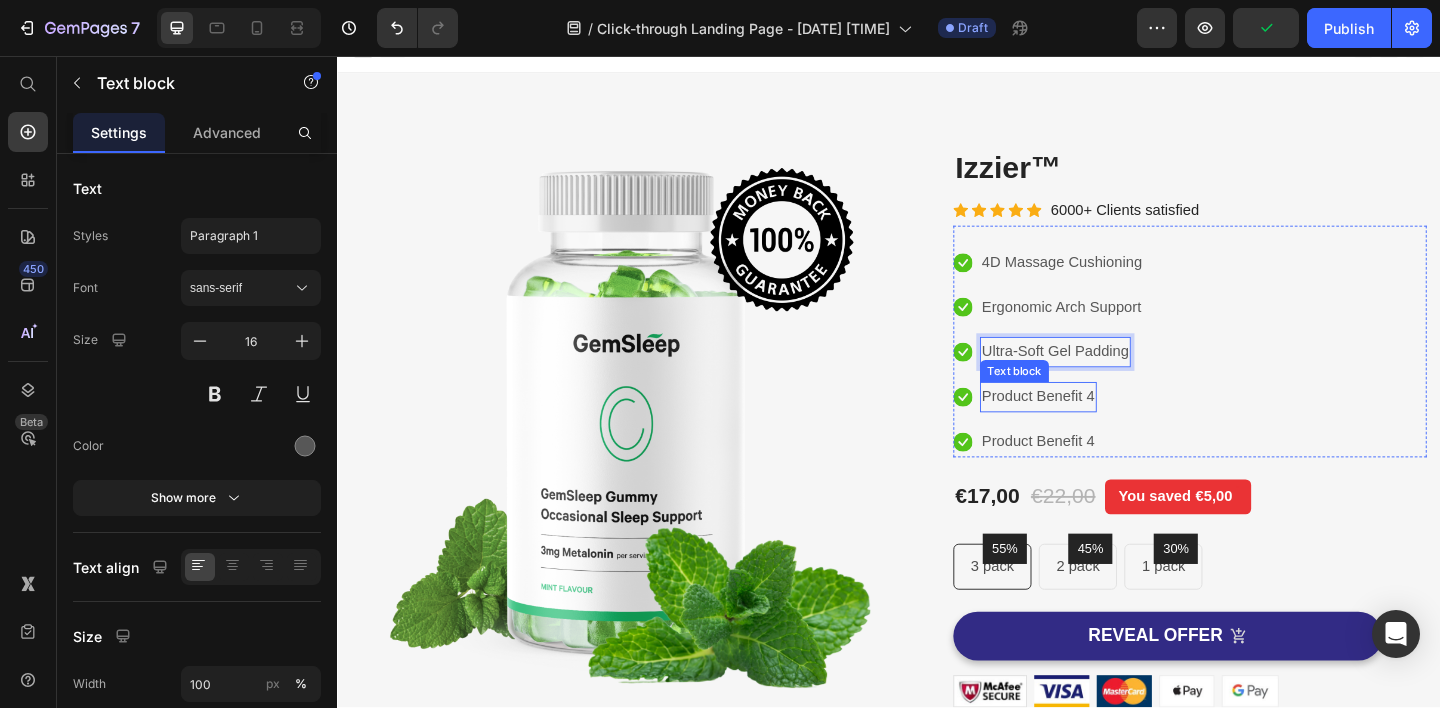 click on "Product Benefit 4" at bounding box center [1099, 427] 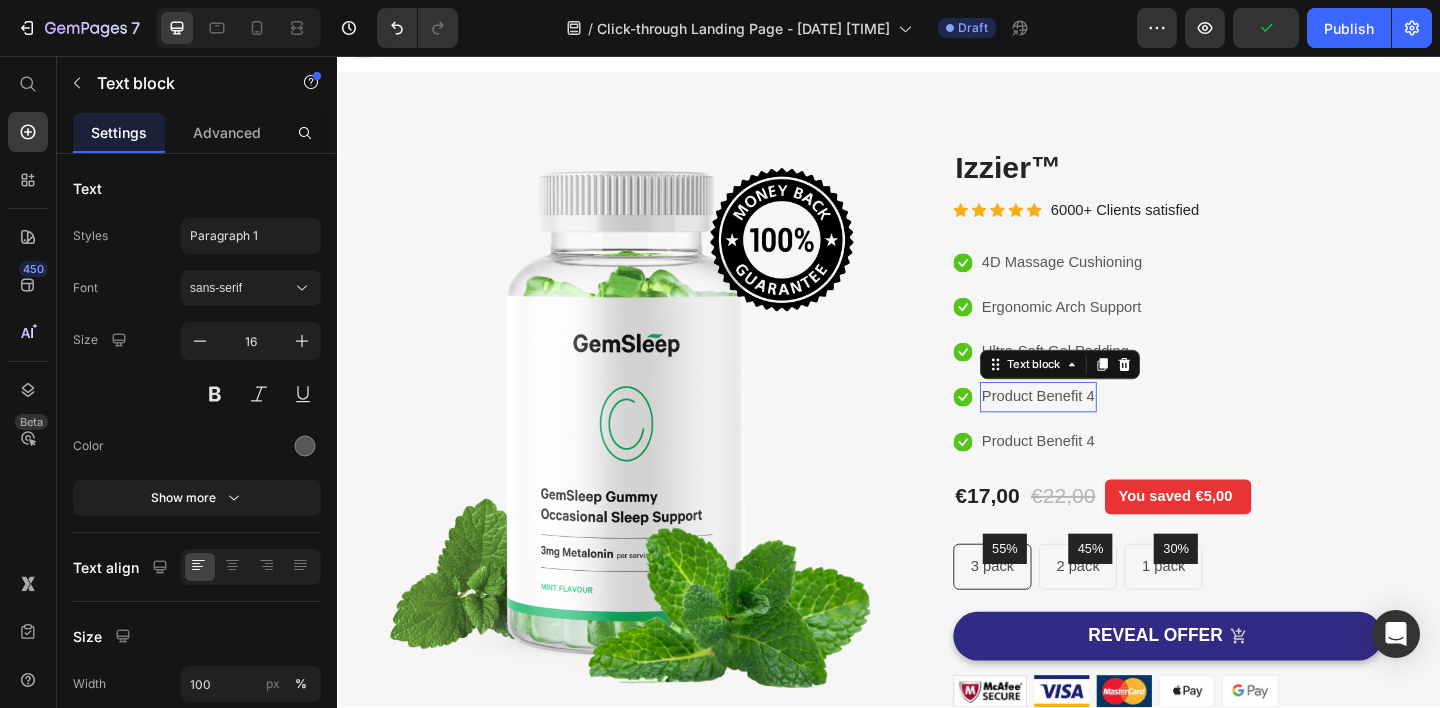 click on "Product Benefit 4" at bounding box center (1099, 427) 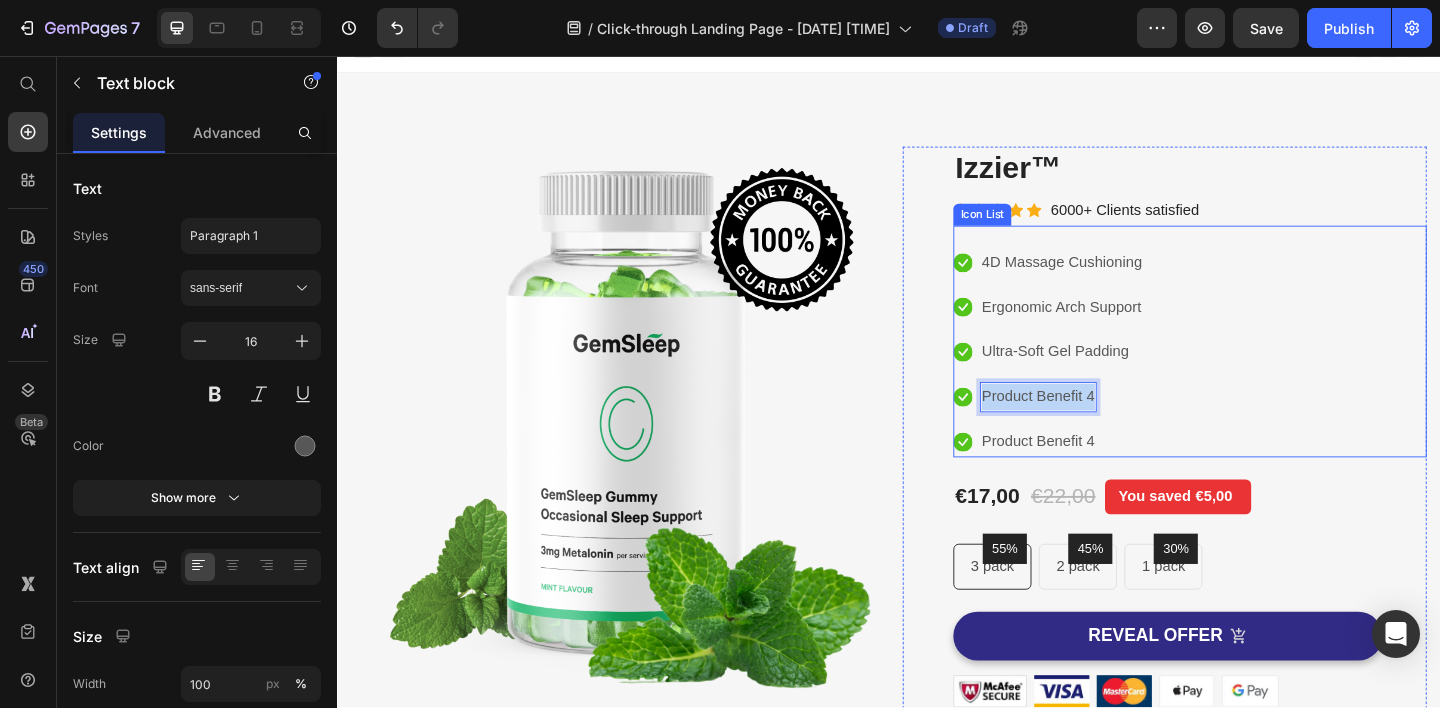 drag, startPoint x: 1139, startPoint y: 426, endPoint x: 1011, endPoint y: 412, distance: 128.76335 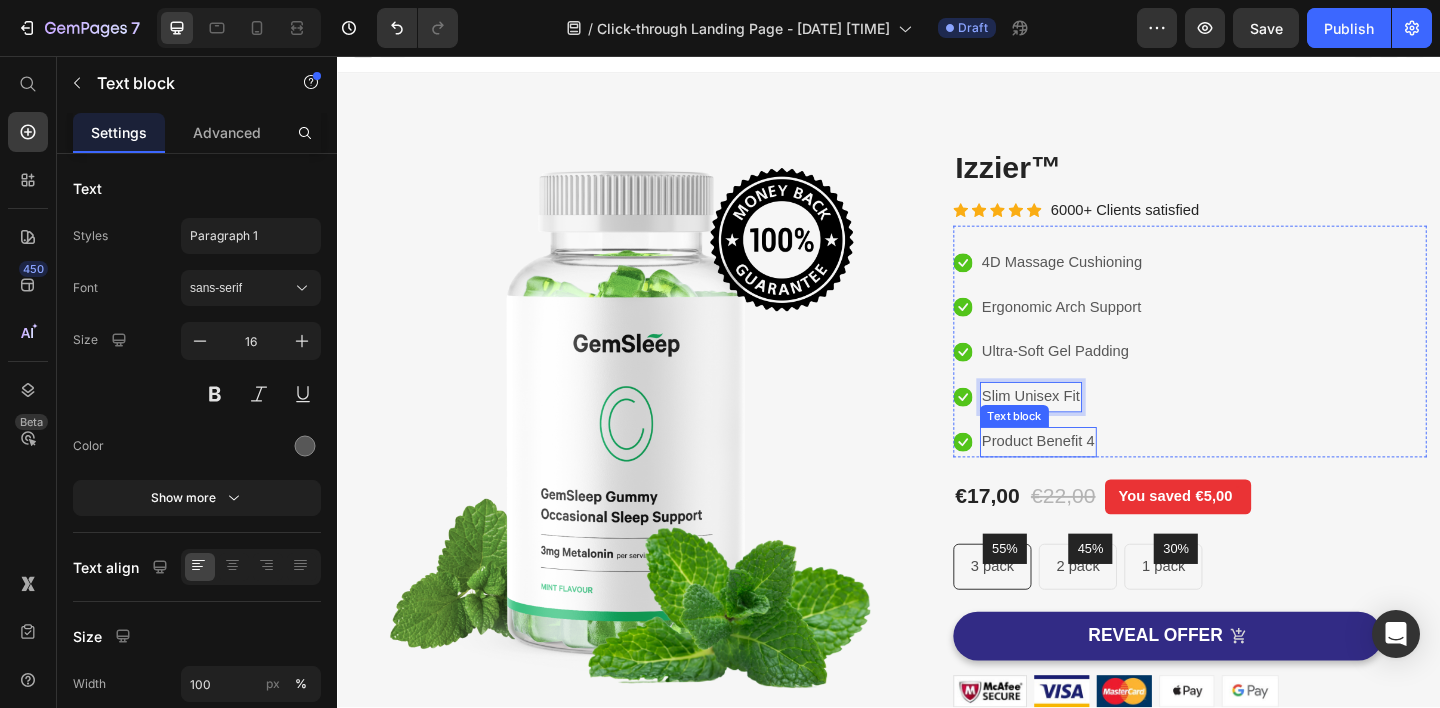 click on "Product Benefit 4" at bounding box center [1099, 476] 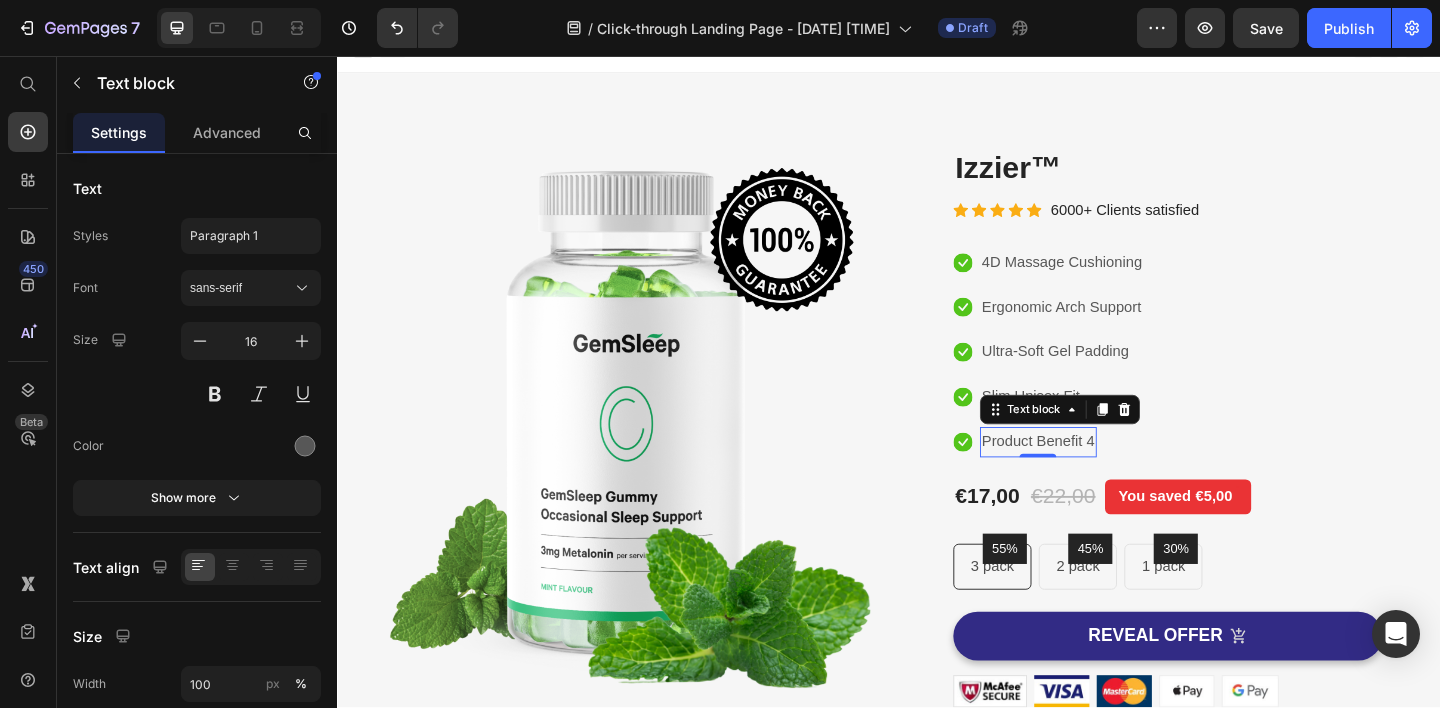click on "Product Benefit 4" at bounding box center (1099, 476) 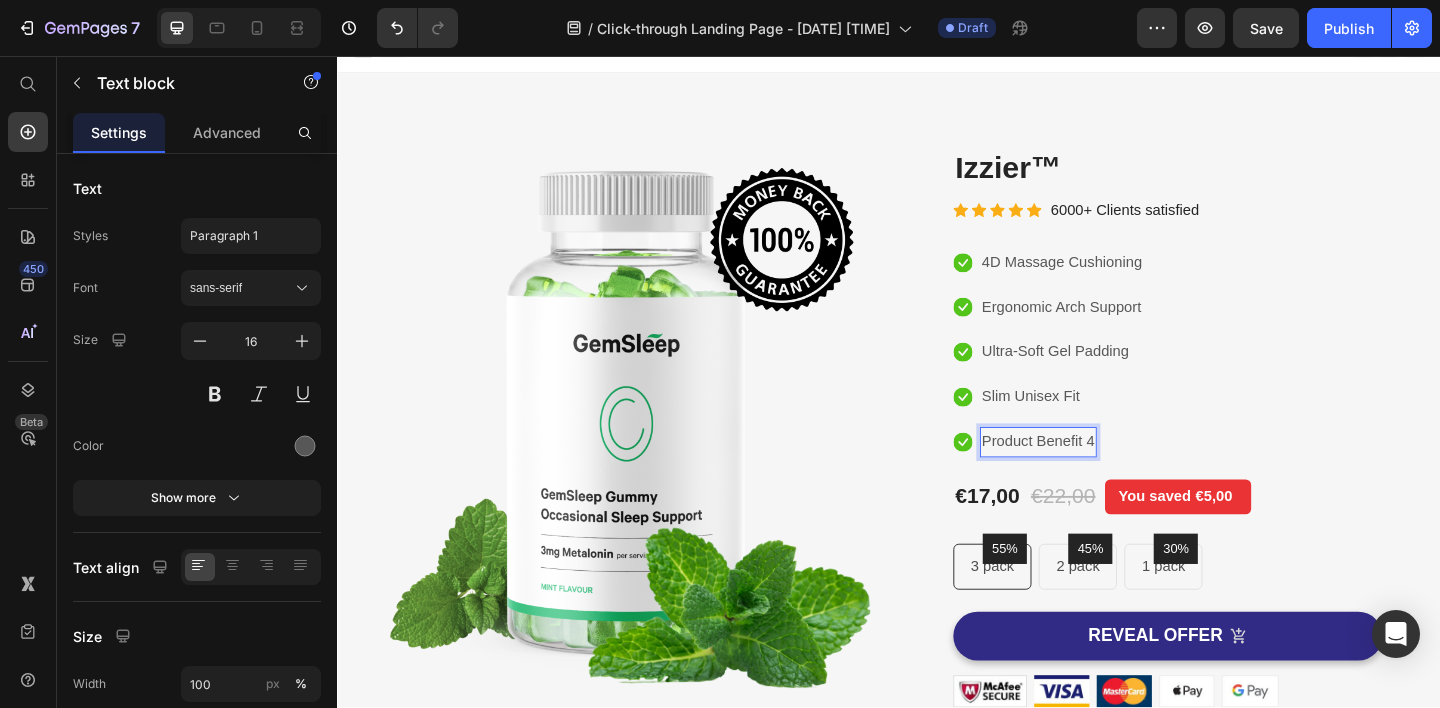 click on "Product Benefit 4" at bounding box center [1099, 476] 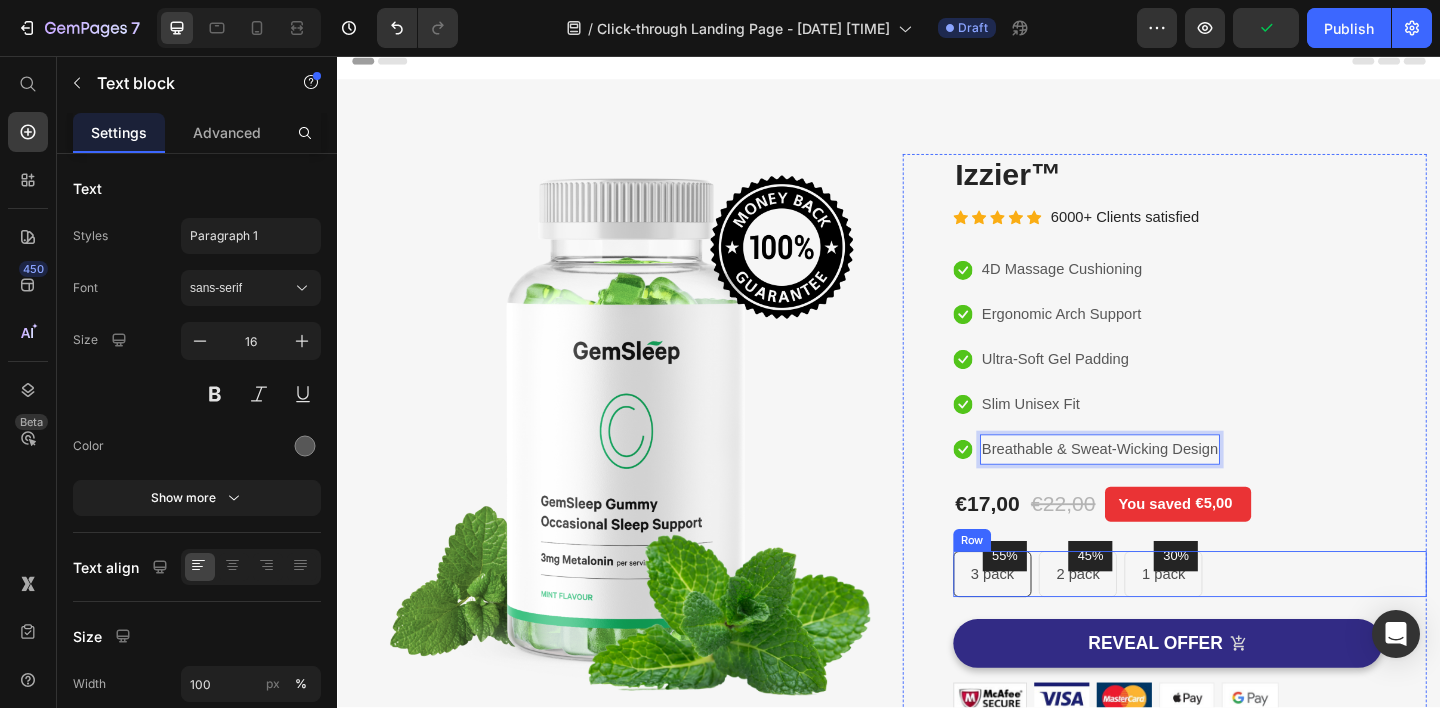 scroll, scrollTop: 113, scrollLeft: 0, axis: vertical 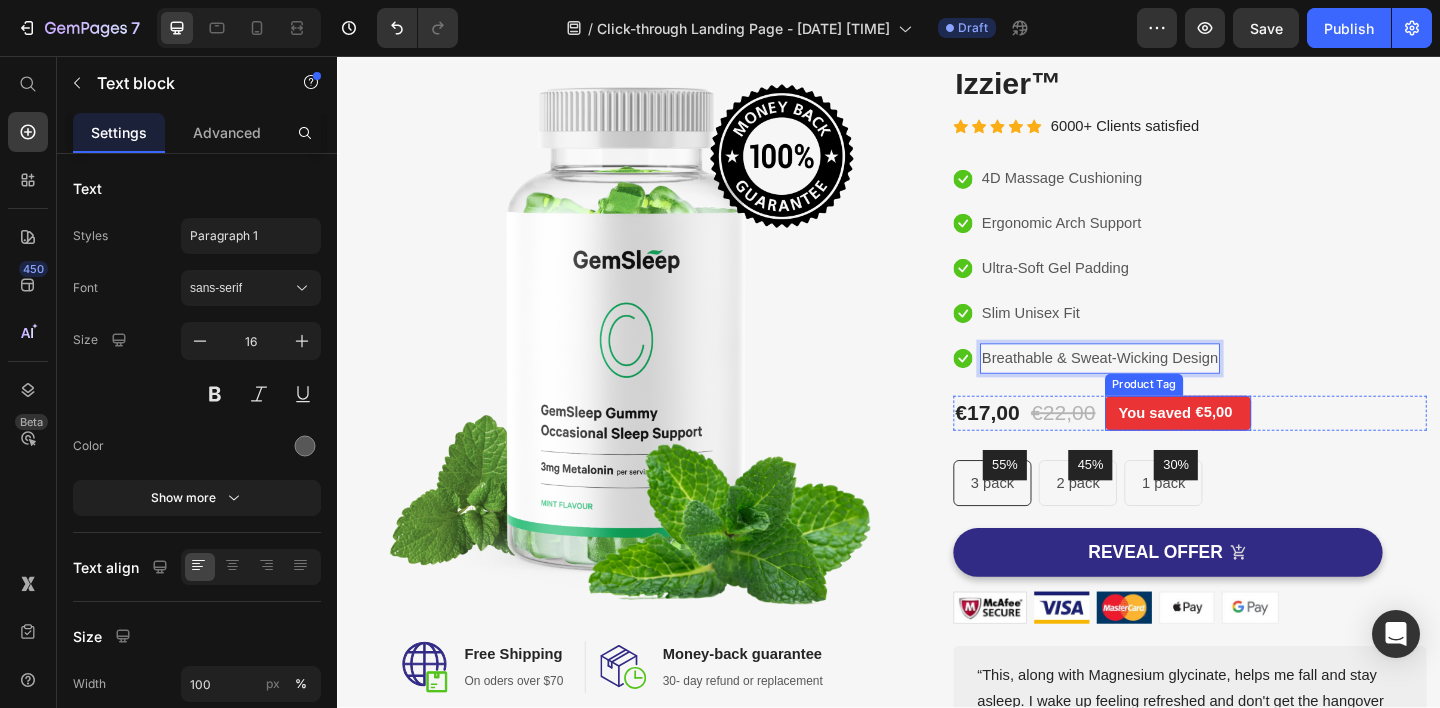 click on "€5,00" at bounding box center [1291, 443] 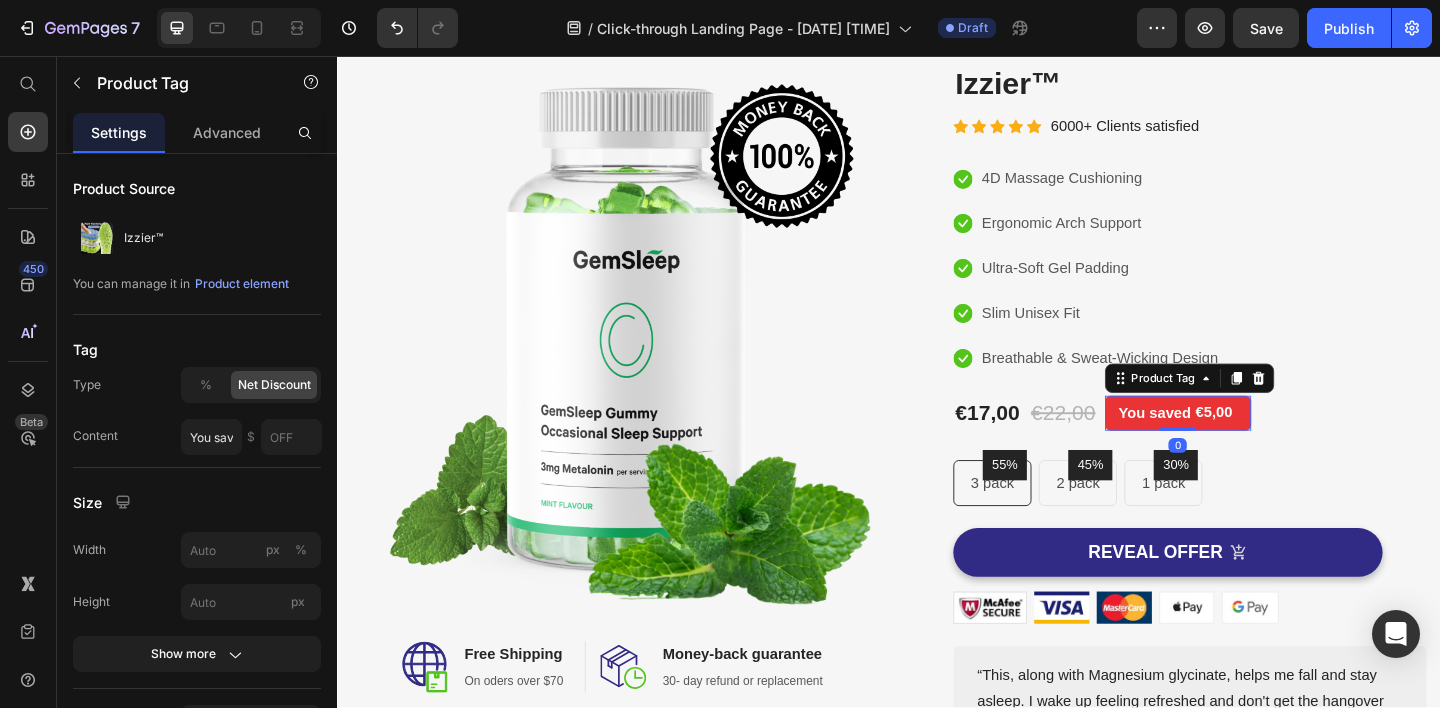 scroll, scrollTop: 556, scrollLeft: 0, axis: vertical 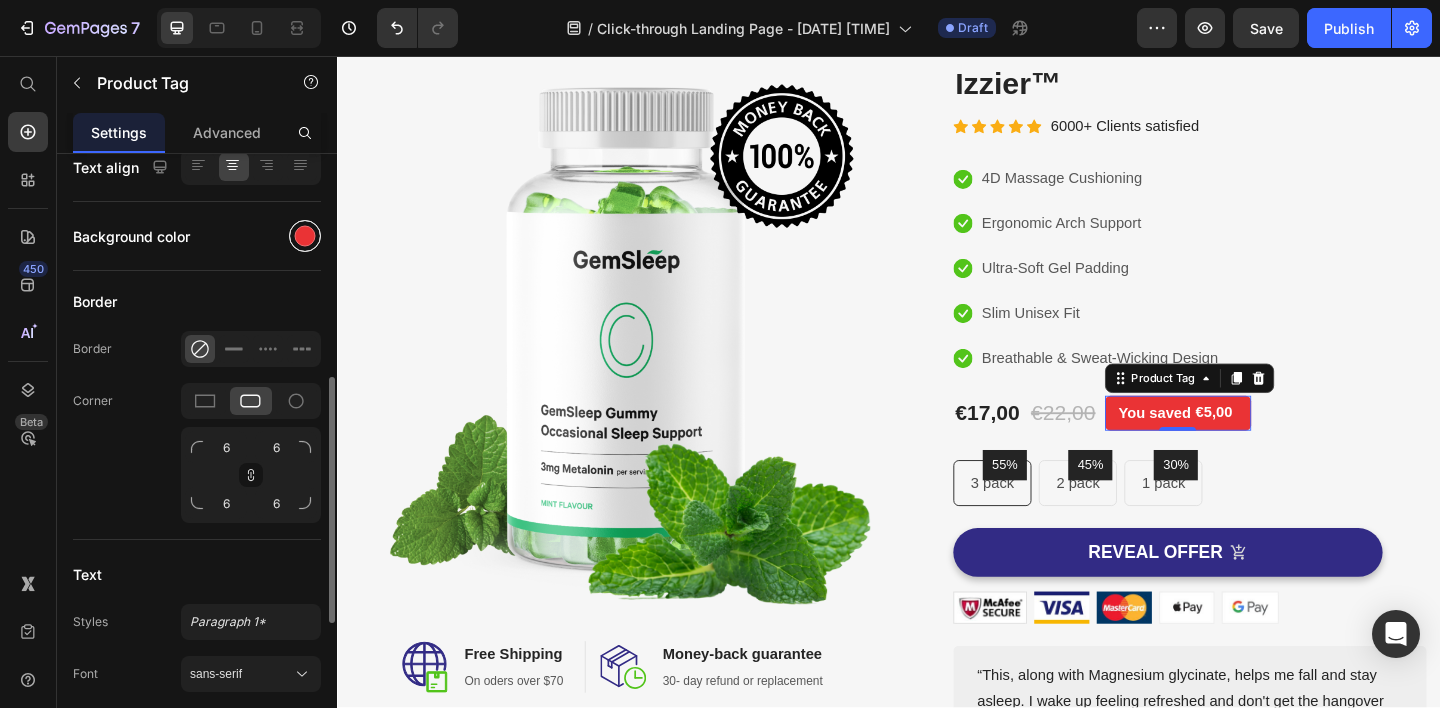 click at bounding box center (305, 236) 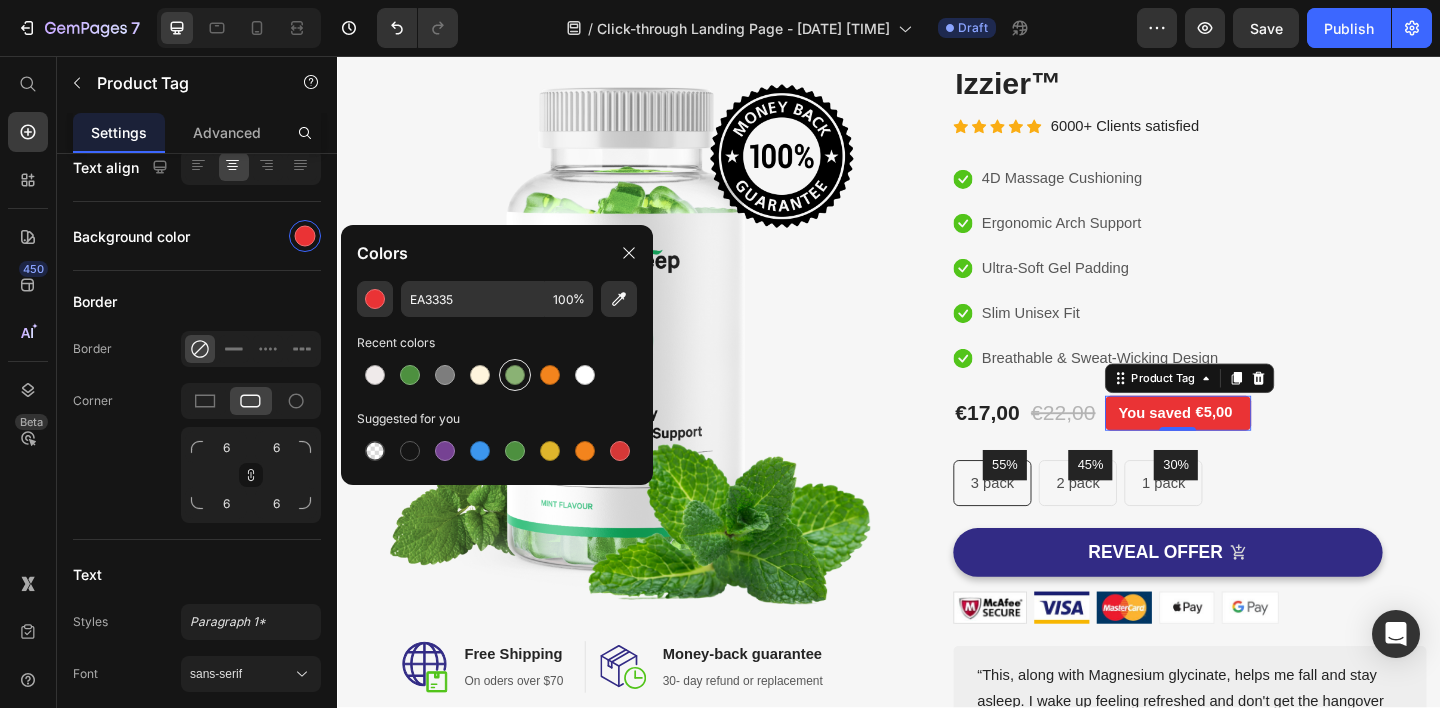 click at bounding box center (515, 375) 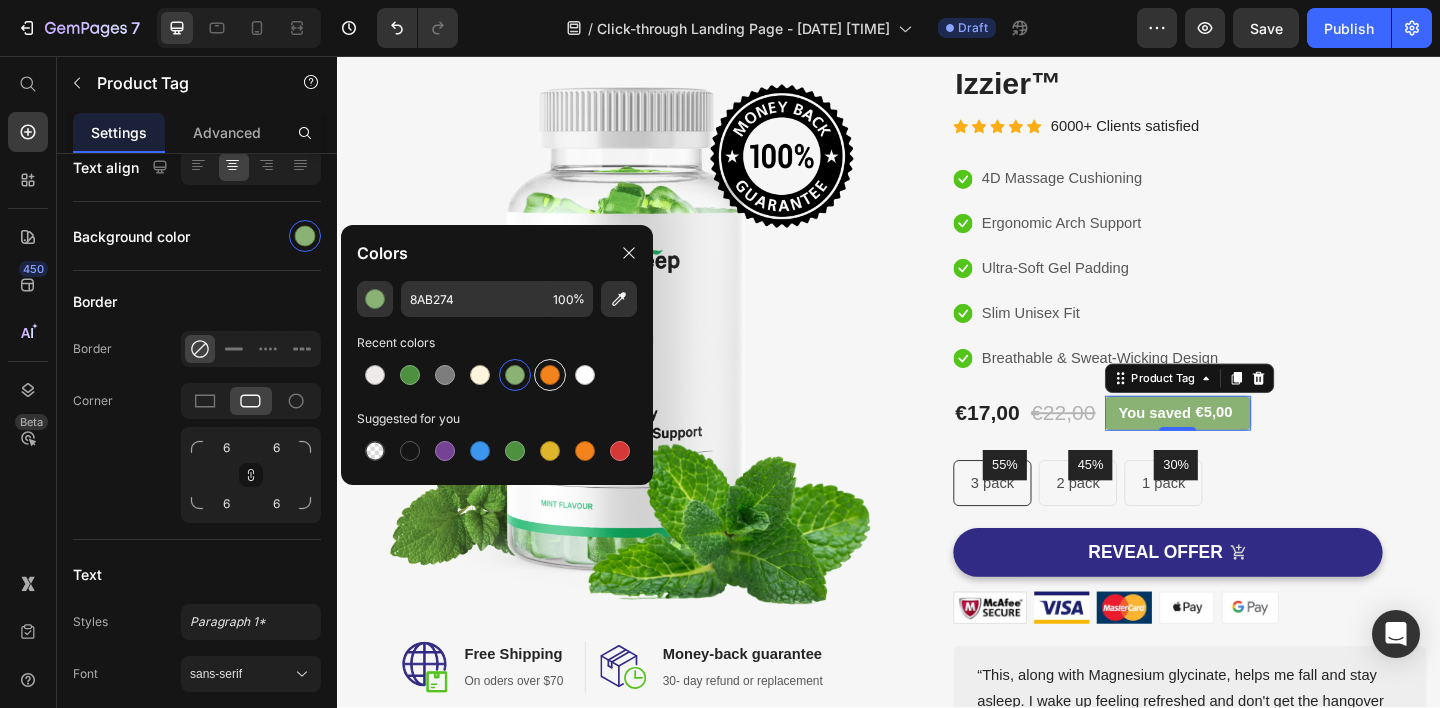 click at bounding box center [550, 375] 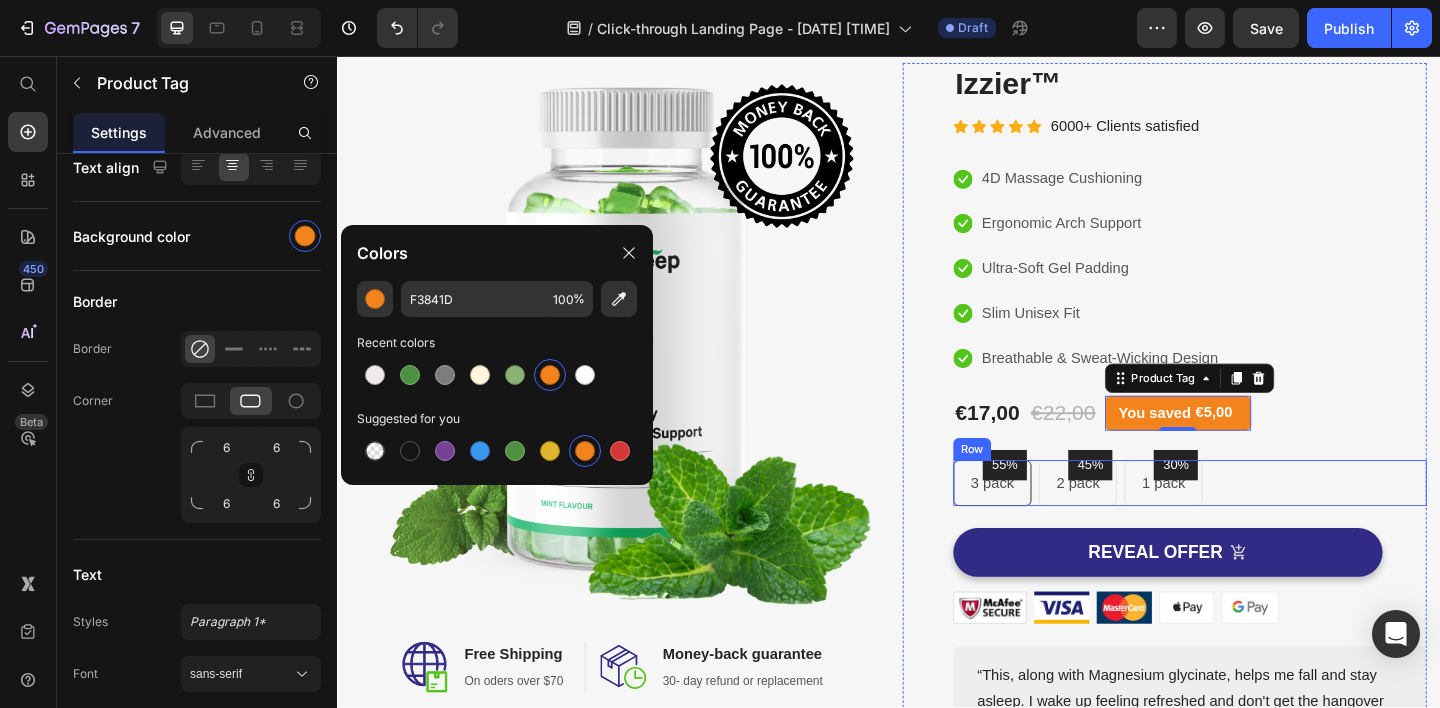 click on "55% Text block Row 3 pack Text block Row 45% Text block Row 2 pack Text block Row 30% Text block Row 1 pack Text block Row Row" at bounding box center (1264, 521) 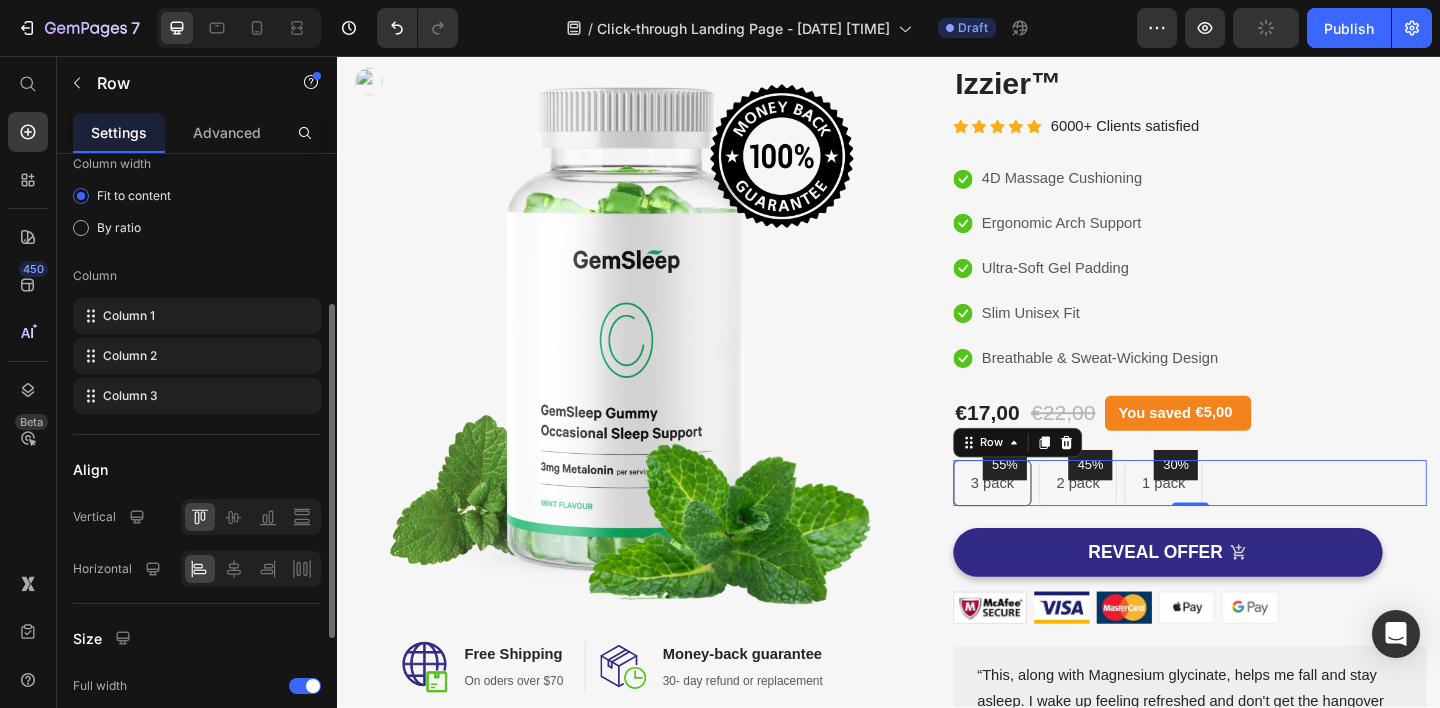 scroll, scrollTop: 206, scrollLeft: 0, axis: vertical 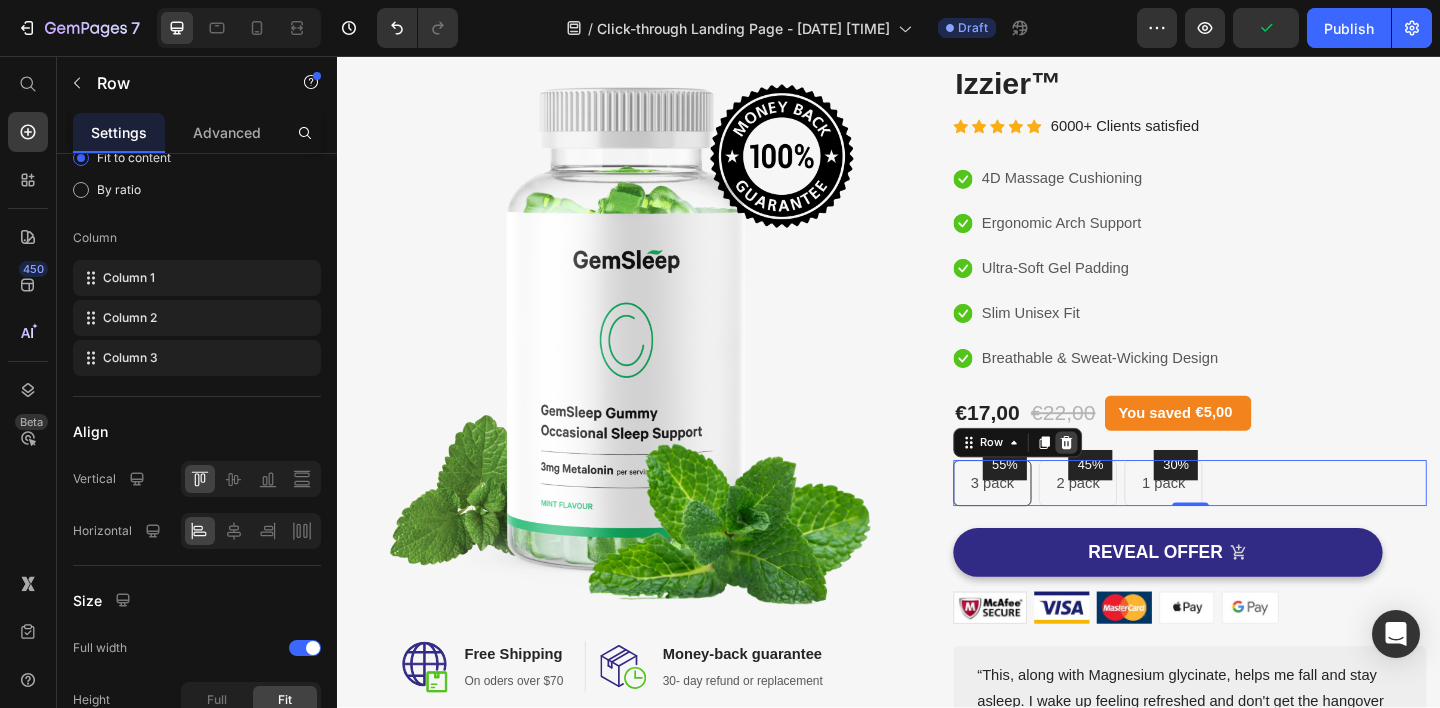 click 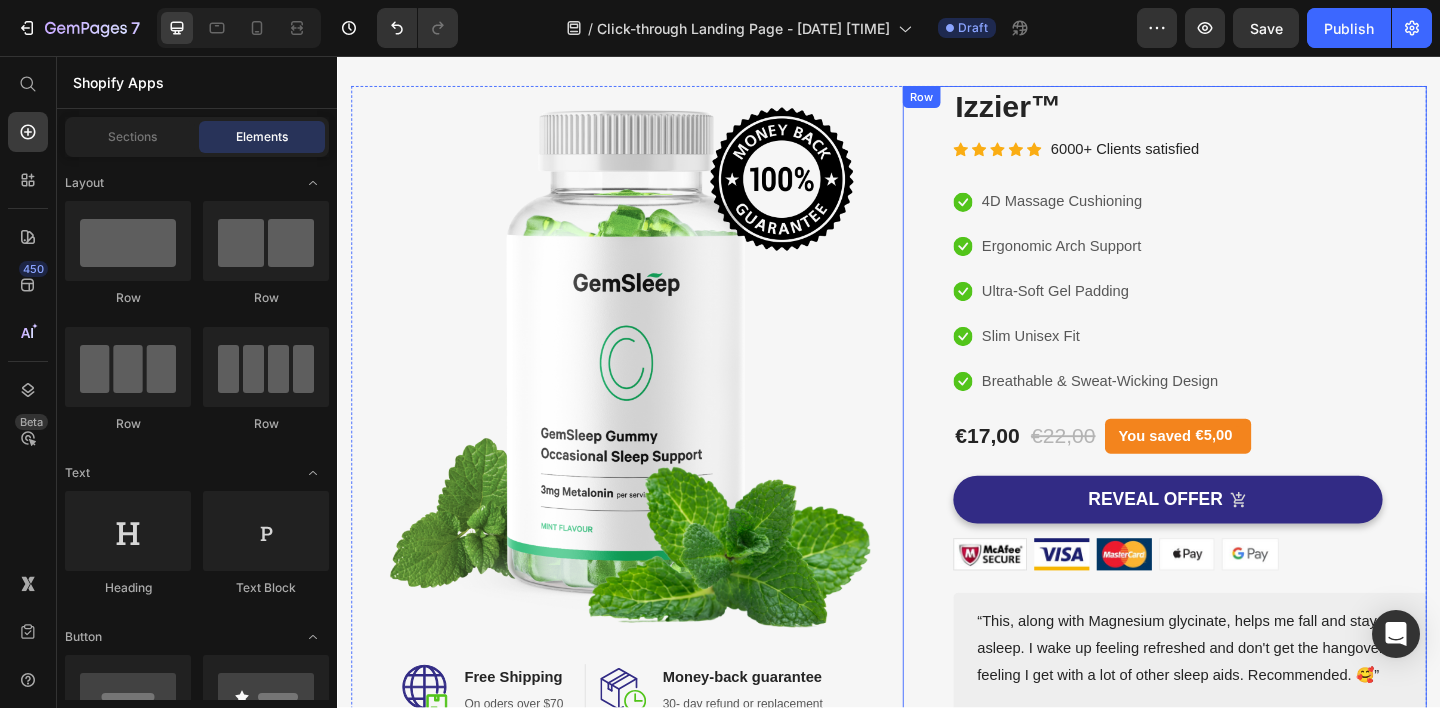 scroll, scrollTop: 85, scrollLeft: 0, axis: vertical 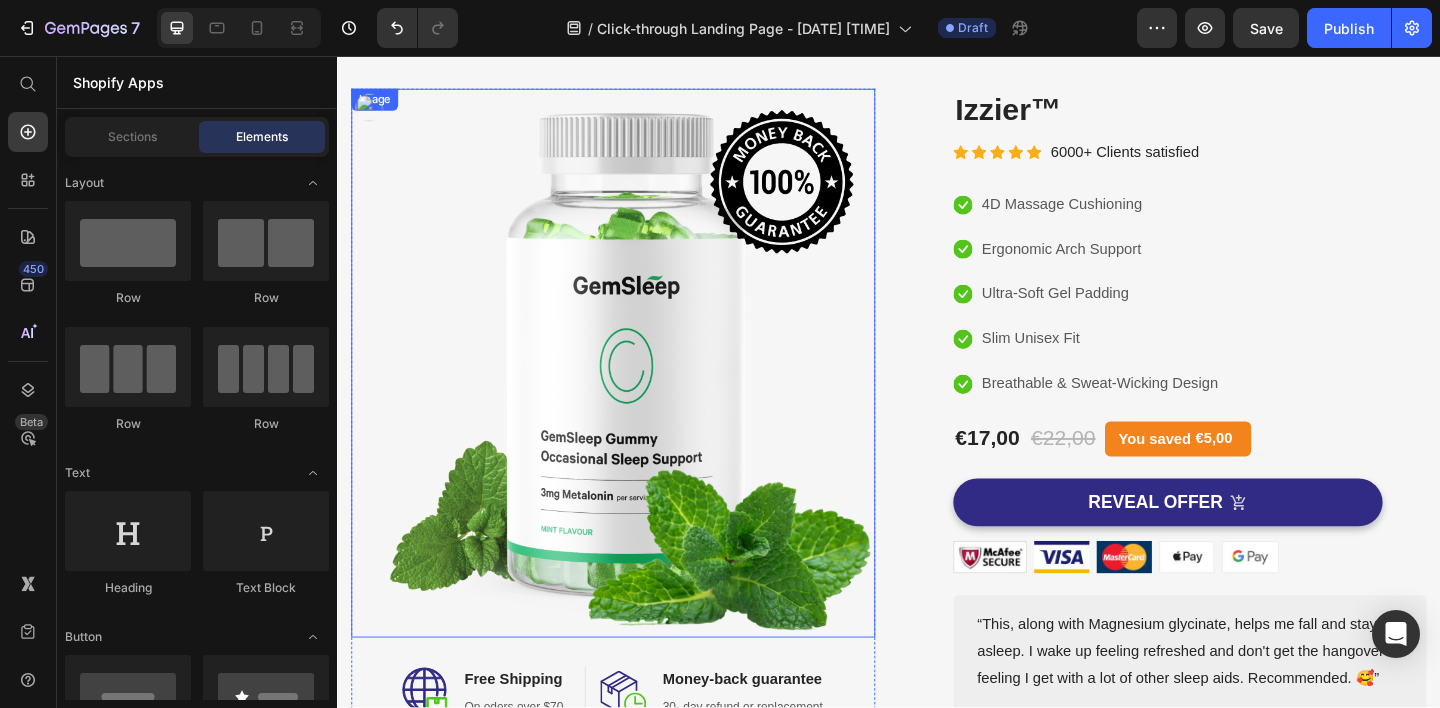 click at bounding box center [637, 390] 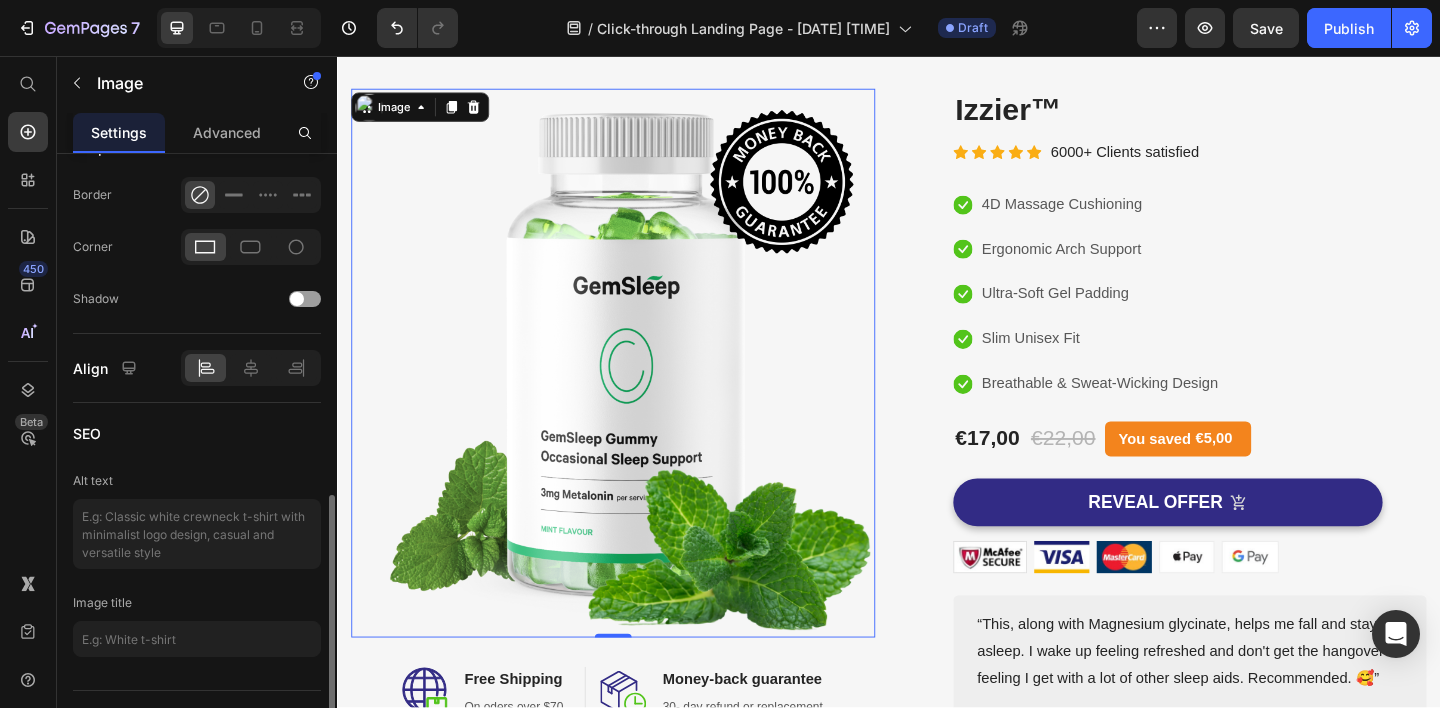 scroll, scrollTop: 860, scrollLeft: 0, axis: vertical 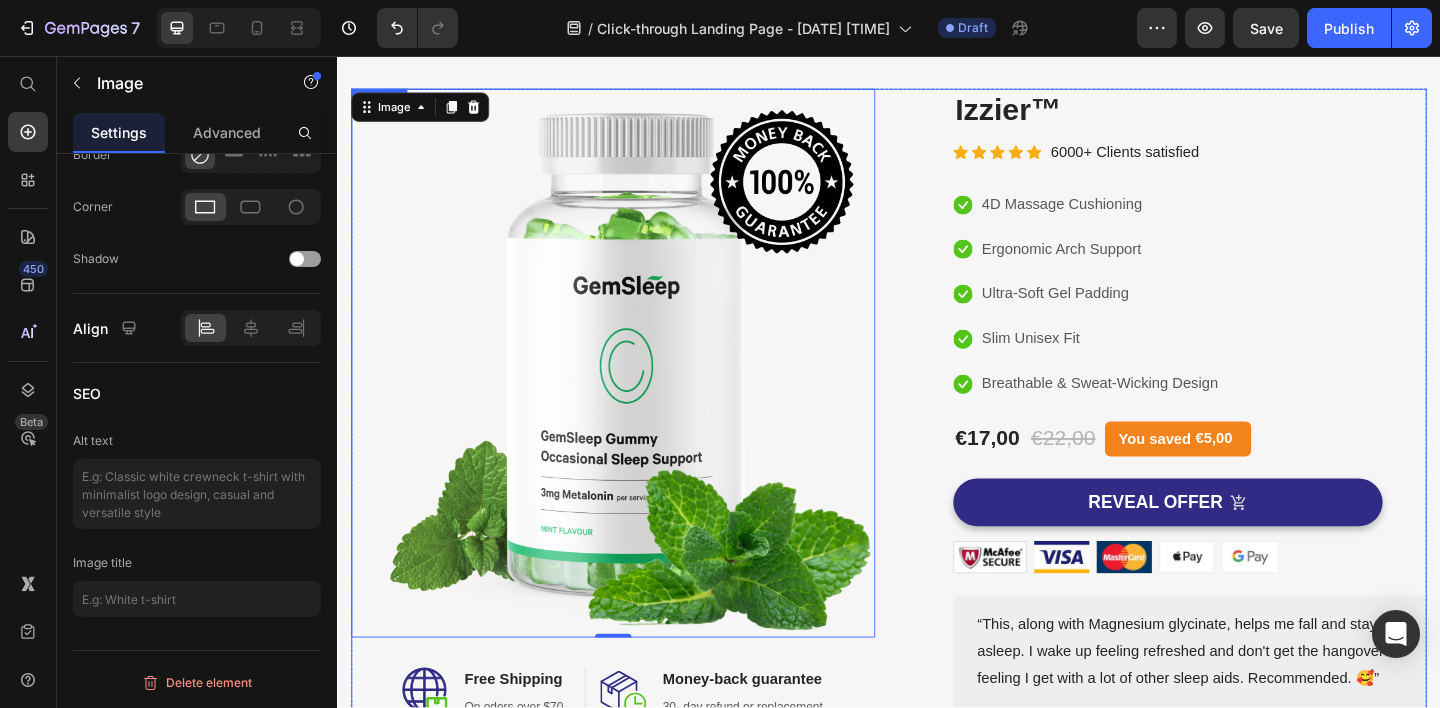 click on "Image   0 Image Free Shipping Heading On oders over $[PRICE] Text block Row Image Money-back guarantee Heading 30- day refund or replacement Text block Row Row Row (P) Images & Gallery Izzier™ (P) Title                Icon                Icon                Icon                Icon                Icon Icon List Hoz 6000+ Clients satisfied Text block Row
Icon 4D Massage Cushioning Text block
Icon Ergonomic Arch Support Text block
Icon Ultra-Soft Gel Padding Text block
Icon Slim Unisex Fit Text block
Icon Breathable & Sweat-Wicking Design Text block Icon List €[PRICE] (P) Price €[PRICE] (P) Price You saved €[PRICE] Product Tag Row
Icon Product Benefit 1 Text block
Icon Product Benefit 2 Text block
Icon Product Benefit 3 Text block
Icon Product Benefit 4 Text block Icon List REVEAL OFFER (P) Cart Button Image Image Image Image Image Row Text block                Icon Icon" at bounding box center [937, 451] 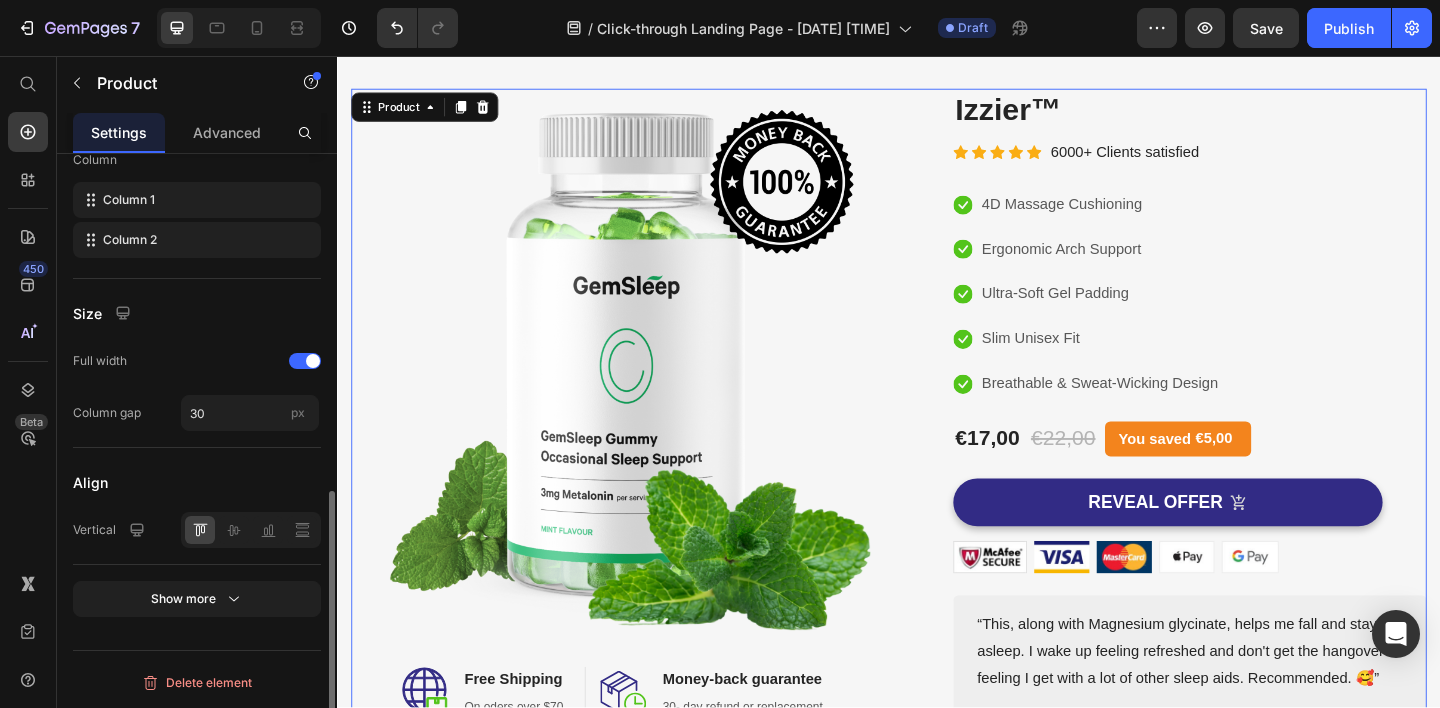 scroll, scrollTop: 0, scrollLeft: 0, axis: both 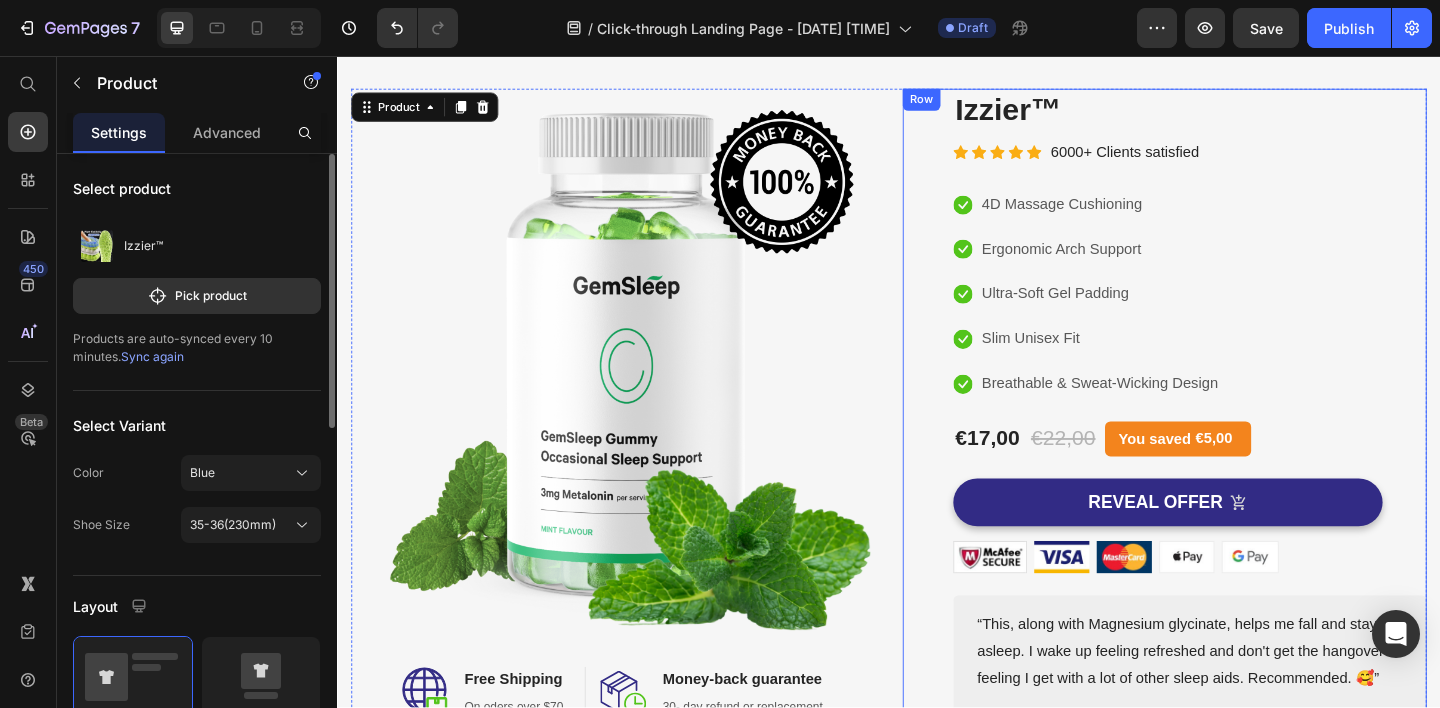 click on "(P) Images & Gallery Izzier™ (P) Title                Icon                Icon                Icon                Icon                Icon Icon List Hoz 6000+ Clients satisfied Text block Row
Icon 4D Massage Cushioning Text block
Icon Ergonomic Arch Support Text block
Icon Ultra-Soft Gel Padding Text block
Icon Slim Unisex Fit Text block
Icon Breathable & Sweat-Wicking Design Text block Icon List €[PRICE] (P) Price €[PRICE] (P) Price You saved €[PRICE] Product Tag Row
Icon Product Benefit 1 Text block
Icon Product Benefit 2 Text block
Icon Product Benefit 3 Text block
Icon Product Benefit 4 Text block Icon List REVEAL OFFER (P) Cart Button Image Image Image Image Image Row “This, along with Magnesium glycinate, helps me fall and stay asleep. I wake up feeling refreshed and don't get the hangover feeling I get with a lot of other sleep aids. Recommended. 🥰”" at bounding box center (1237, 451) 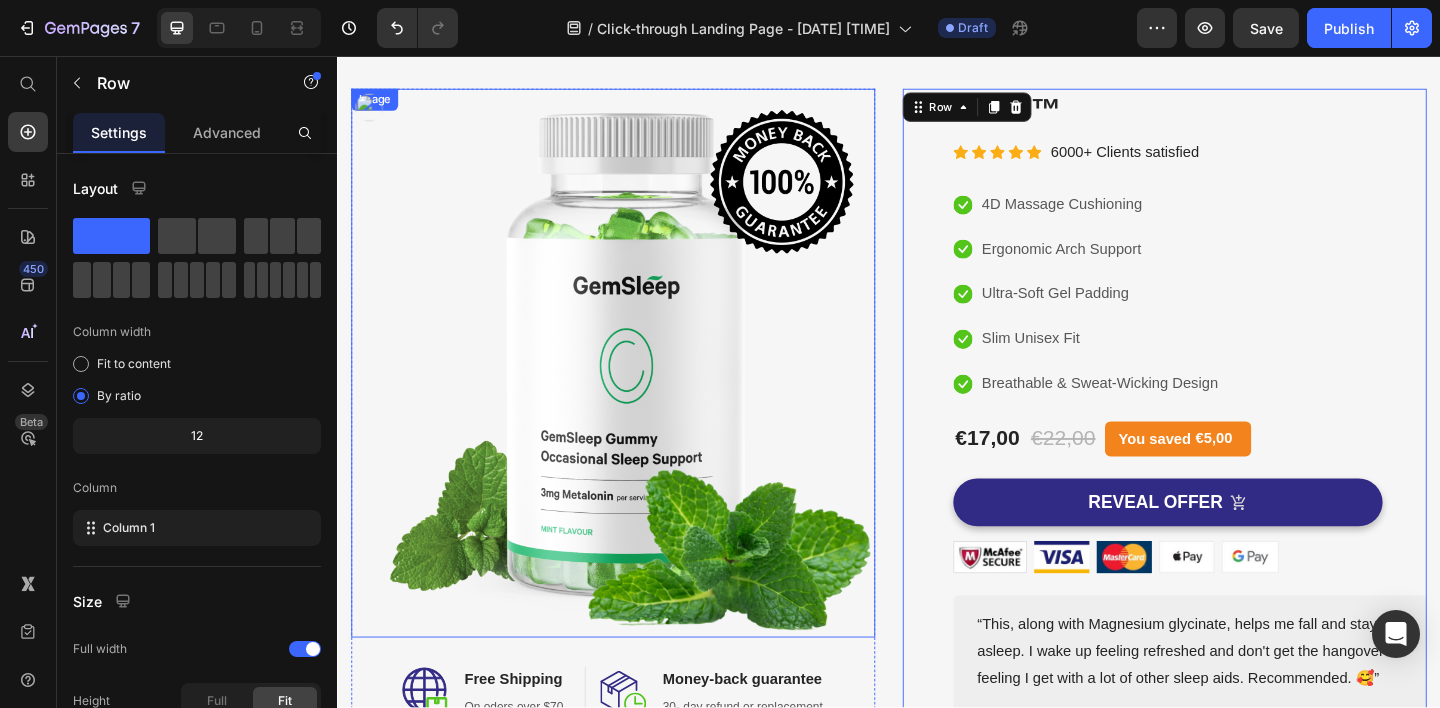 click at bounding box center (637, 390) 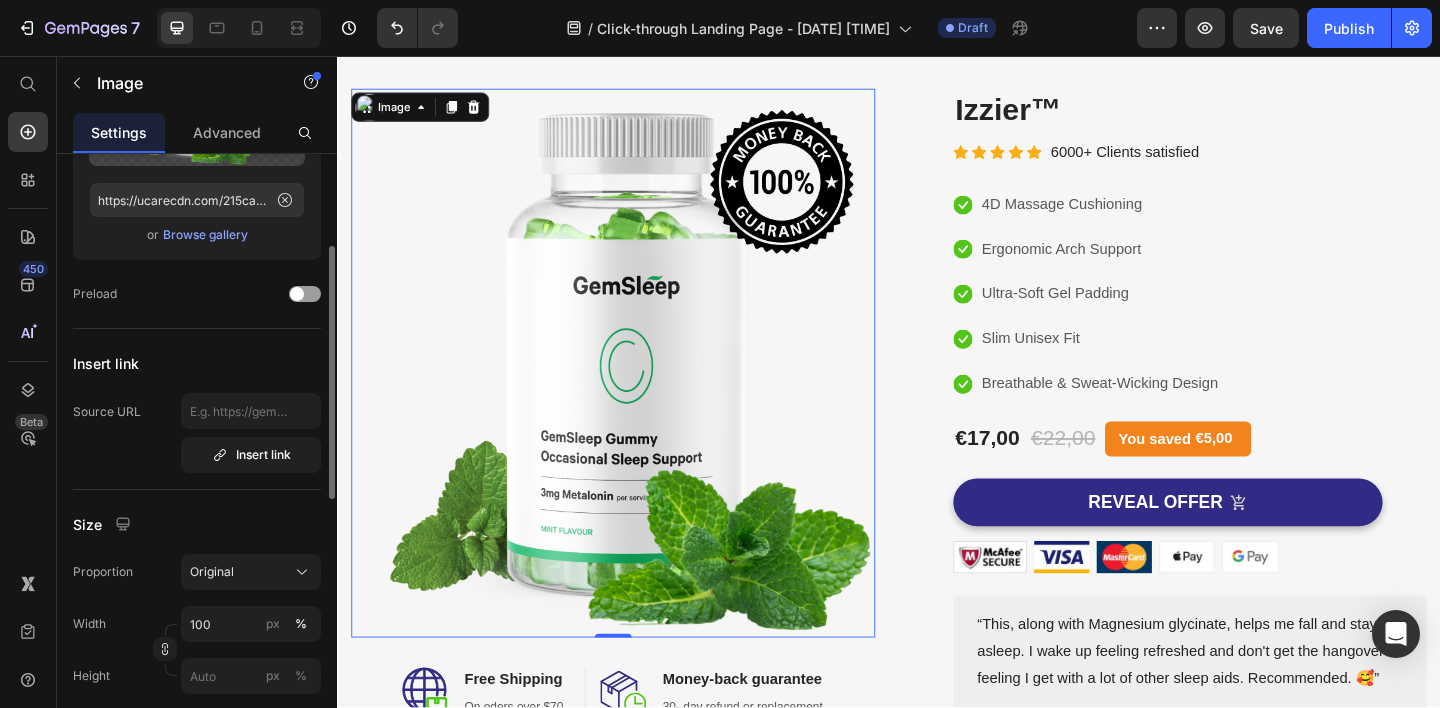 scroll, scrollTop: 53, scrollLeft: 0, axis: vertical 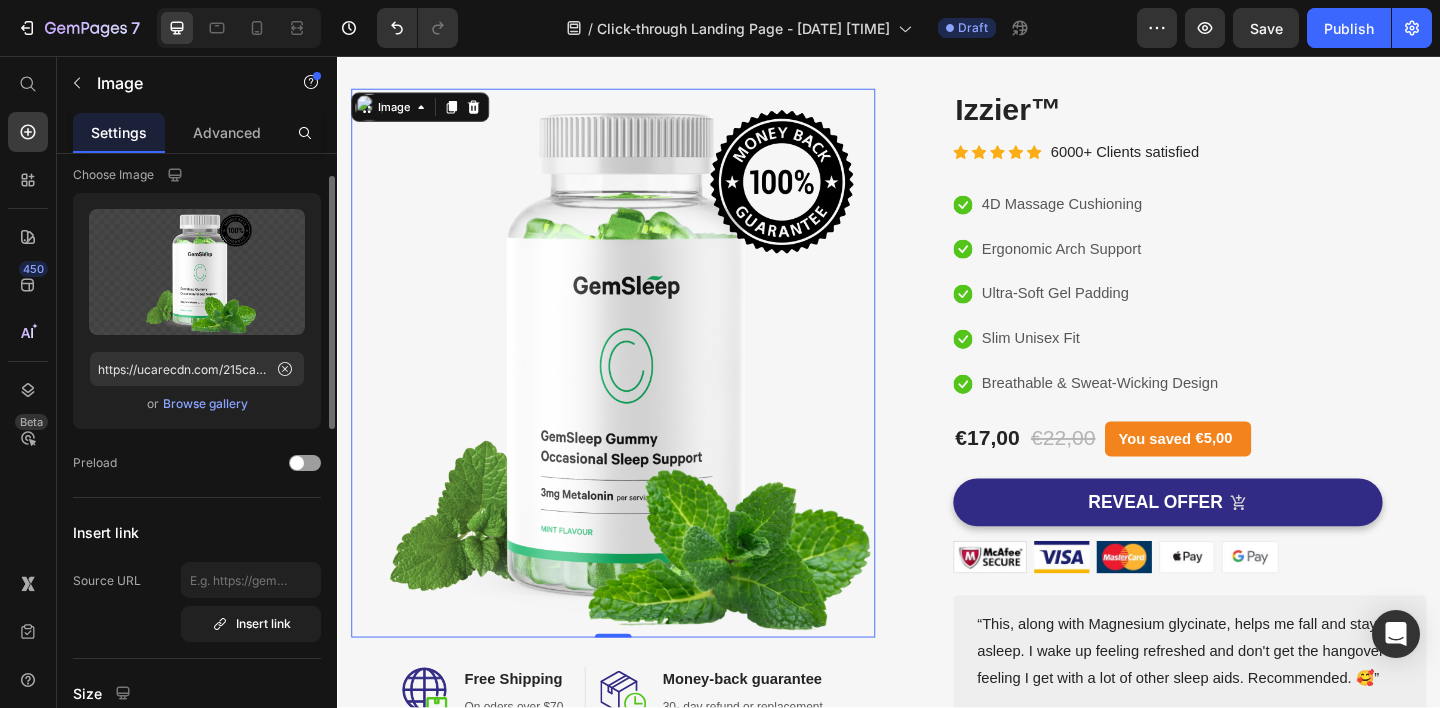 click on "Browse gallery" at bounding box center [205, 404] 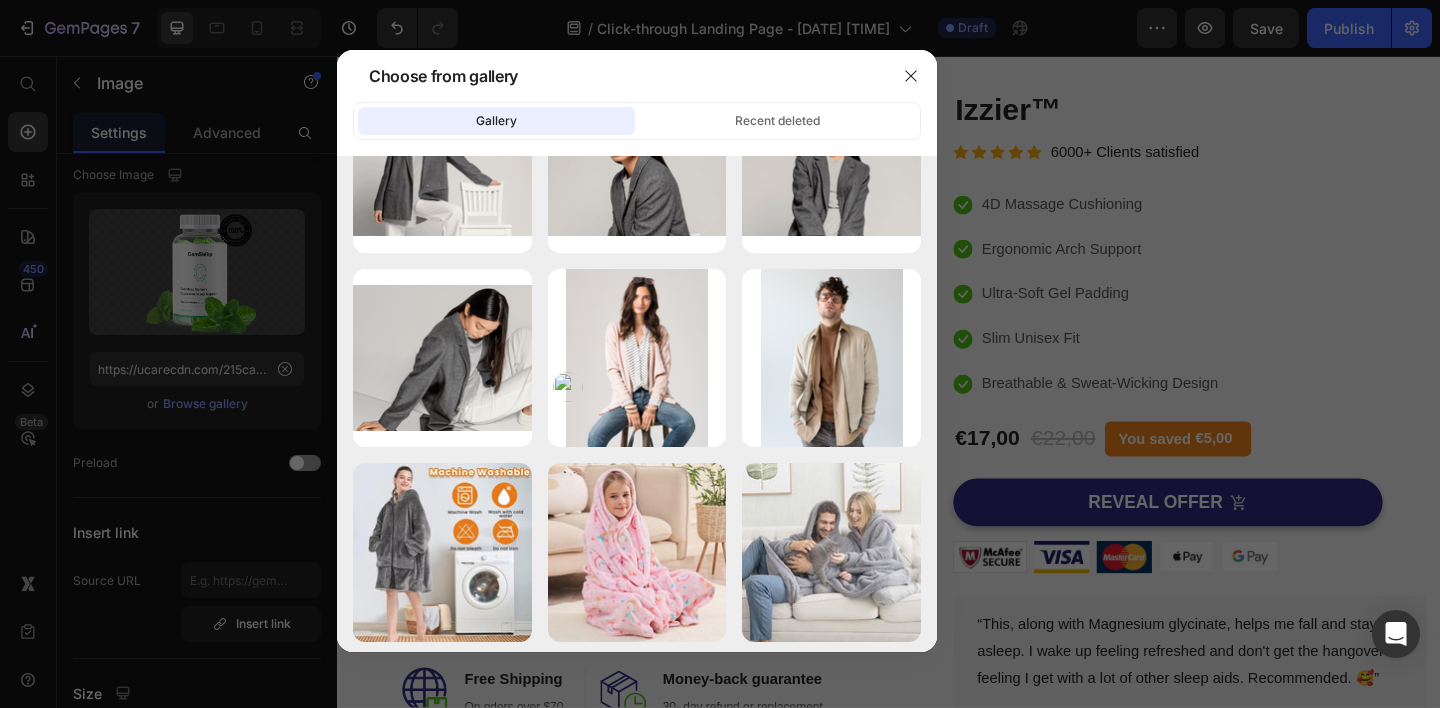 scroll, scrollTop: 1751, scrollLeft: 0, axis: vertical 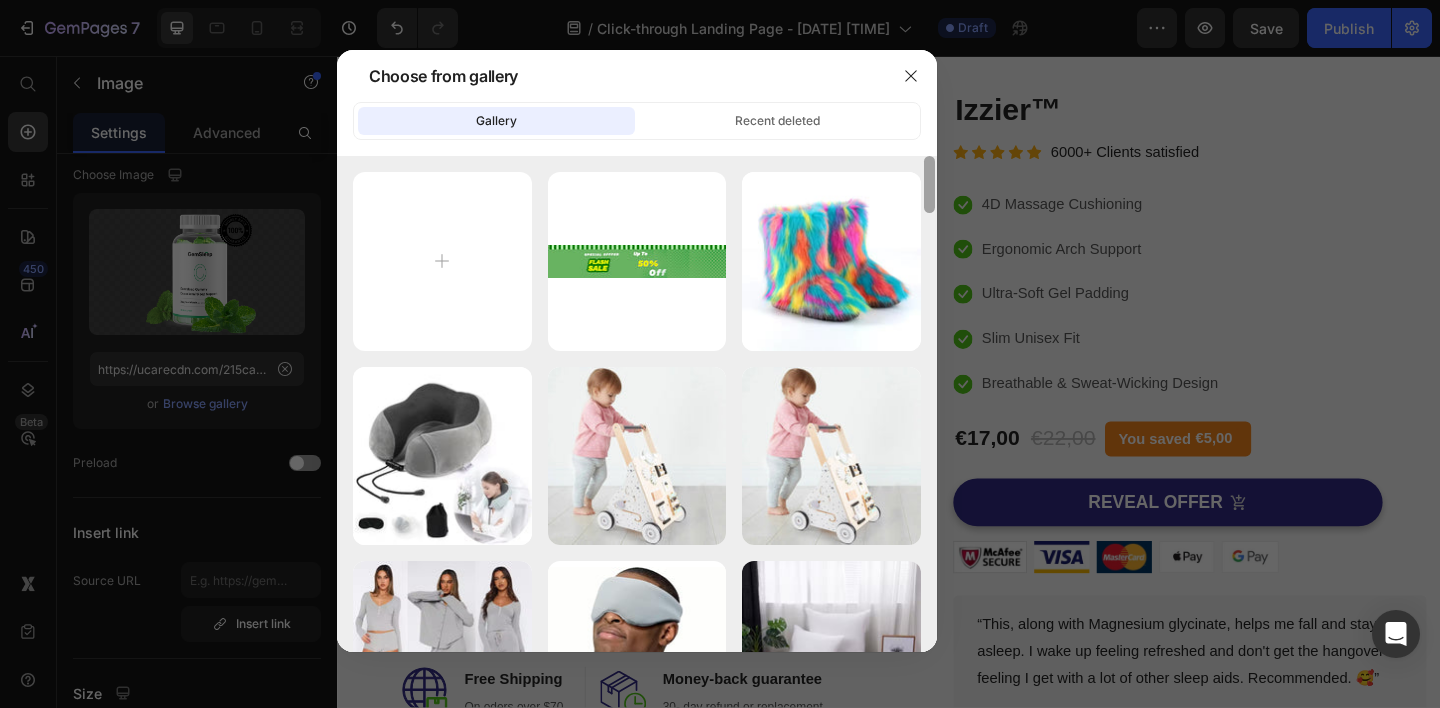 drag, startPoint x: 929, startPoint y: 378, endPoint x: 959, endPoint y: 173, distance: 207.18349 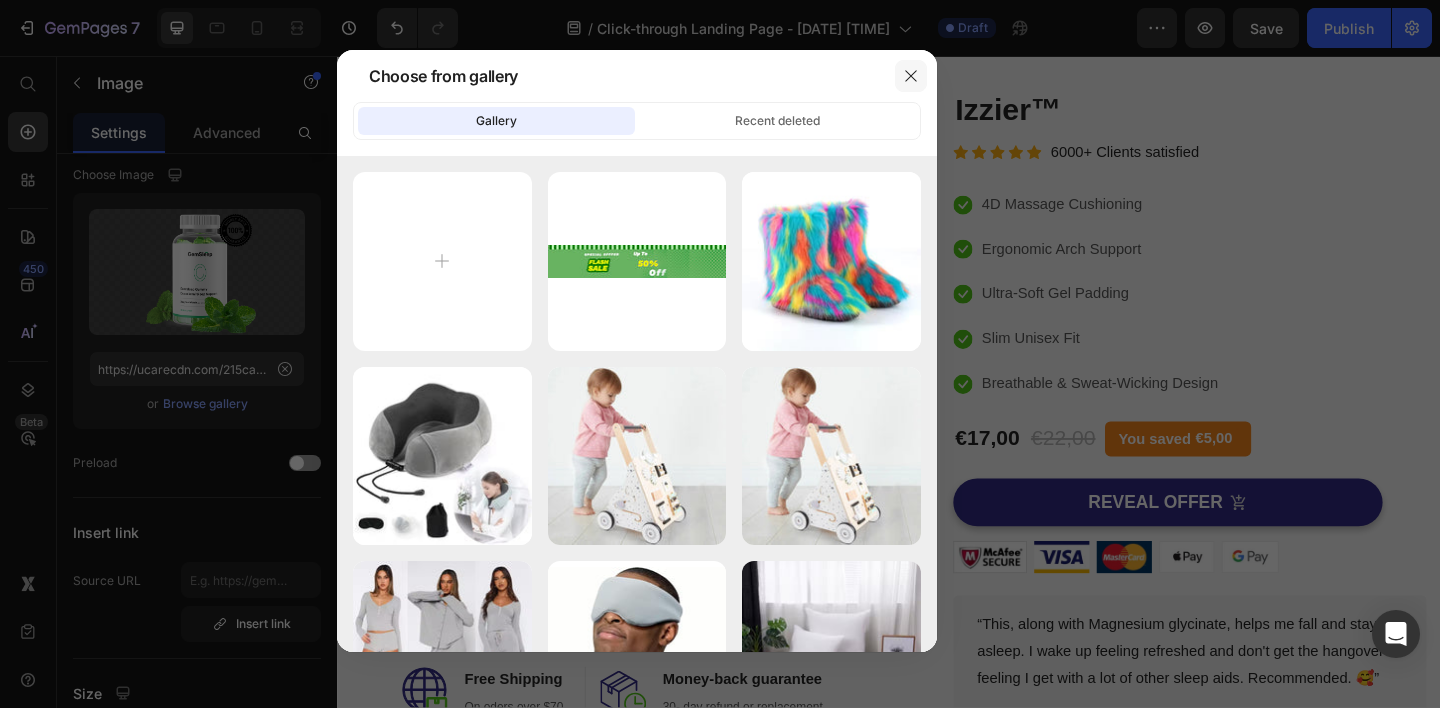 click at bounding box center (911, 76) 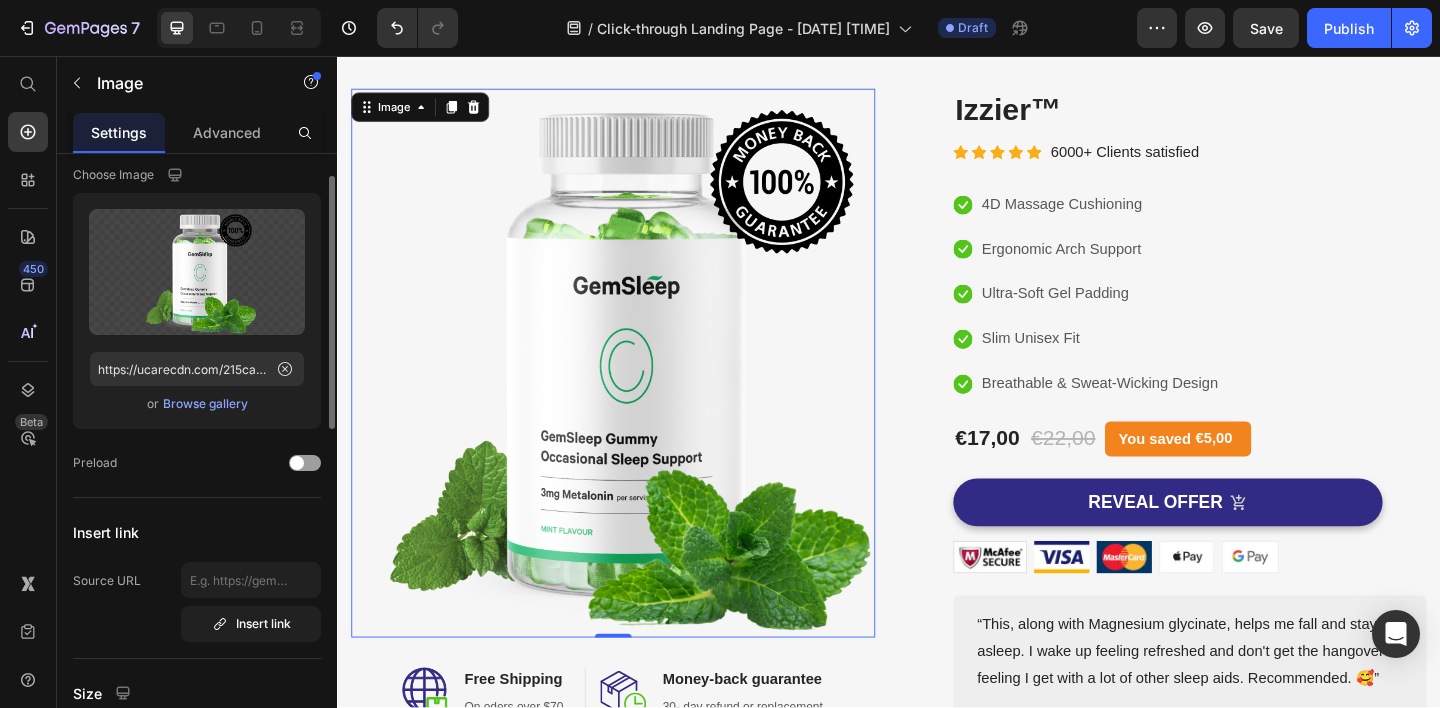click on "Browse gallery" at bounding box center (205, 404) 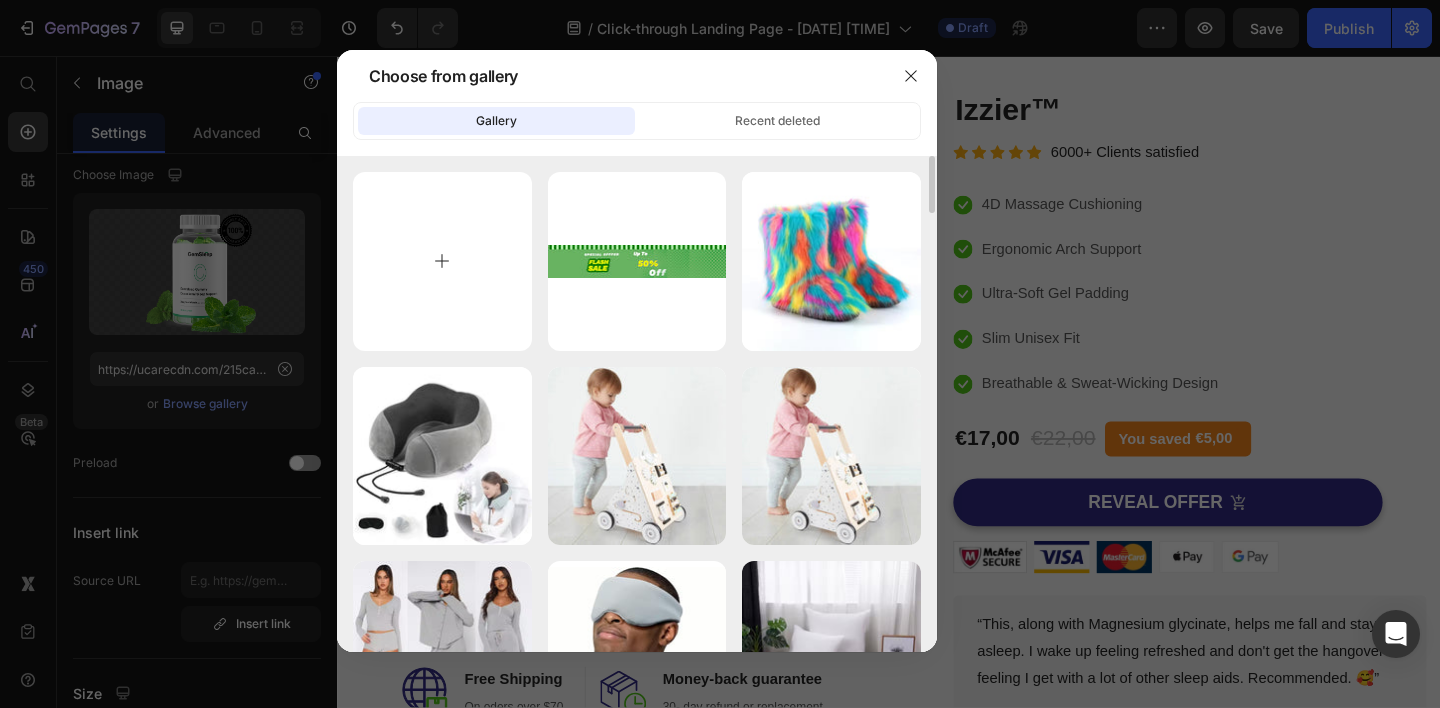 click at bounding box center (442, 261) 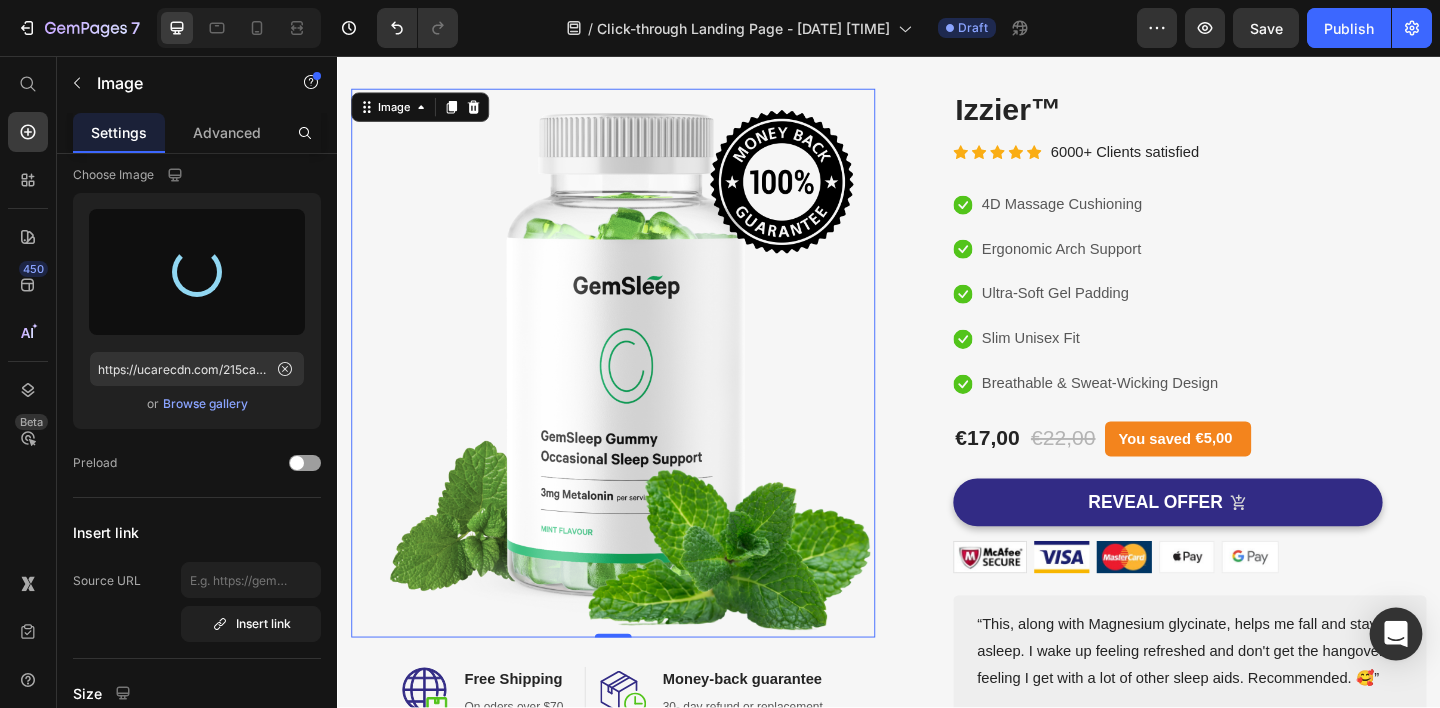 type on "https://cdn.shopify.com/s/files/1/0861/9828/8712/files/gempages_548579826240324515-71f3feeb-5c47-4b14-a9b3-5a3a9dc14cc1.webp" 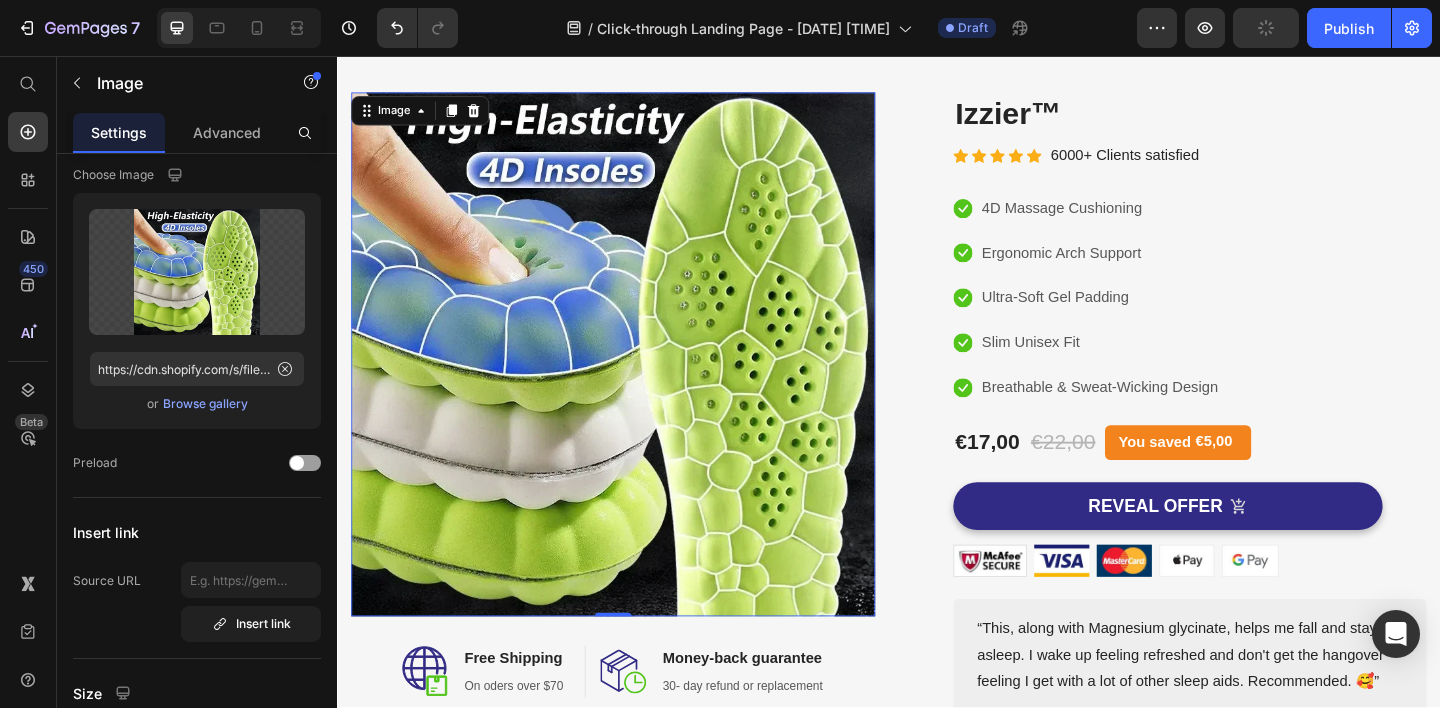 scroll, scrollTop: 0, scrollLeft: 0, axis: both 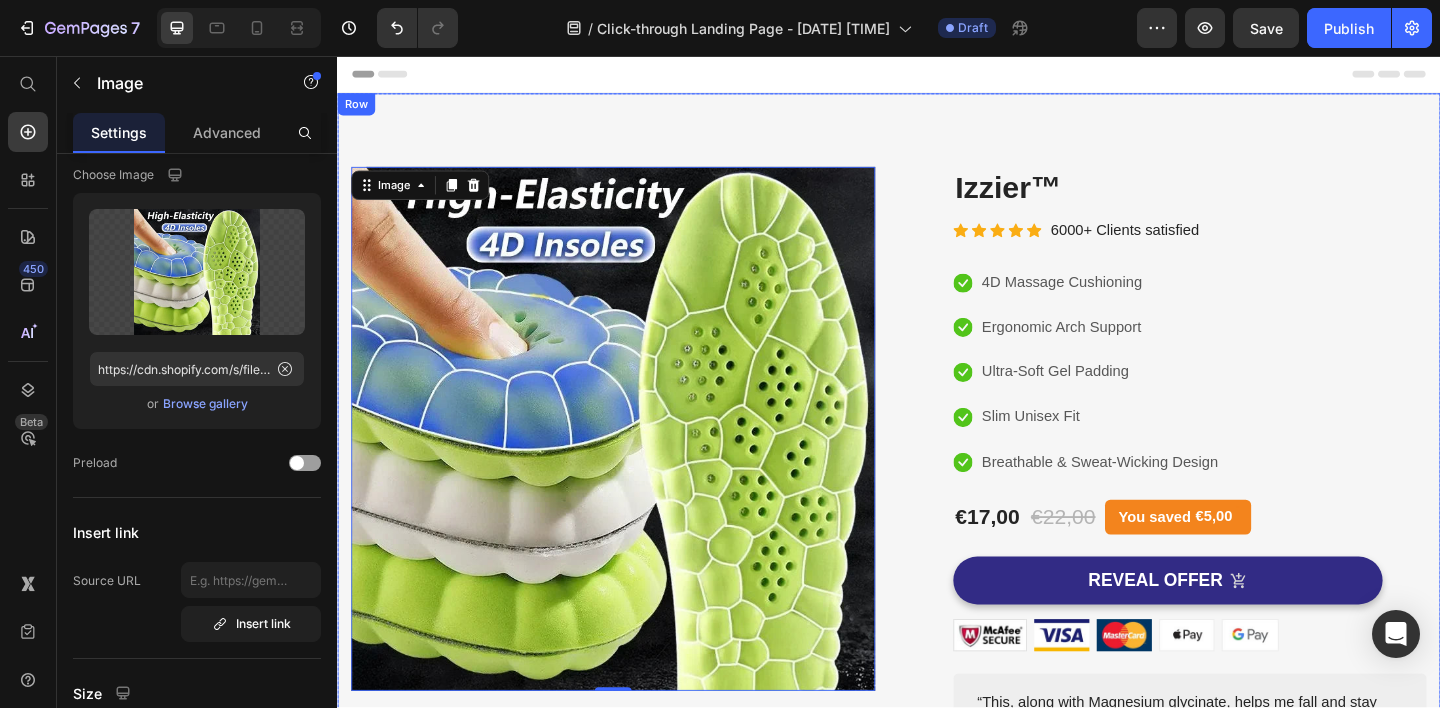 click on "Image   0 Image Free Shipping Heading On oders over $[PRICE] Text block Row Image Money-back guarantee Heading 30- day refund or replacement Text block Row Row Row (P) Images & Gallery Izzier™ (P) Title                Icon                Icon                Icon                Icon                Icon Icon List Hoz 6000+ Clients satisfied Text block Row
Icon 4D Massage Cushioning Text block
Icon Ergonomic Arch Support Text block
Icon Ultra-Soft Gel Padding Text block
Icon Slim Unisex Fit Text block
Icon Breathable & Sweat-Wicking Design Text block Icon List €[PRICE] (P) Price €[PRICE] (P) Price You saved €[PRICE] Product Tag Row
Icon Product Benefit 1 Text block
Icon Product Benefit 2 Text block
Icon Product Benefit 3 Text block
Icon Product Benefit 4 Text block Icon List REVEAL OFFER (P) Cart Button Image Image Image Image Image Row Text block                Icon Icon" at bounding box center [937, 536] 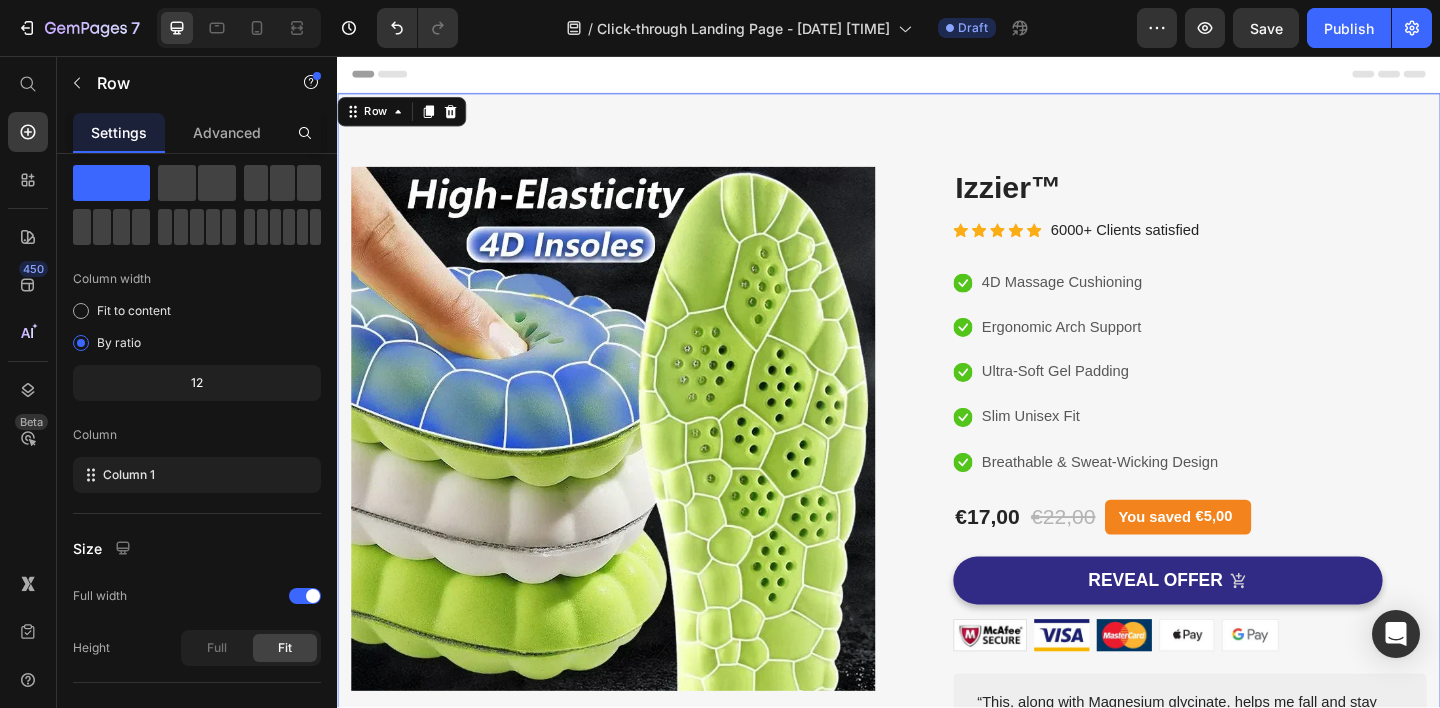 scroll, scrollTop: 0, scrollLeft: 0, axis: both 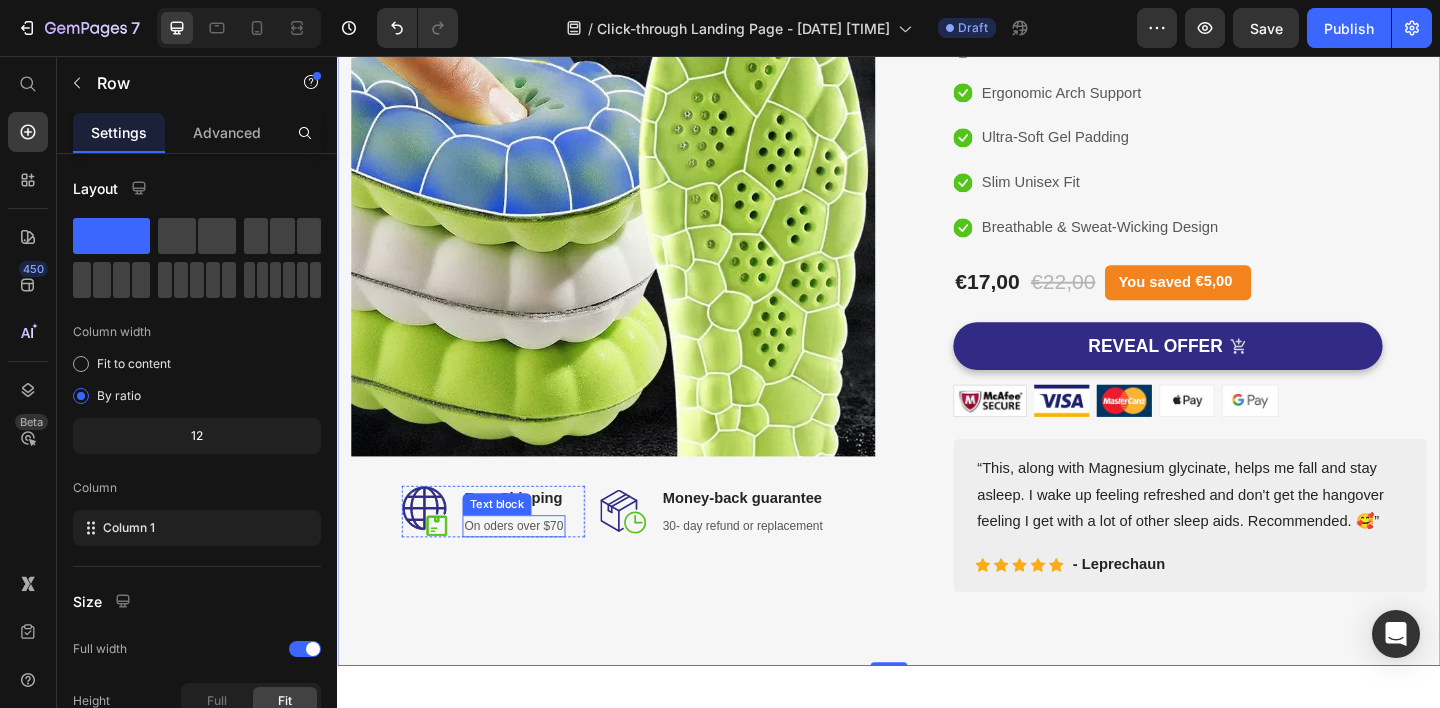 click on "On oders over $70" at bounding box center (529, 568) 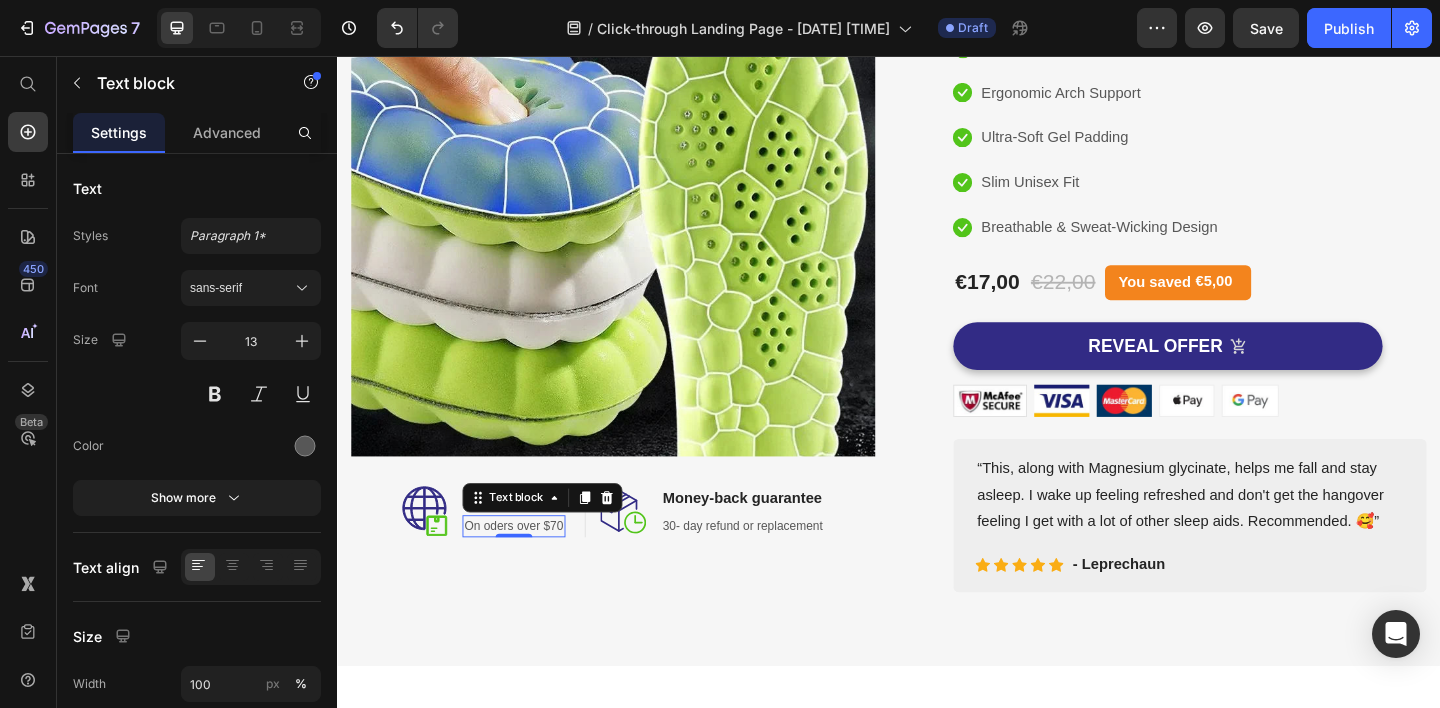 click on "On oders over $70" at bounding box center (529, 568) 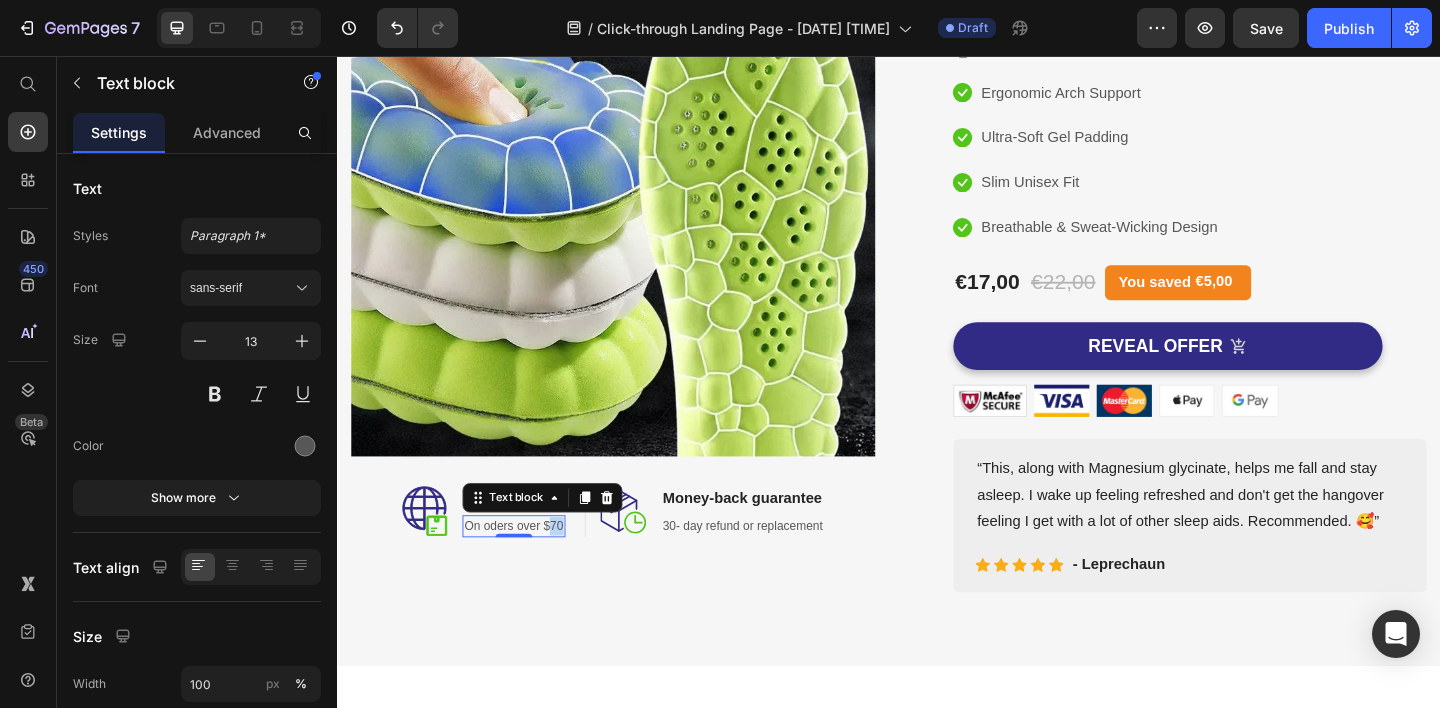 click on "On oders over $70" at bounding box center (529, 568) 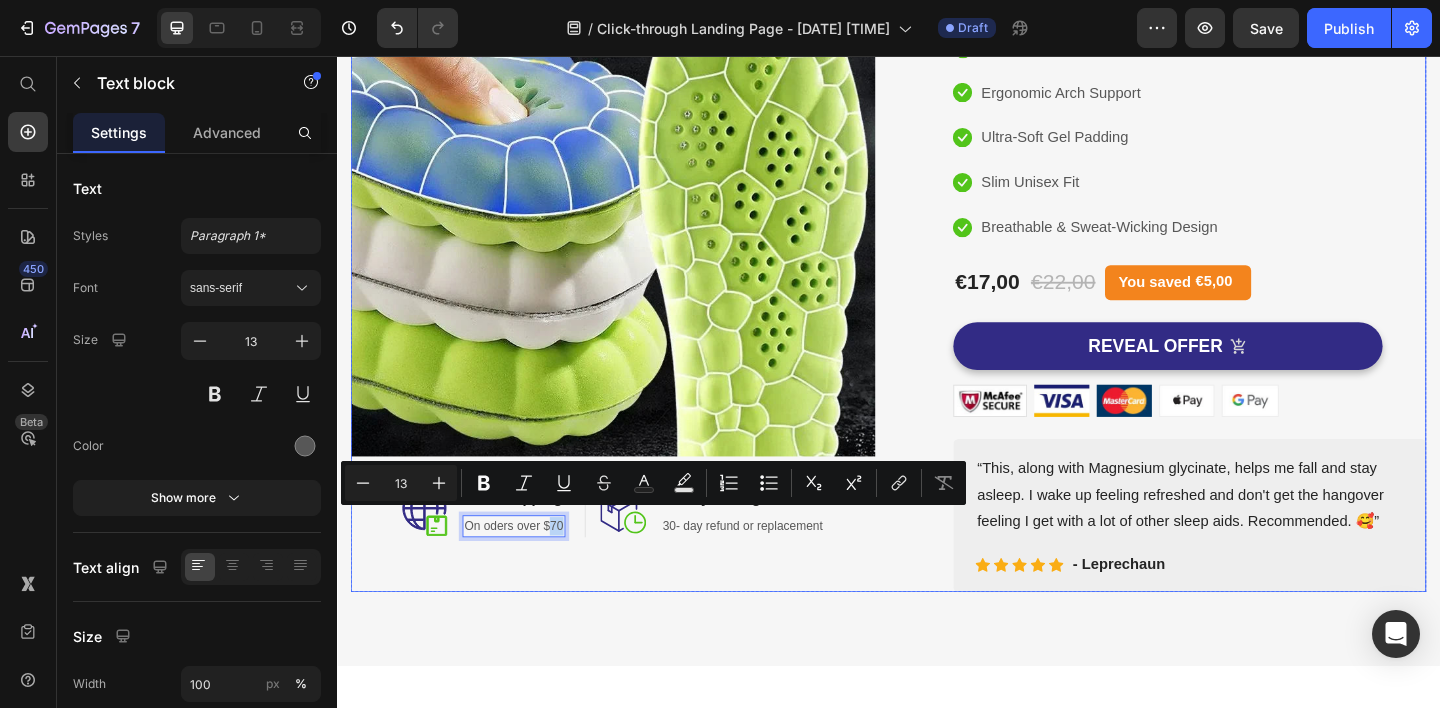 click on "Image Image Free Shipping Heading On oders over $[PRICE] Text block   0 Row Image Money-back guarantee Heading 30- day refund or replacement Text block Row Row Row" at bounding box center (637, 281) 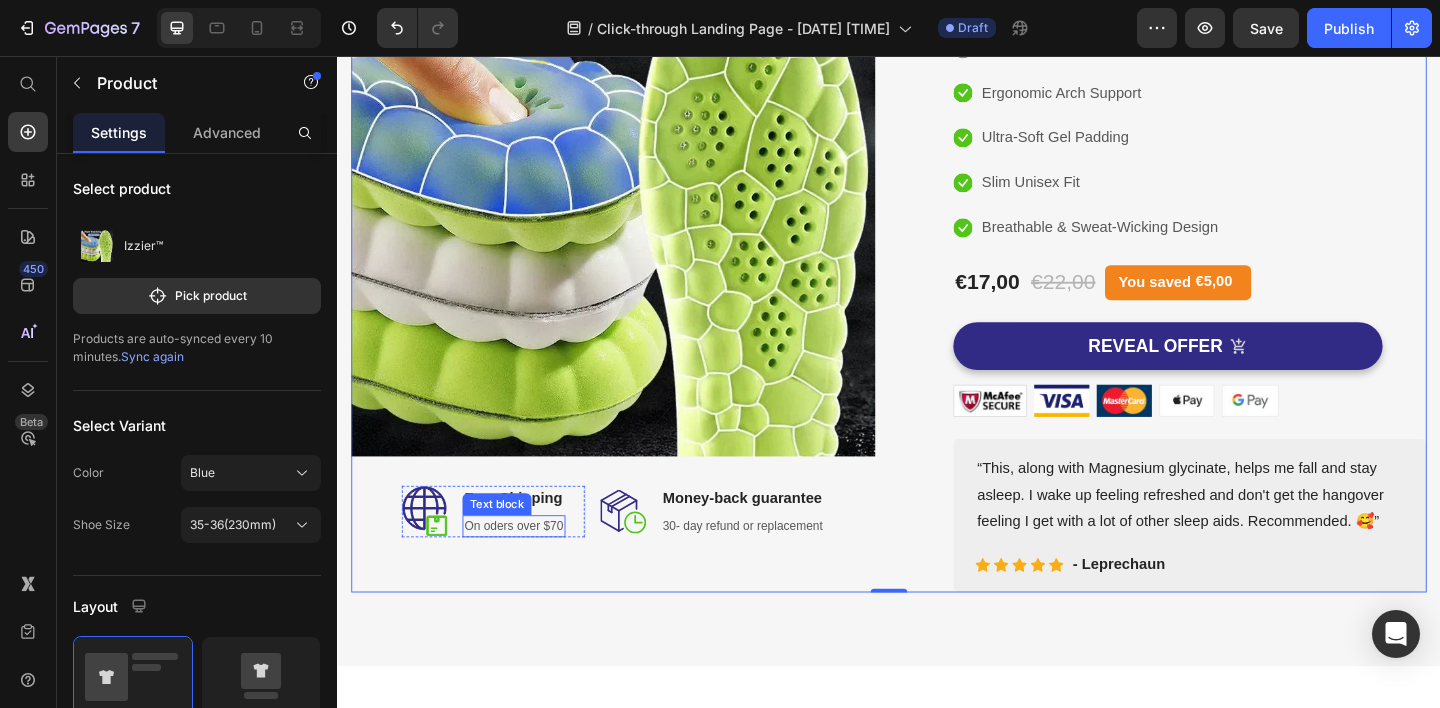 click on "On oders over $70" at bounding box center [529, 568] 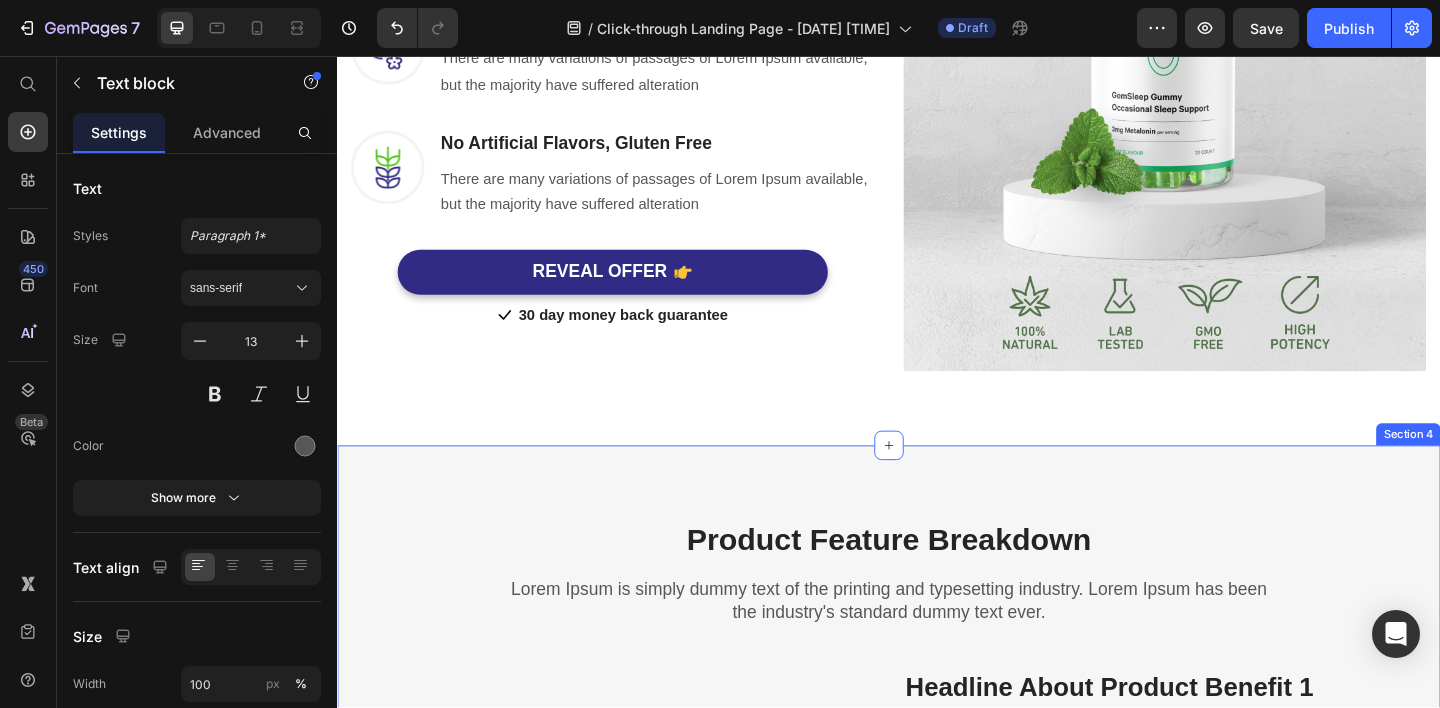 scroll, scrollTop: 1582, scrollLeft: 0, axis: vertical 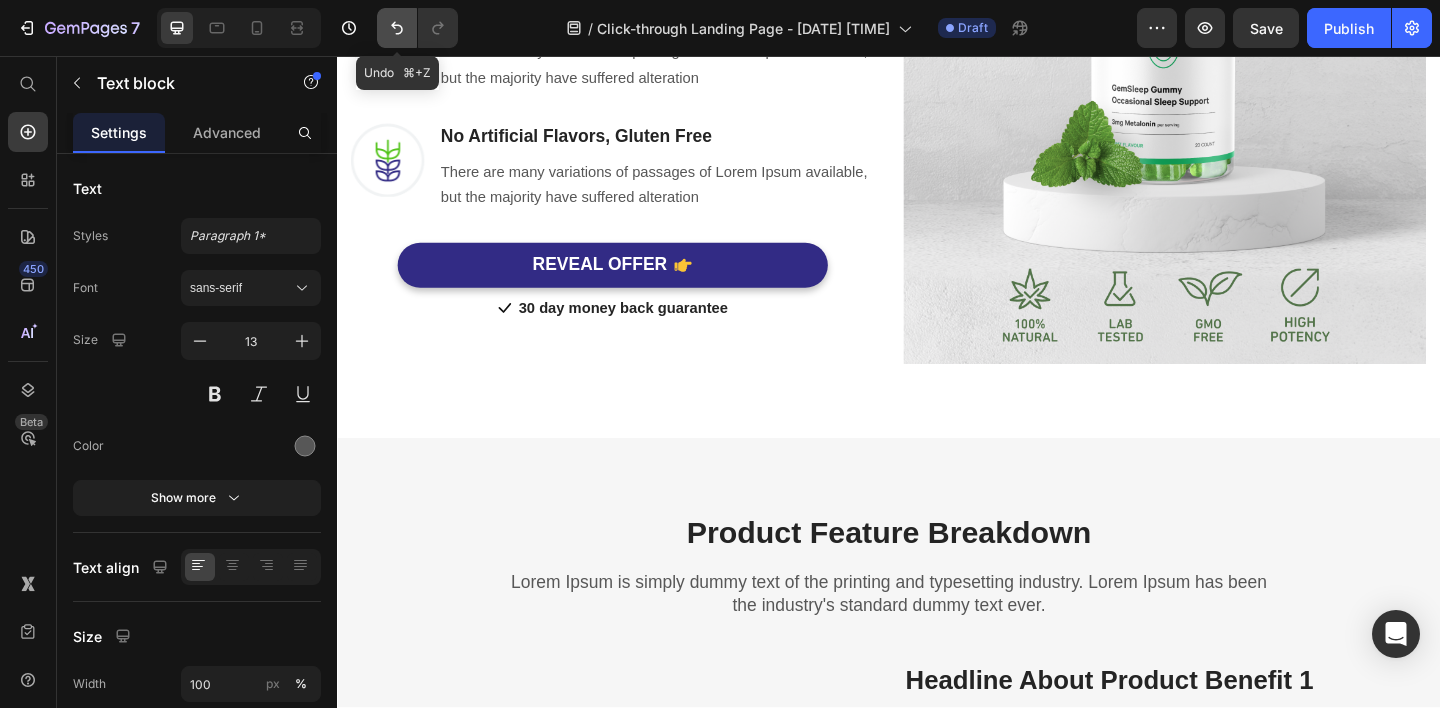 click 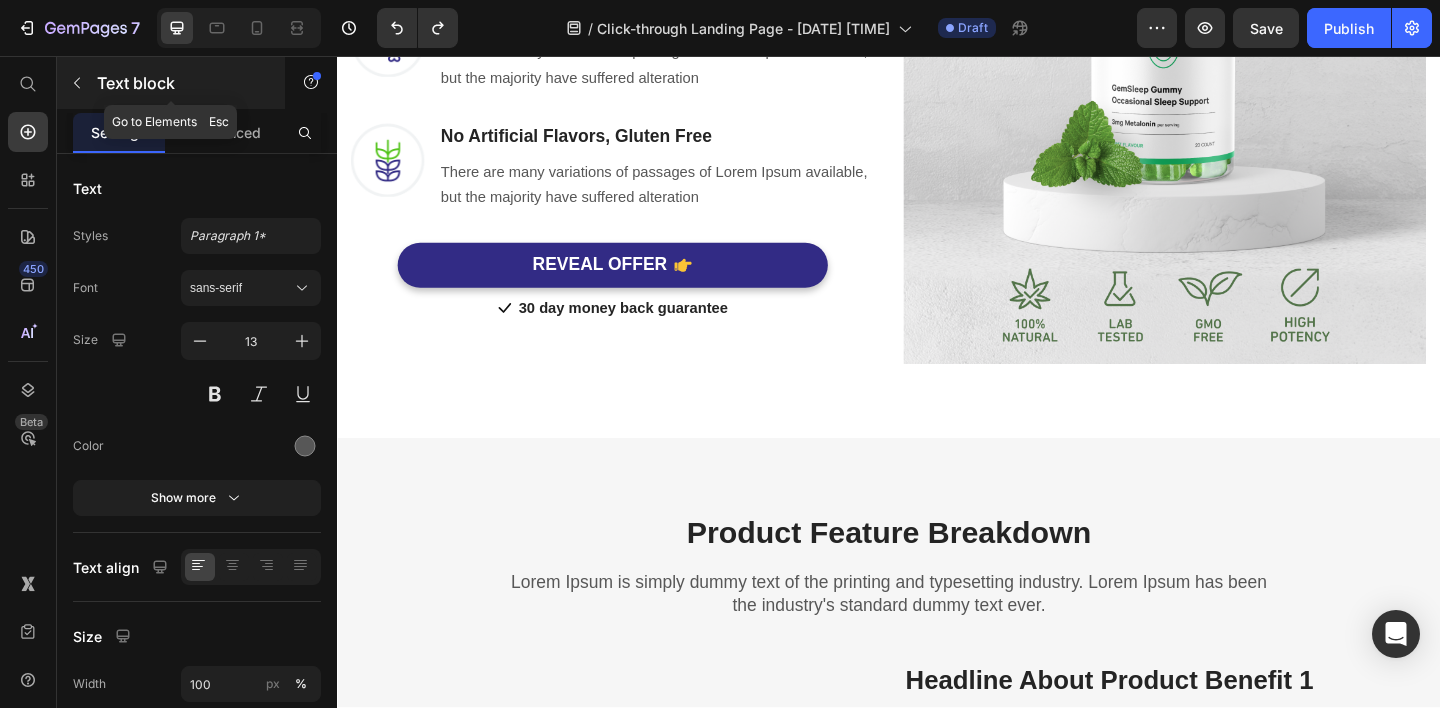click 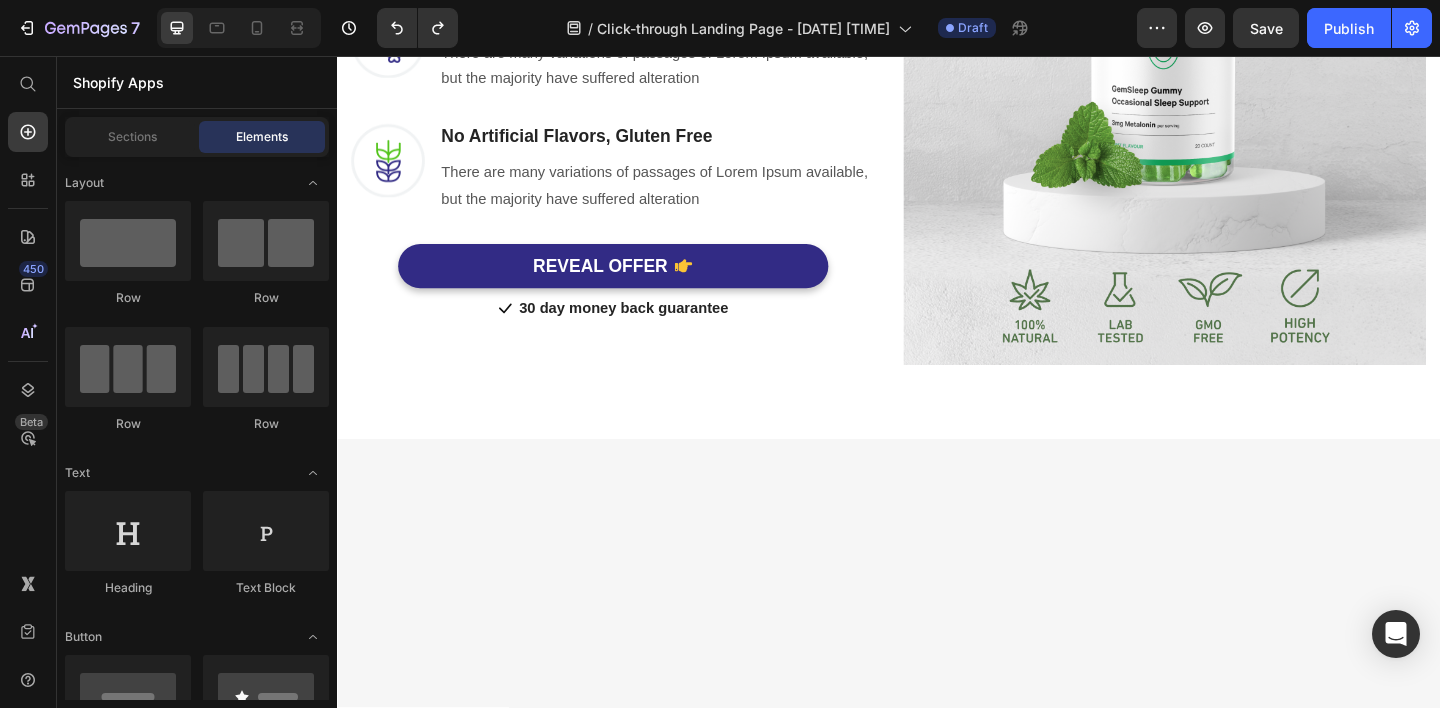 scroll, scrollTop: 0, scrollLeft: 0, axis: both 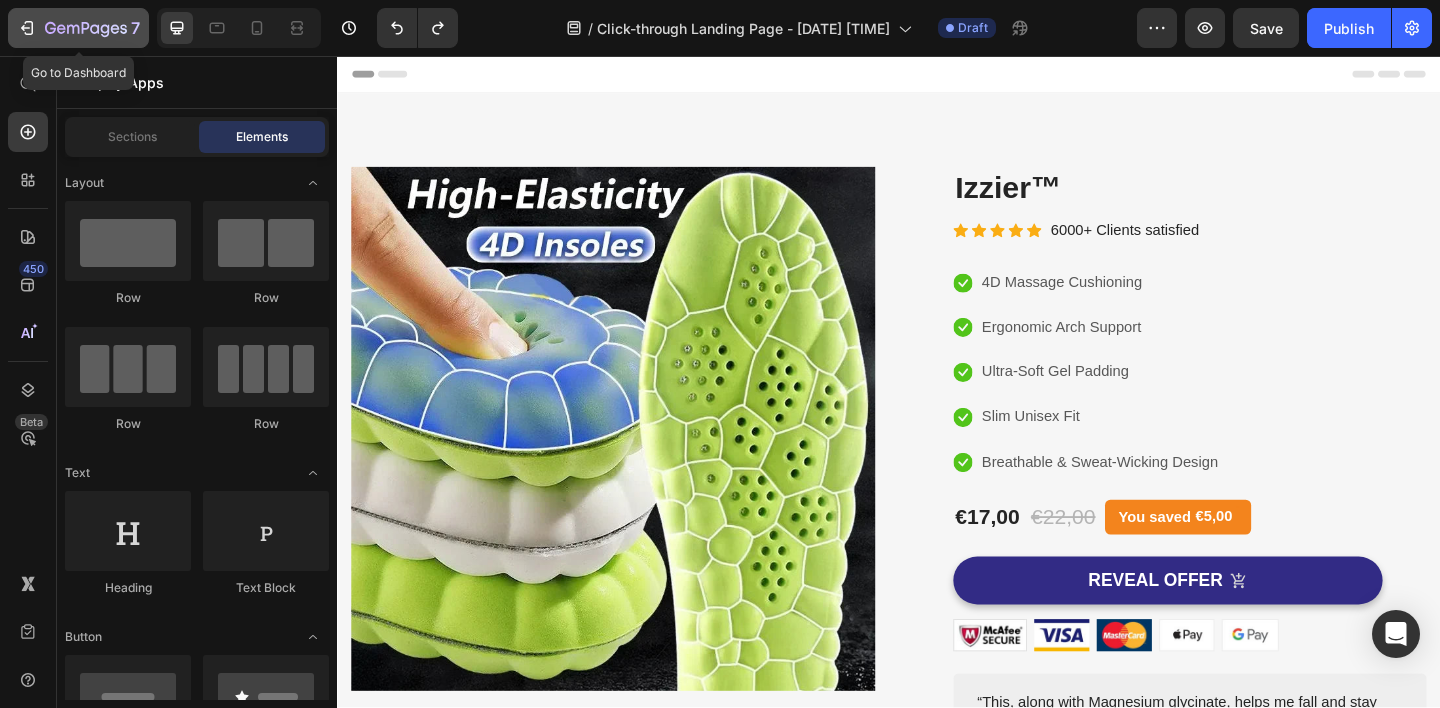 click 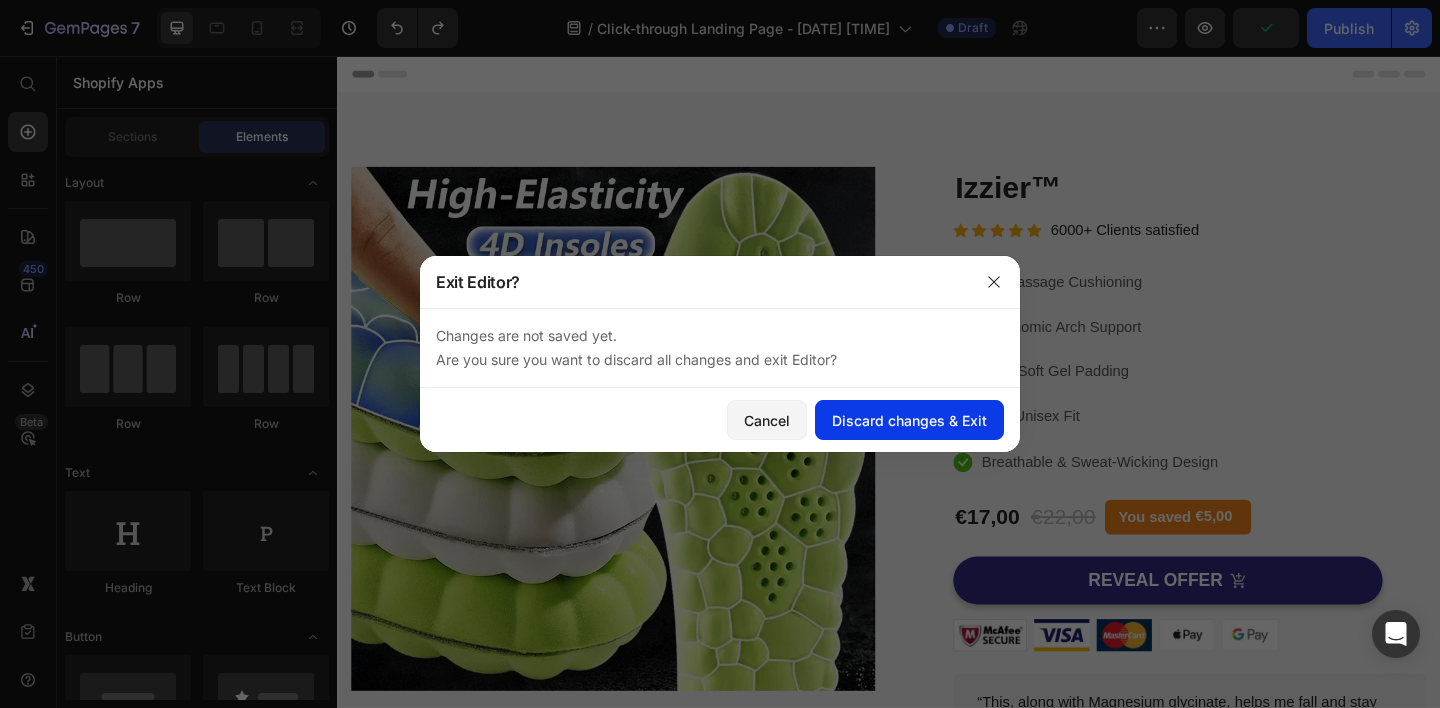 click on "Discard changes & Exit" at bounding box center [909, 420] 